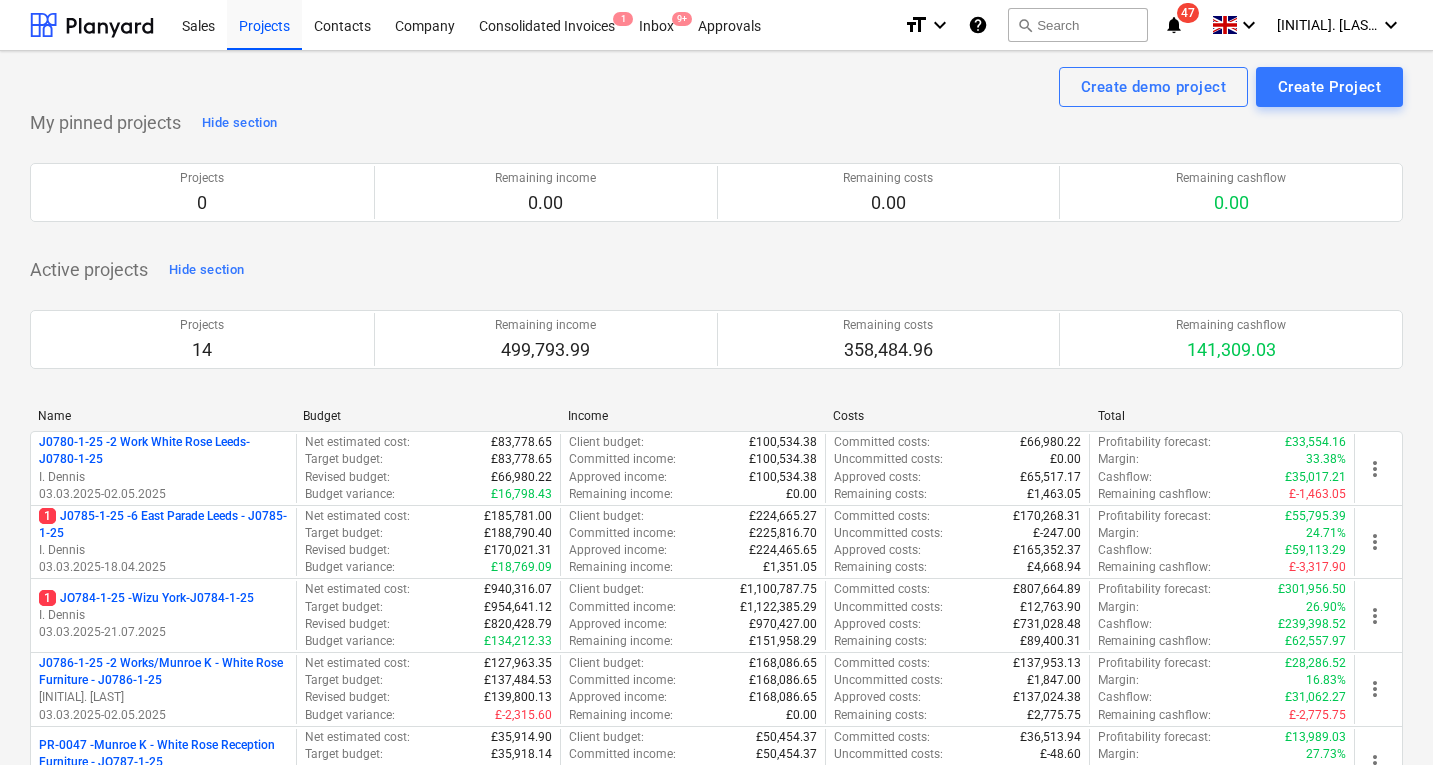 scroll, scrollTop: 0, scrollLeft: 0, axis: both 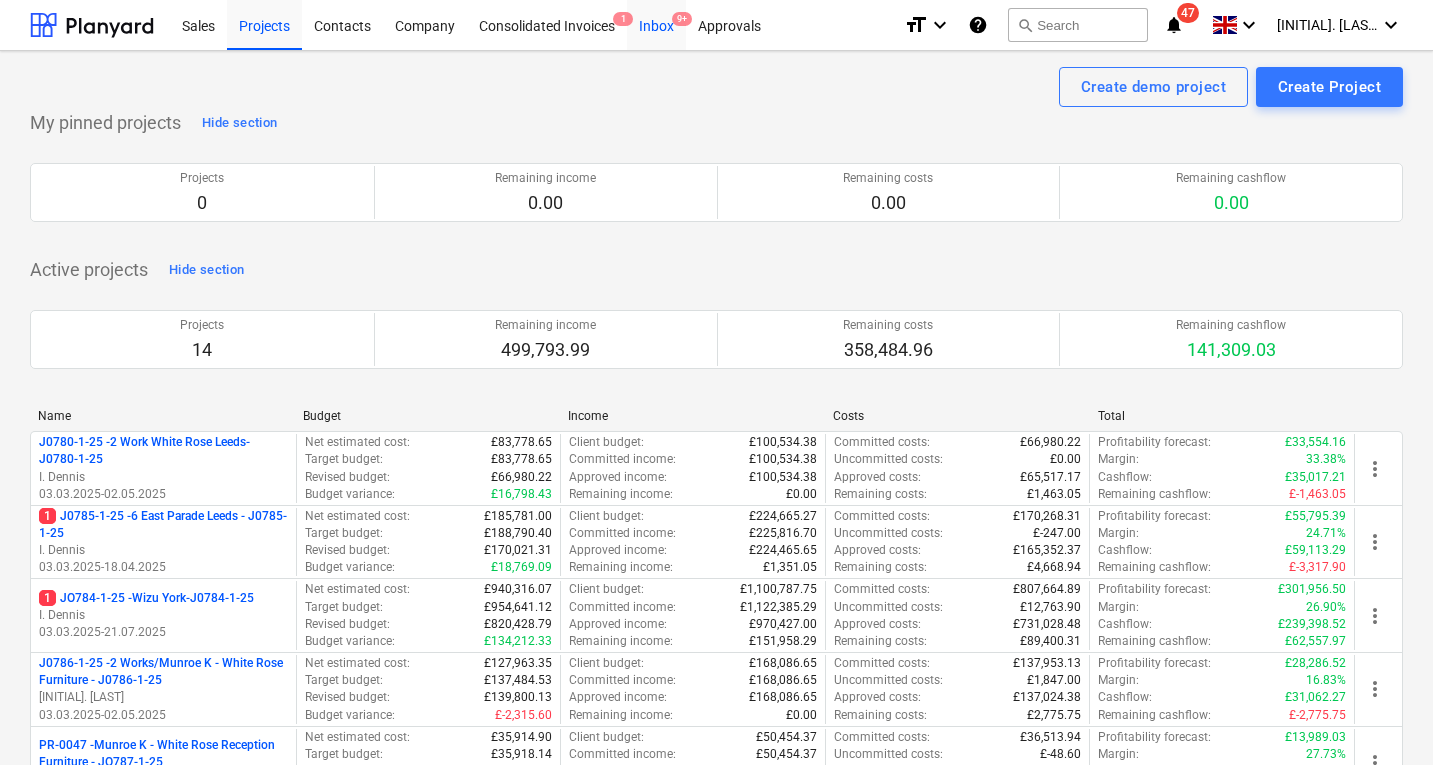click on "Inbox 9+" at bounding box center [656, 24] 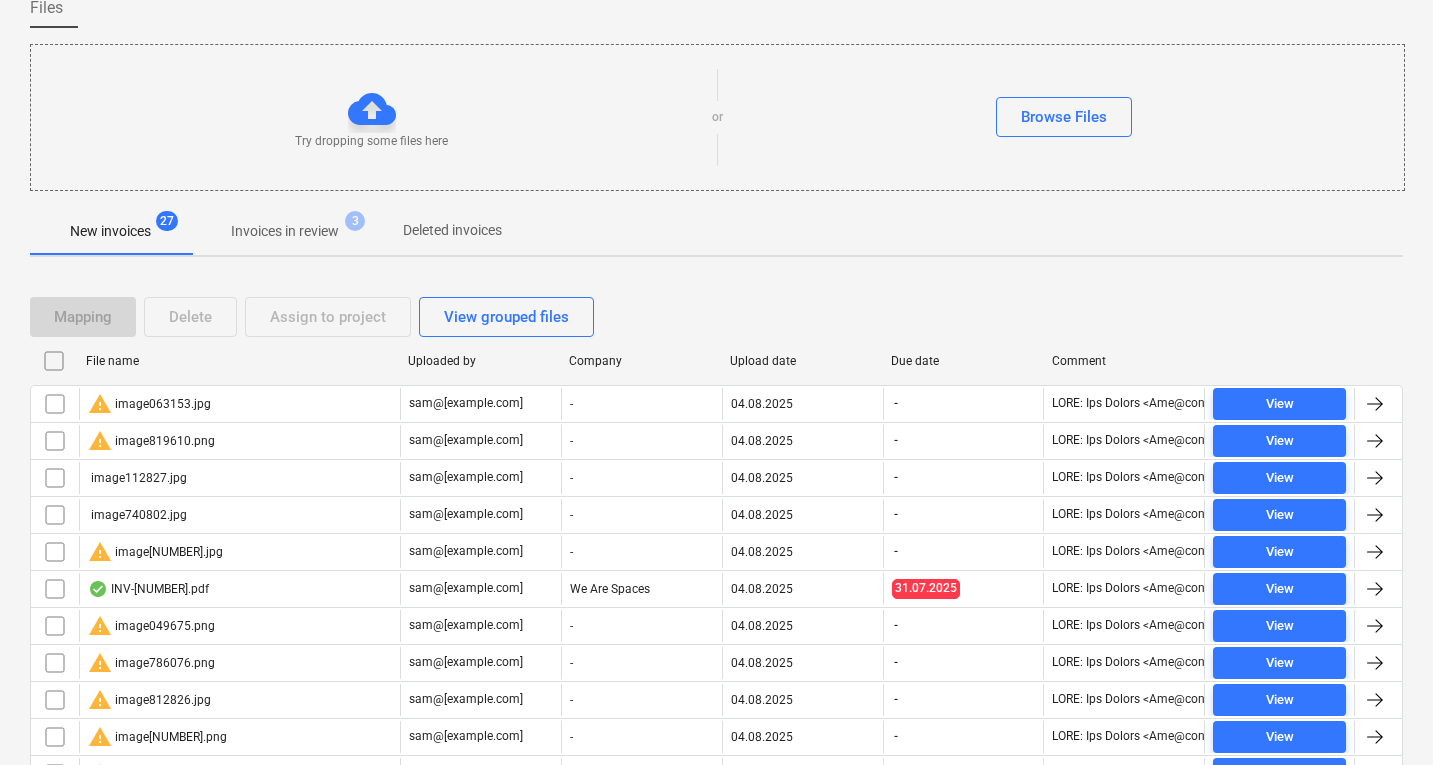 scroll, scrollTop: 154, scrollLeft: 0, axis: vertical 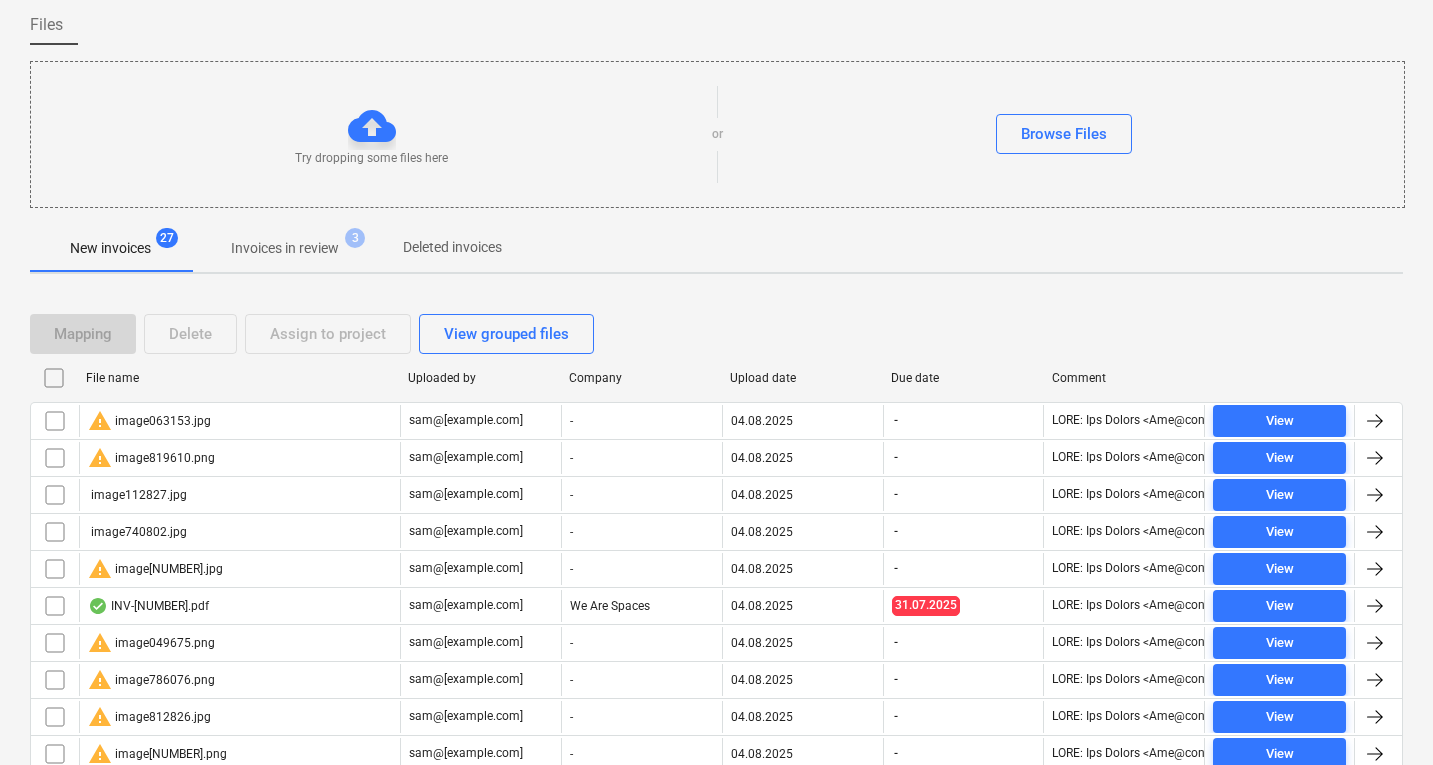 click on "New invoices" at bounding box center (110, 248) 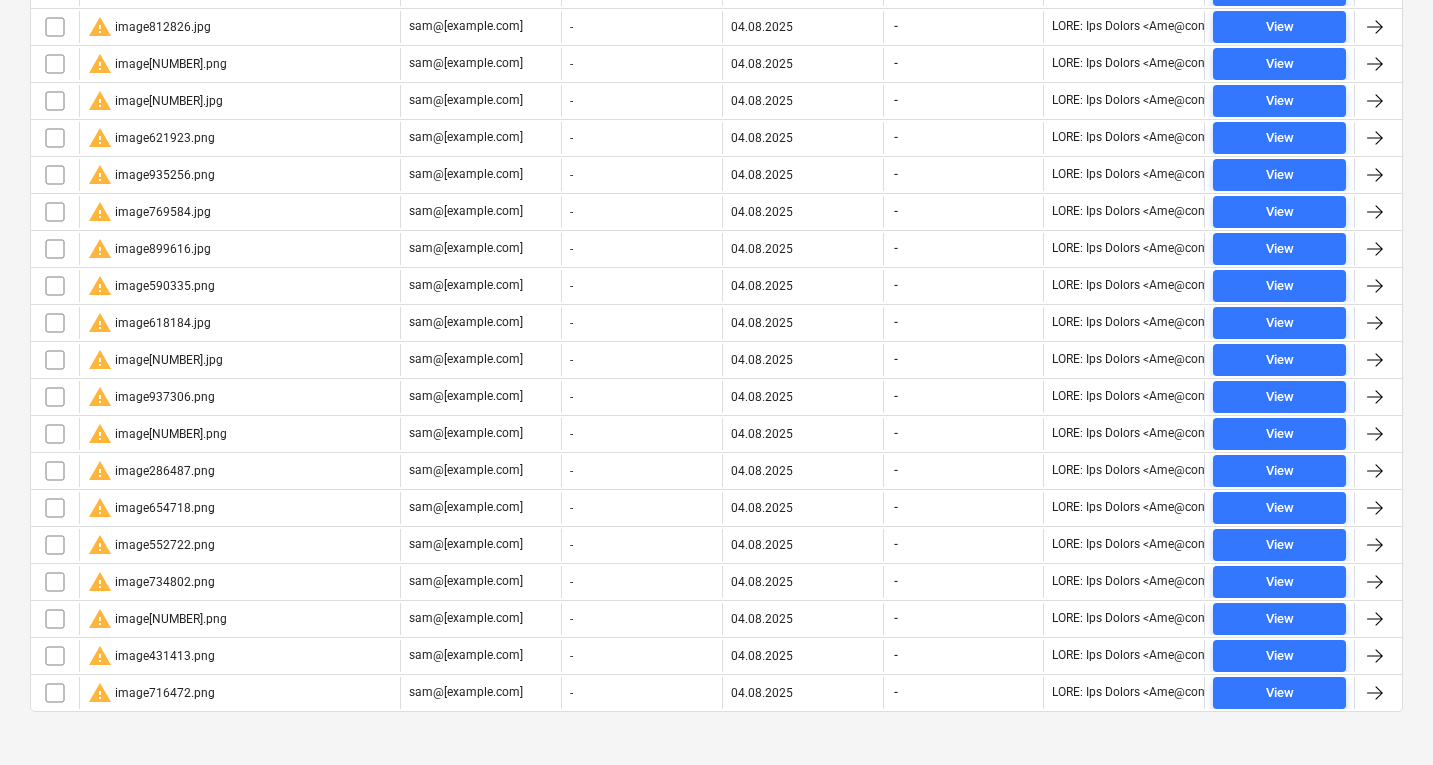 scroll, scrollTop: 863, scrollLeft: 0, axis: vertical 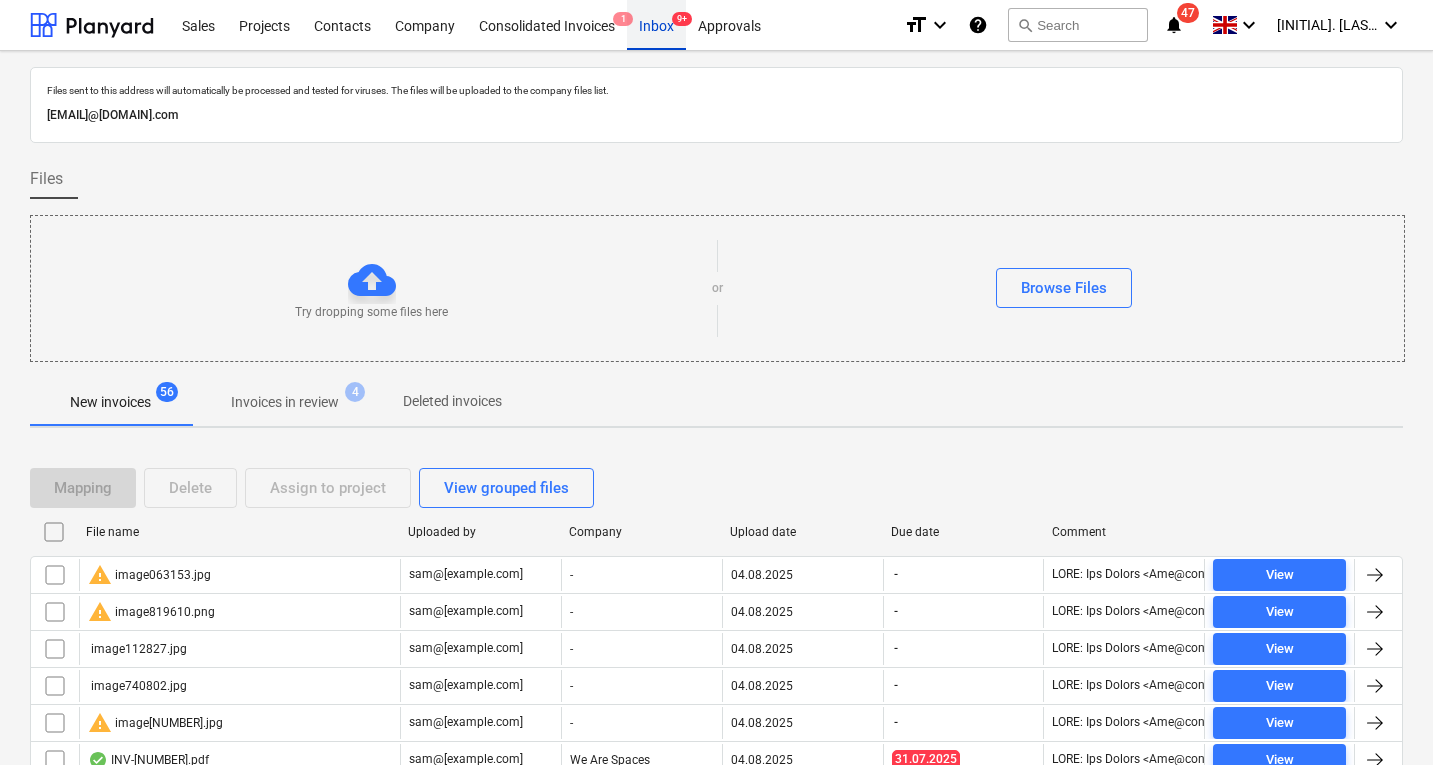 click on "Inbox 9+" at bounding box center (656, 24) 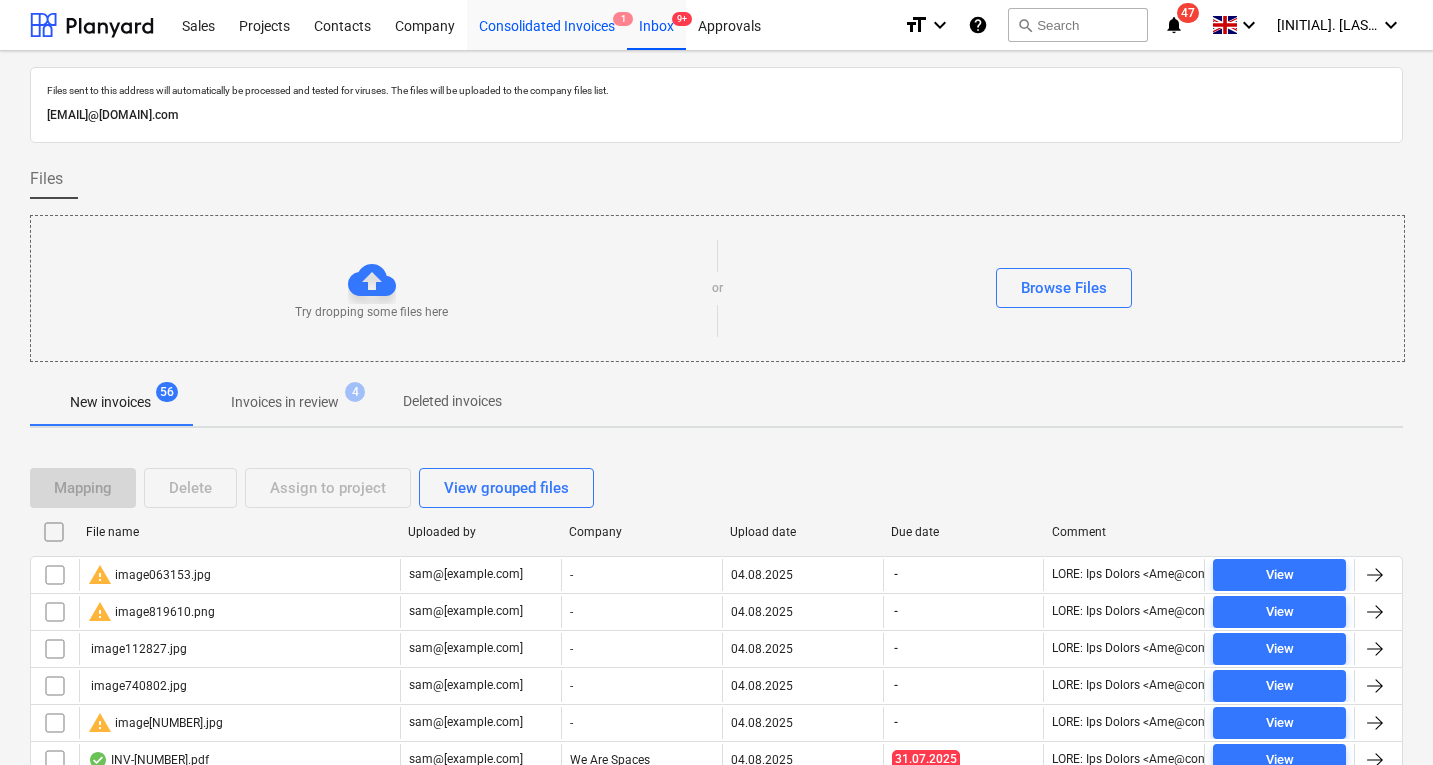 click on "Consolidated Invoices 1" at bounding box center (547, 24) 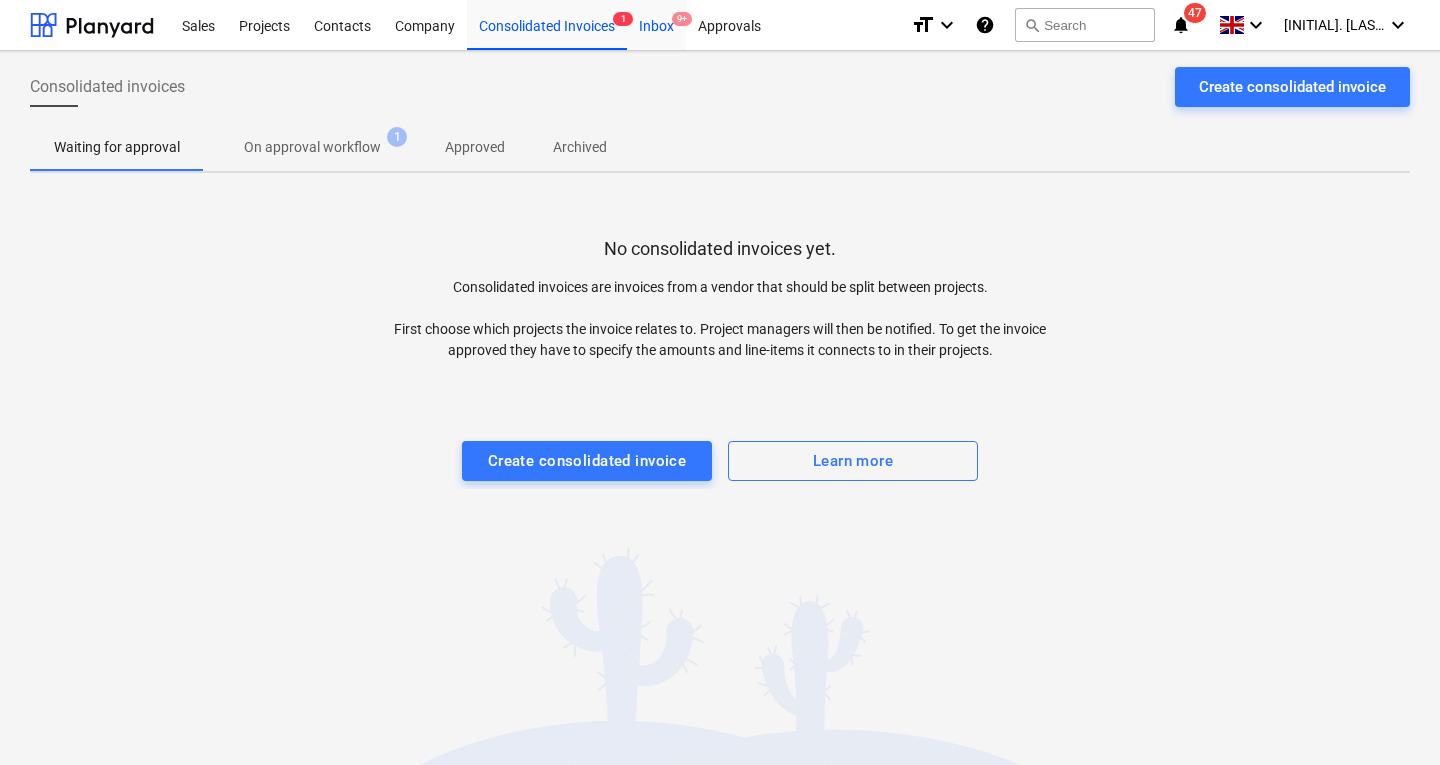 click on "Inbox 9+" at bounding box center (656, 24) 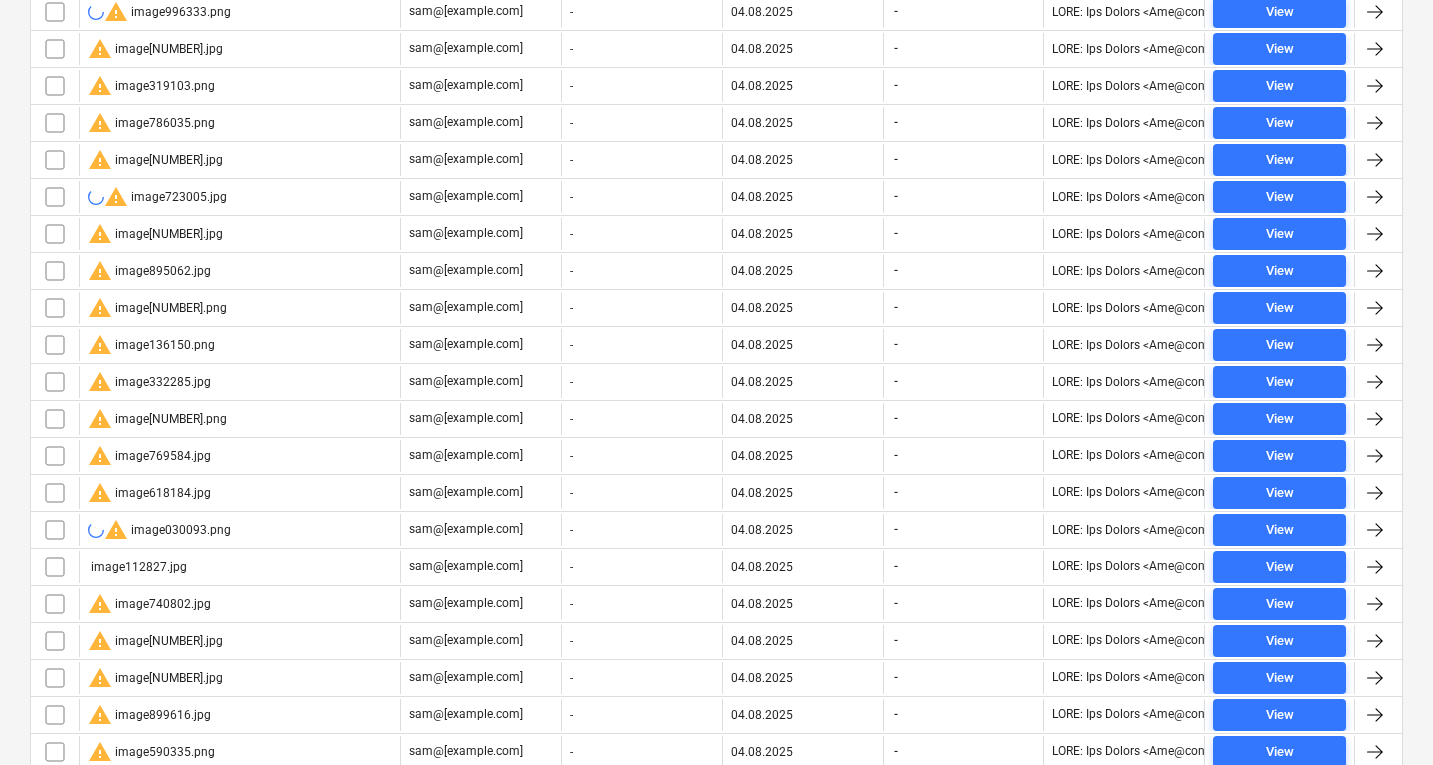 scroll, scrollTop: 1936, scrollLeft: 0, axis: vertical 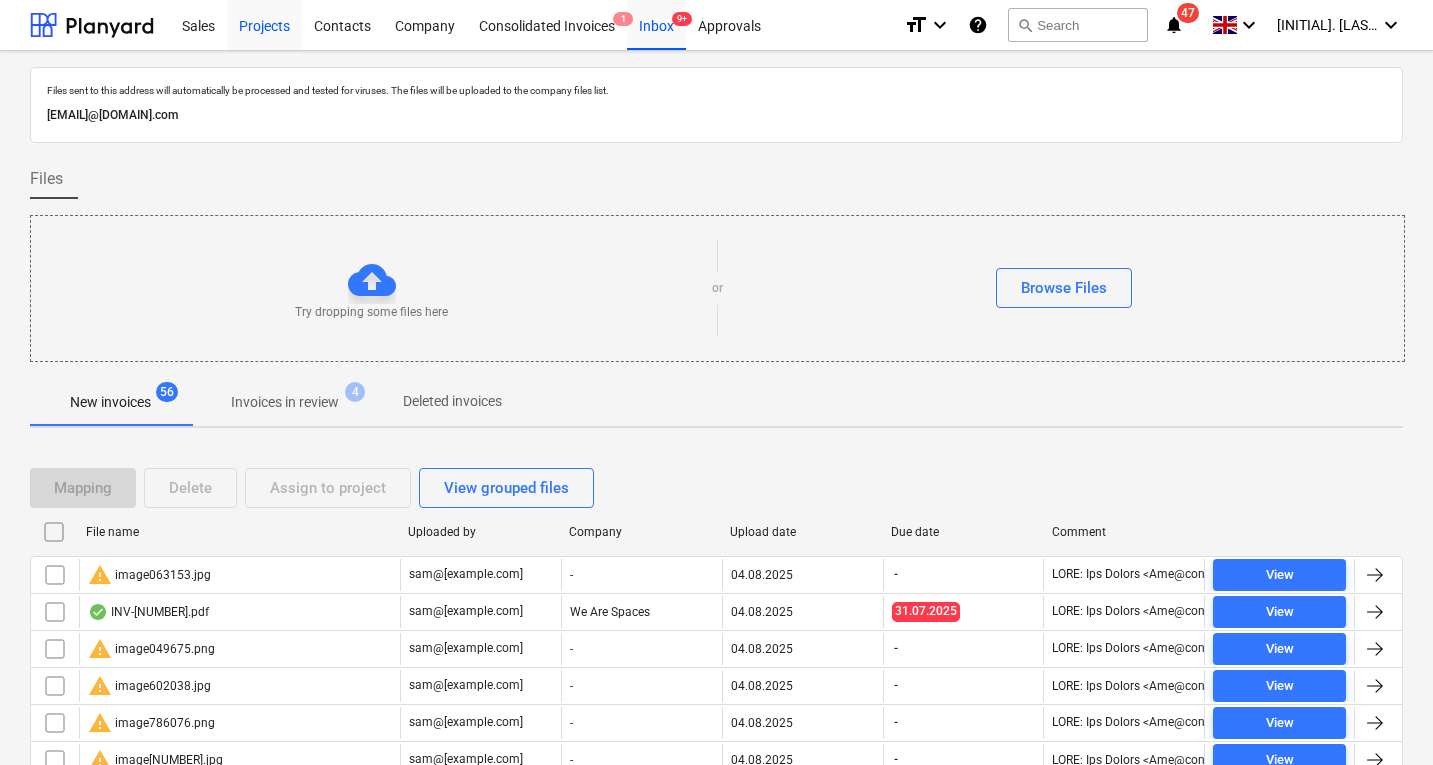 drag, startPoint x: 578, startPoint y: 433, endPoint x: 266, endPoint y: 15, distance: 521.6014 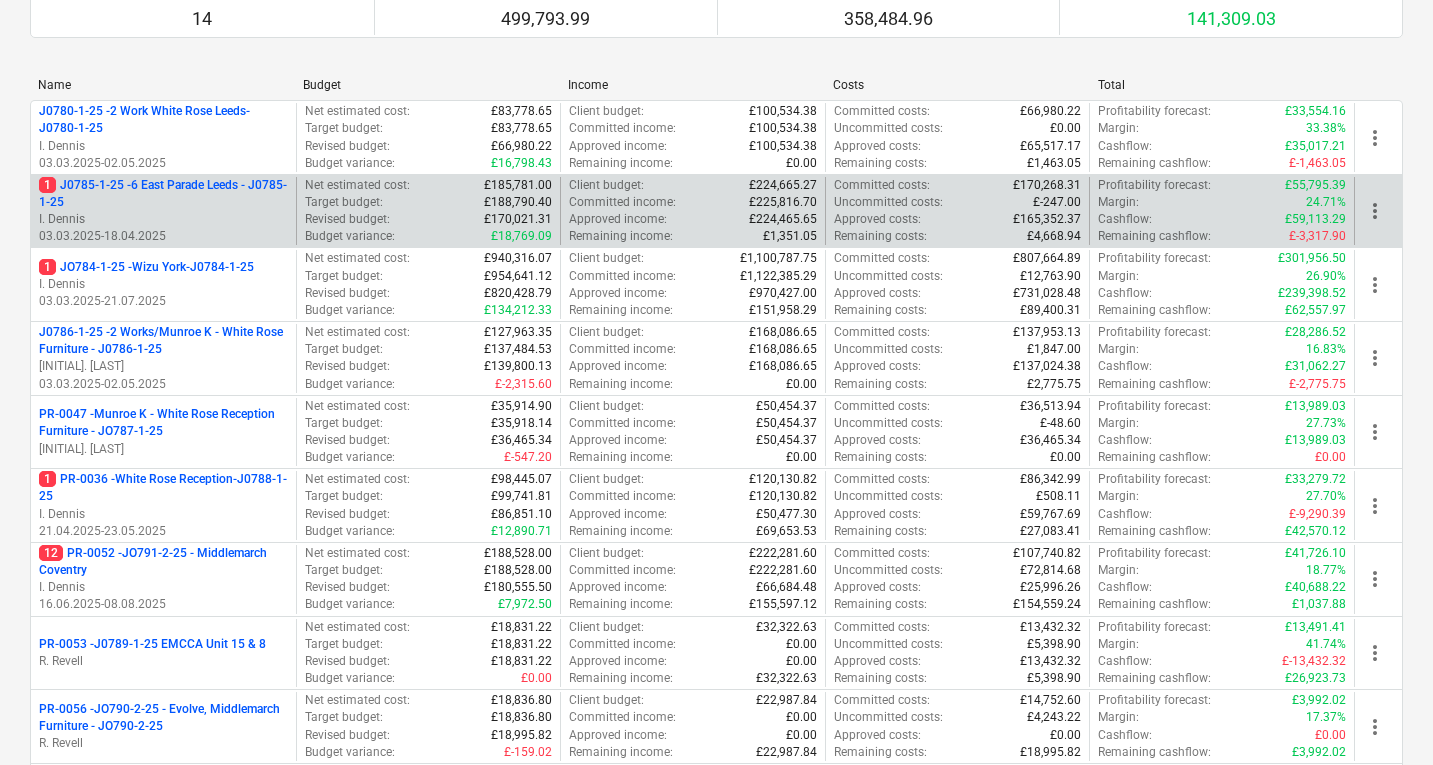 scroll, scrollTop: 332, scrollLeft: 0, axis: vertical 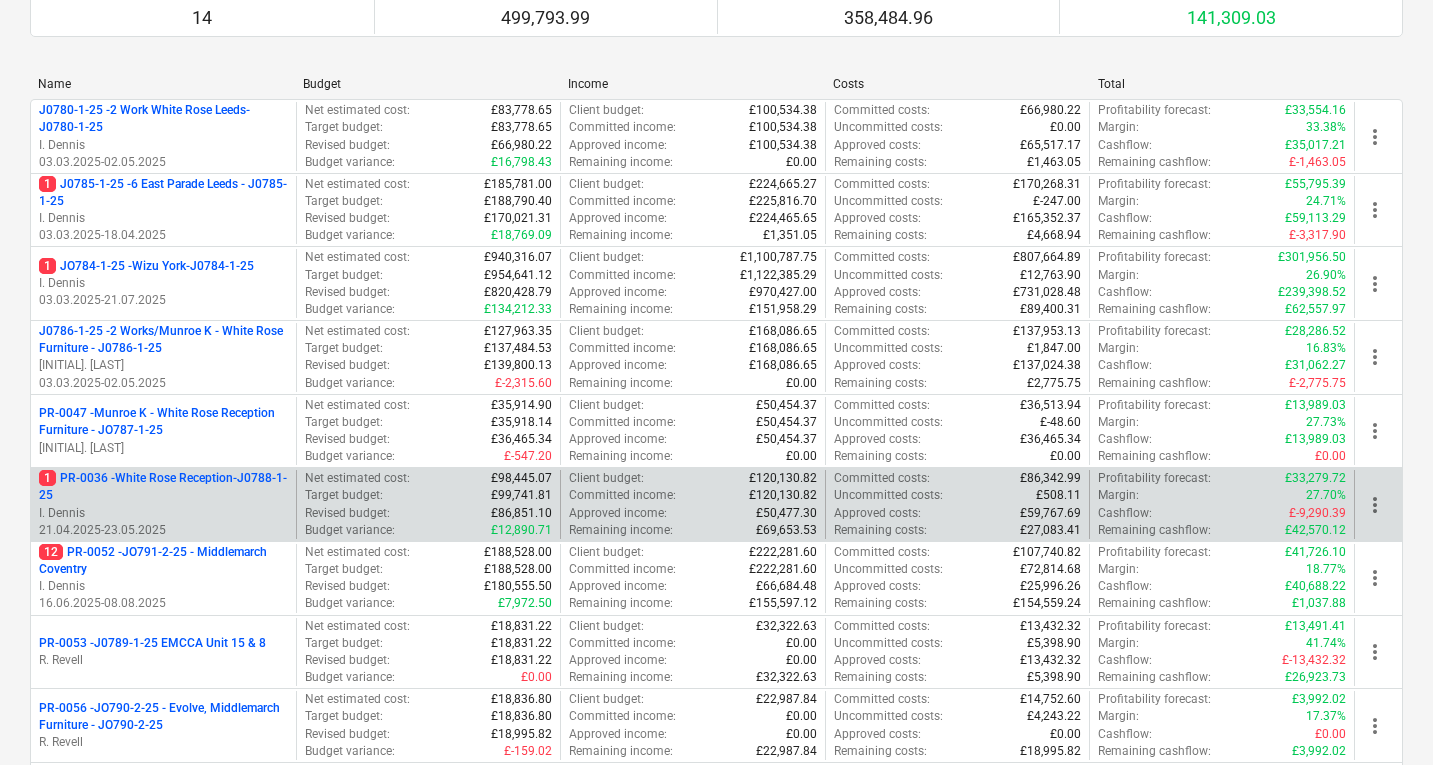 click on "1  PR-0036 -  White Rose Reception-J0788-1-25" at bounding box center (163, 487) 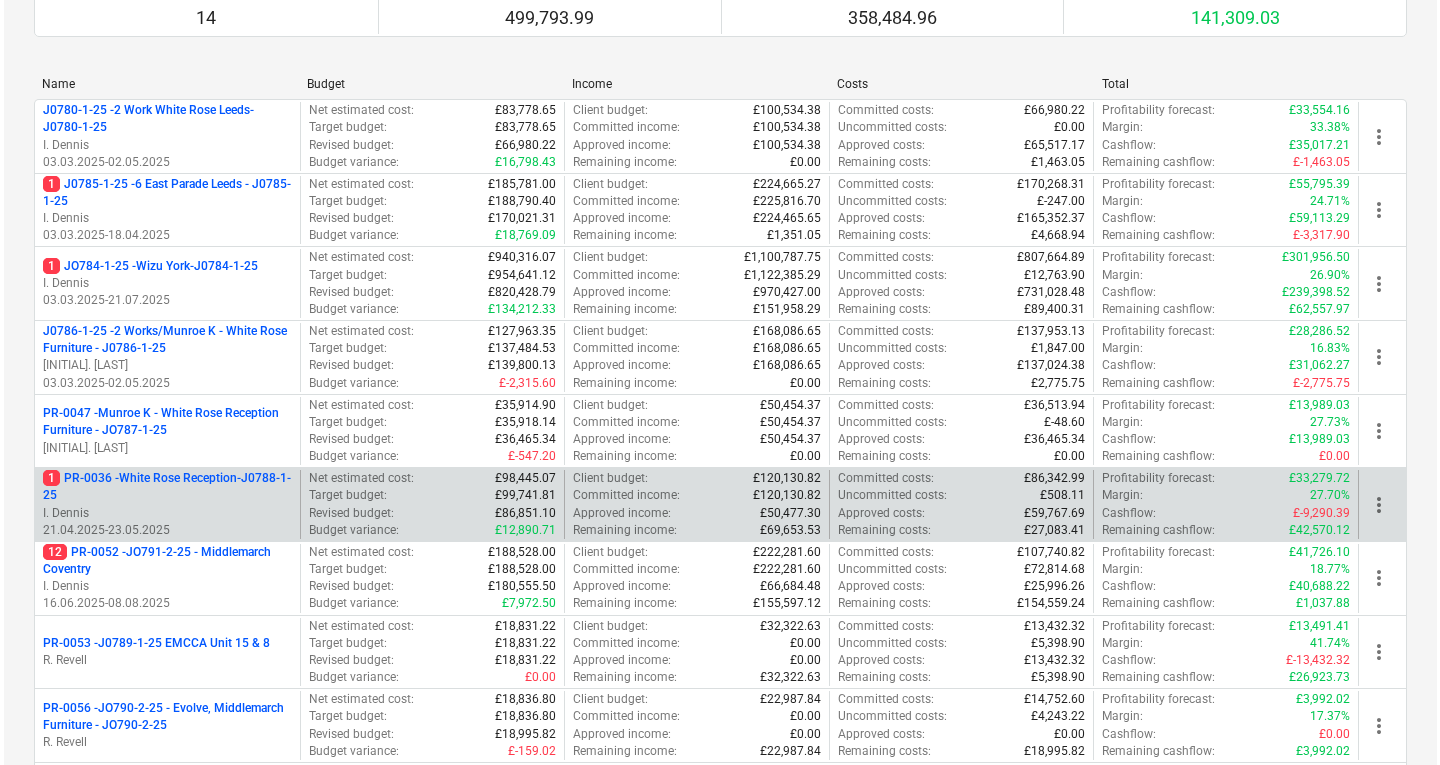 scroll, scrollTop: 0, scrollLeft: 0, axis: both 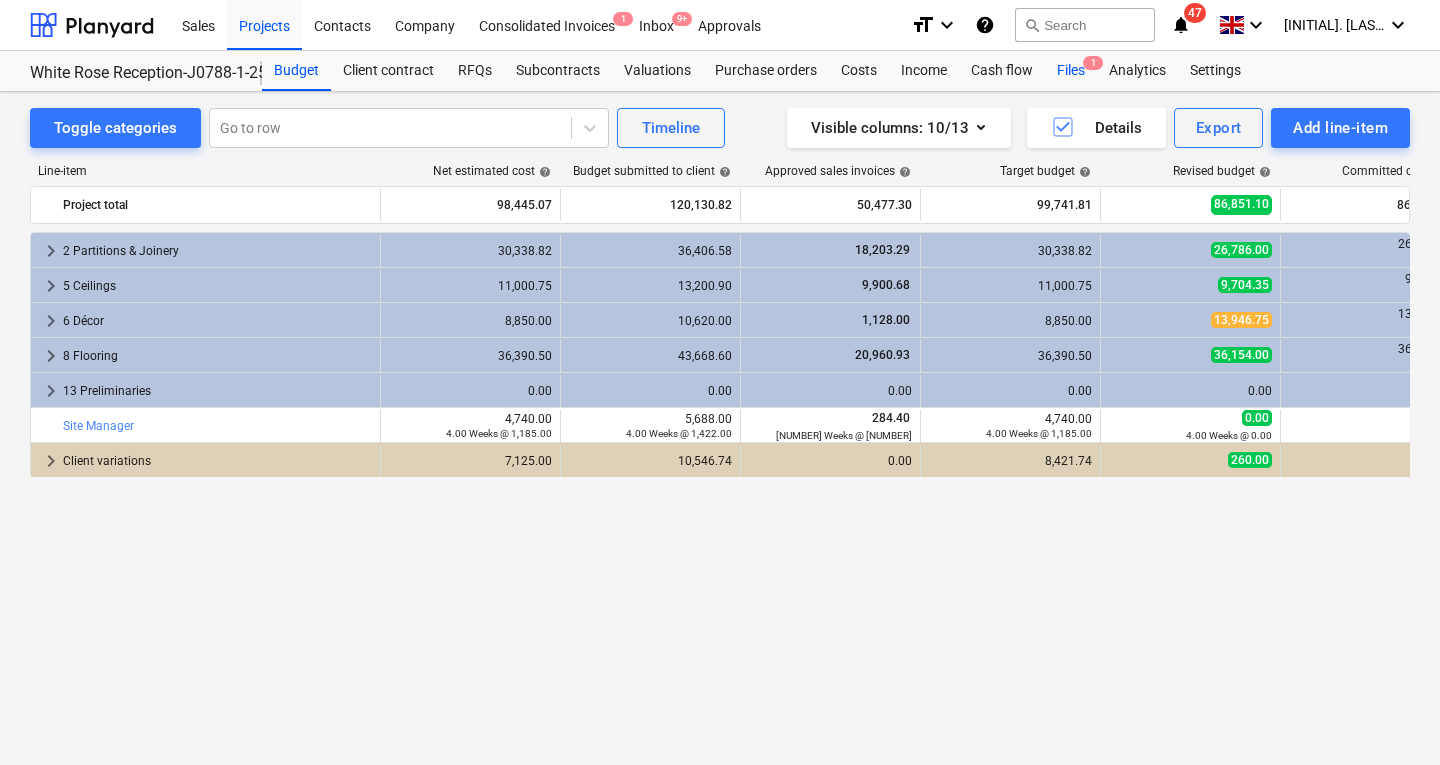 click on "Files 1" at bounding box center (1071, 71) 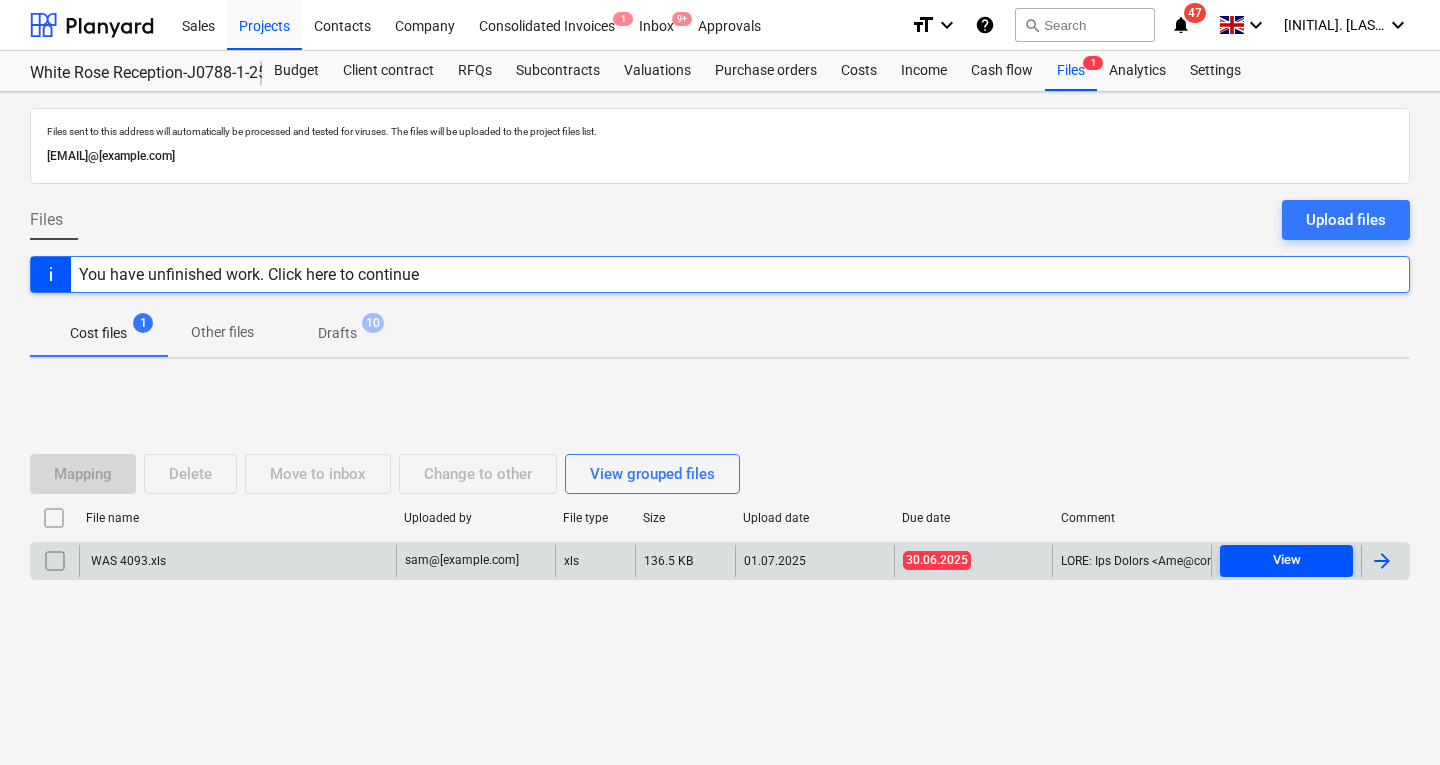 click on "View" at bounding box center (1286, 560) 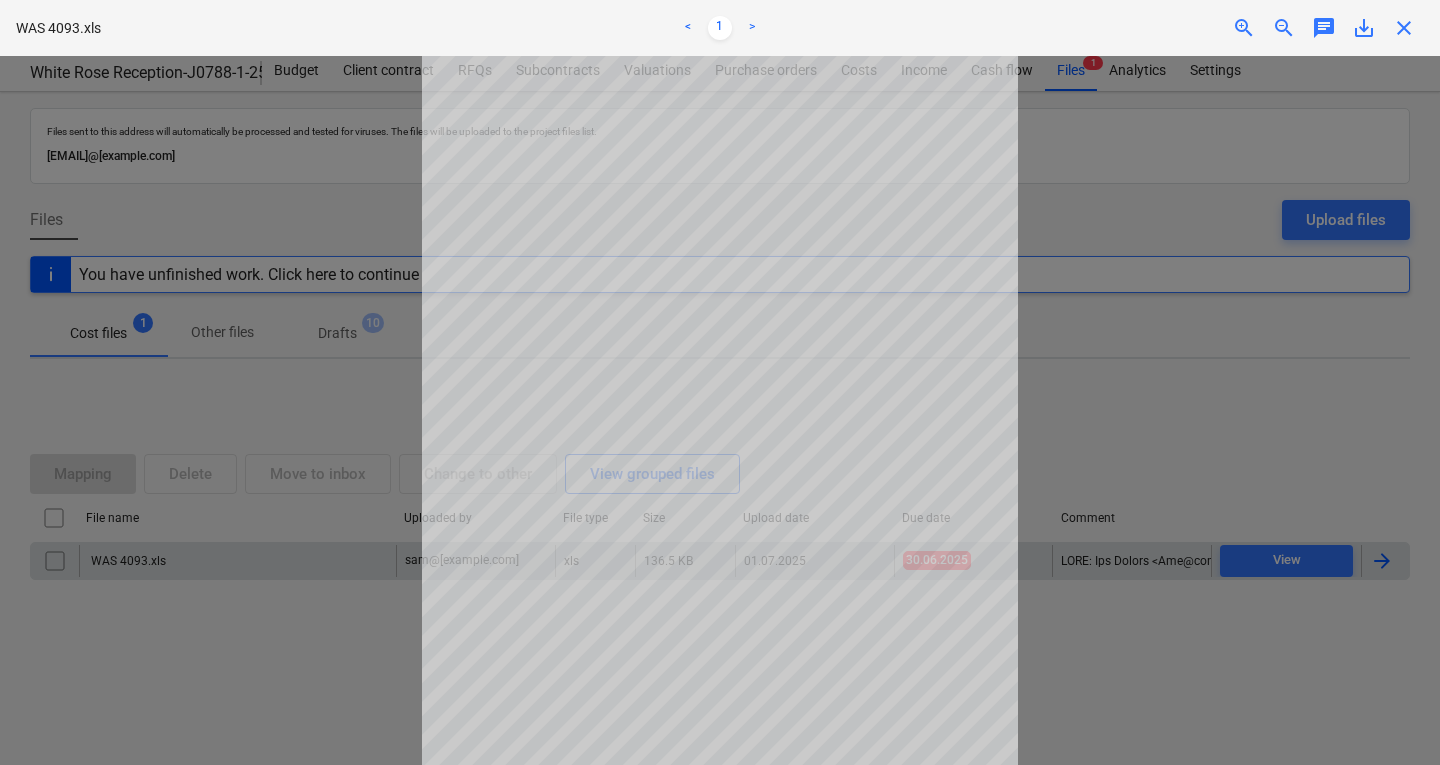 scroll, scrollTop: 137, scrollLeft: 0, axis: vertical 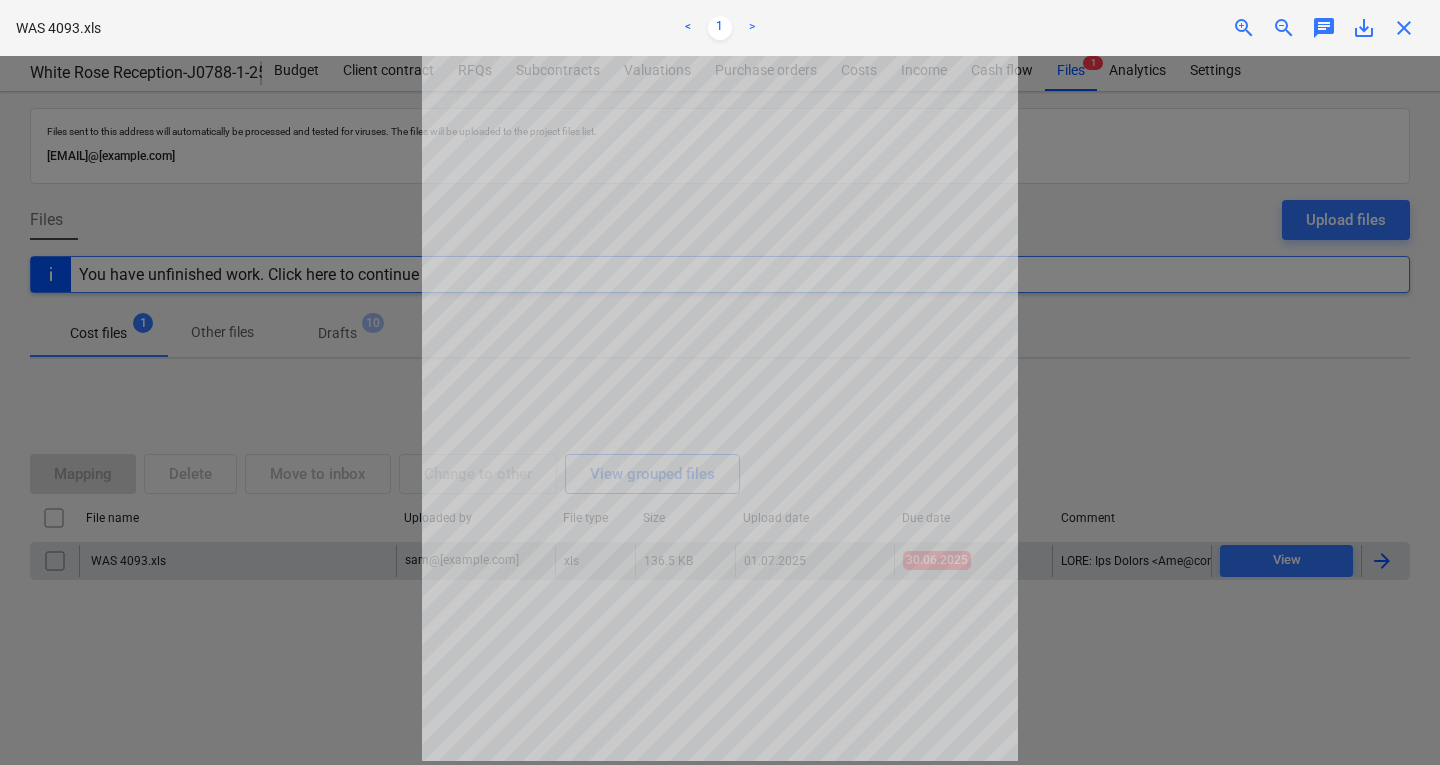 click at bounding box center [720, 410] 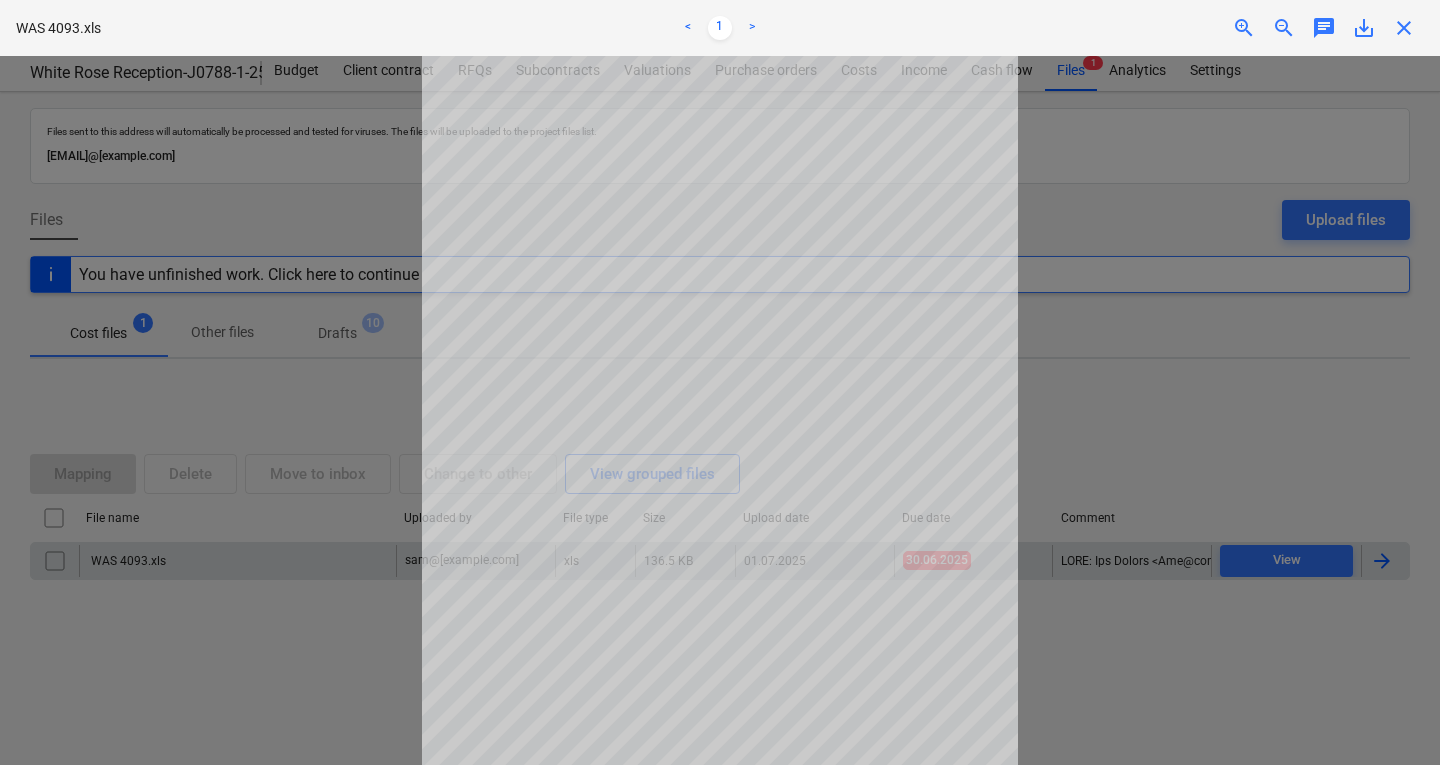click on ">" at bounding box center [752, 28] 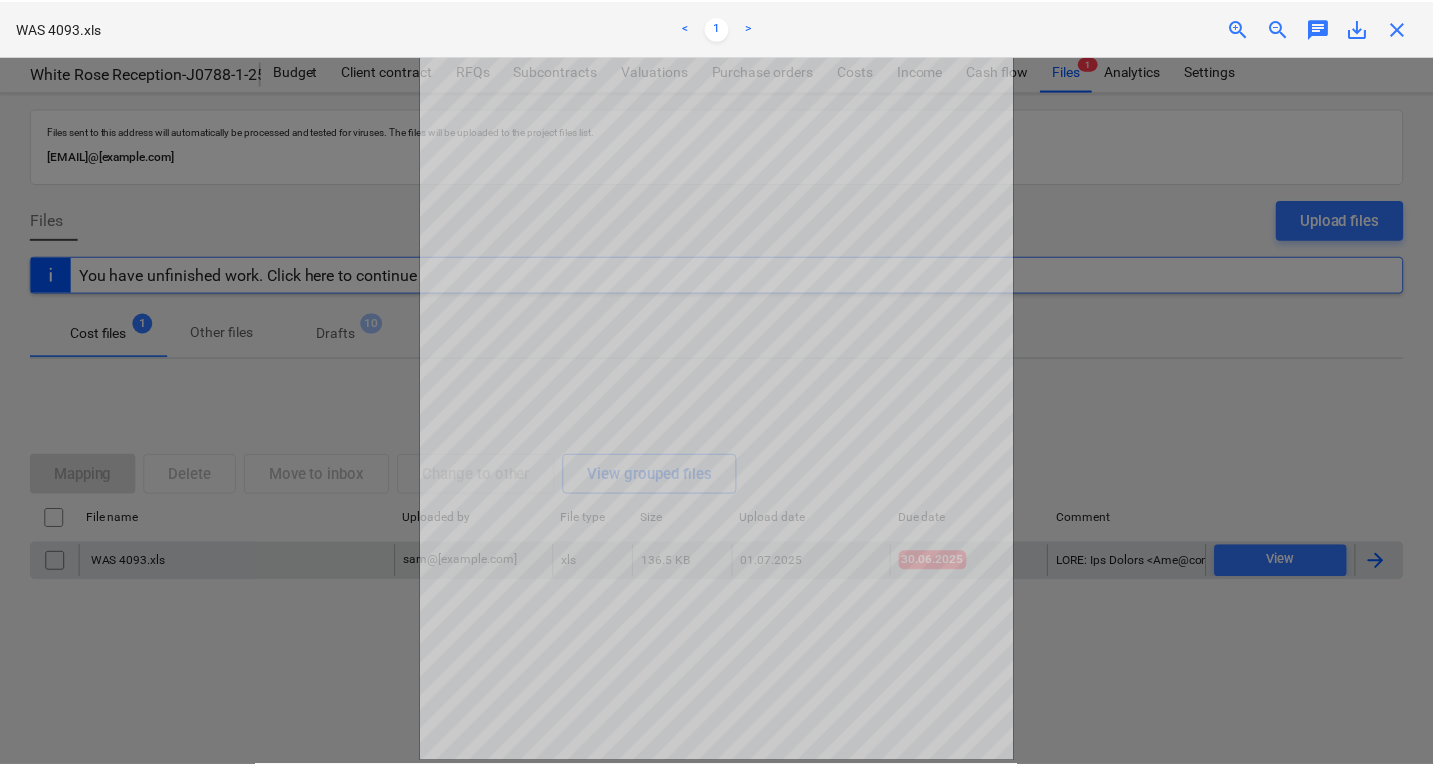 scroll, scrollTop: 0, scrollLeft: 0, axis: both 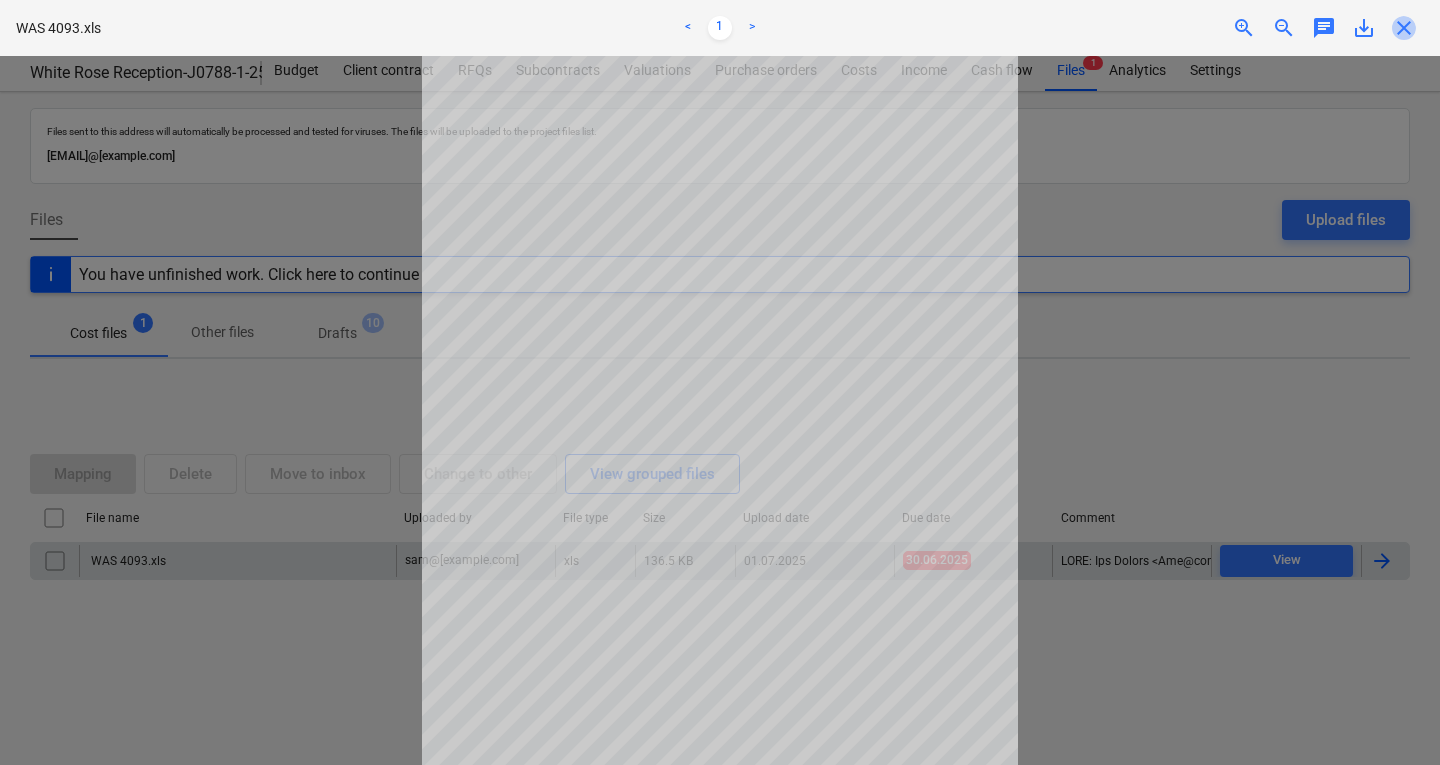 click on "close" at bounding box center [1404, 28] 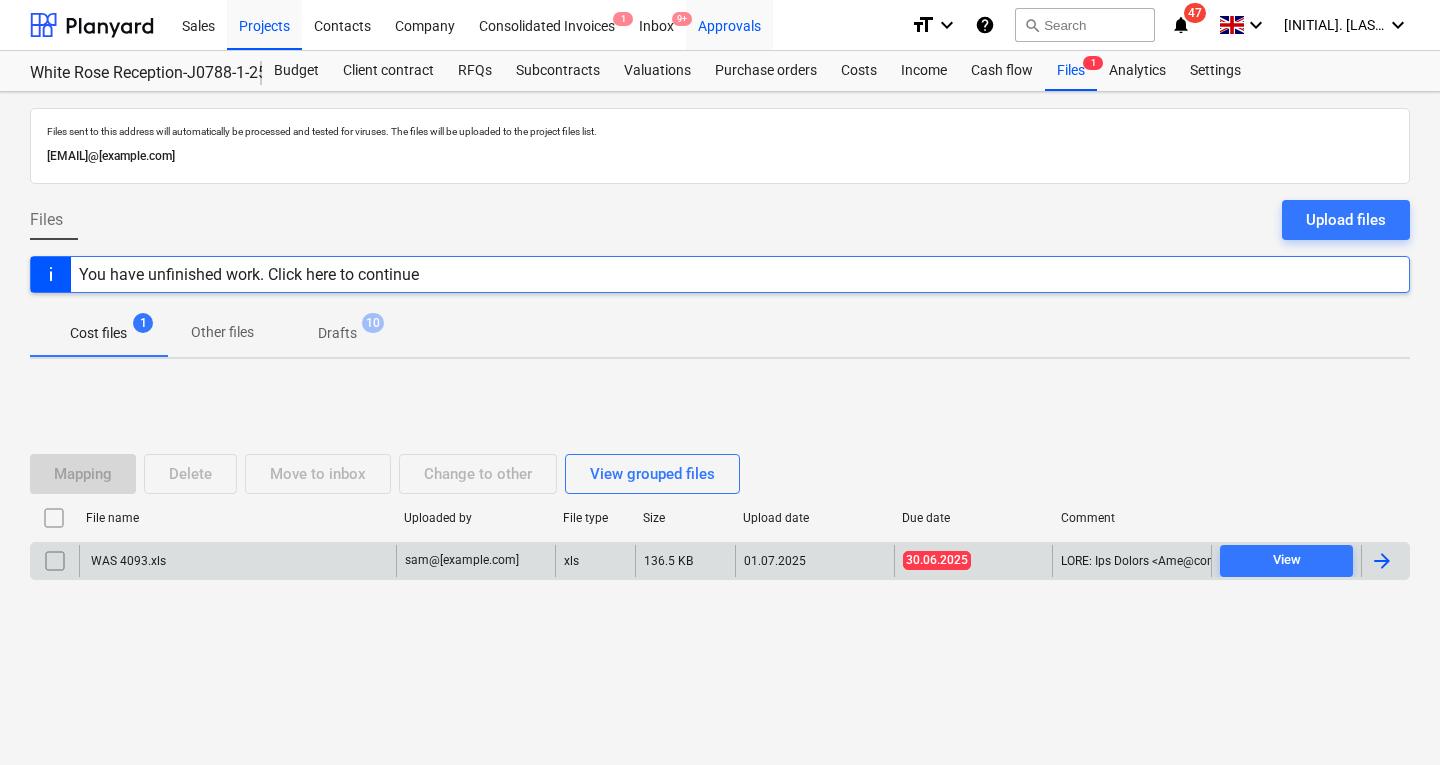 click on "Approvals" at bounding box center [729, 24] 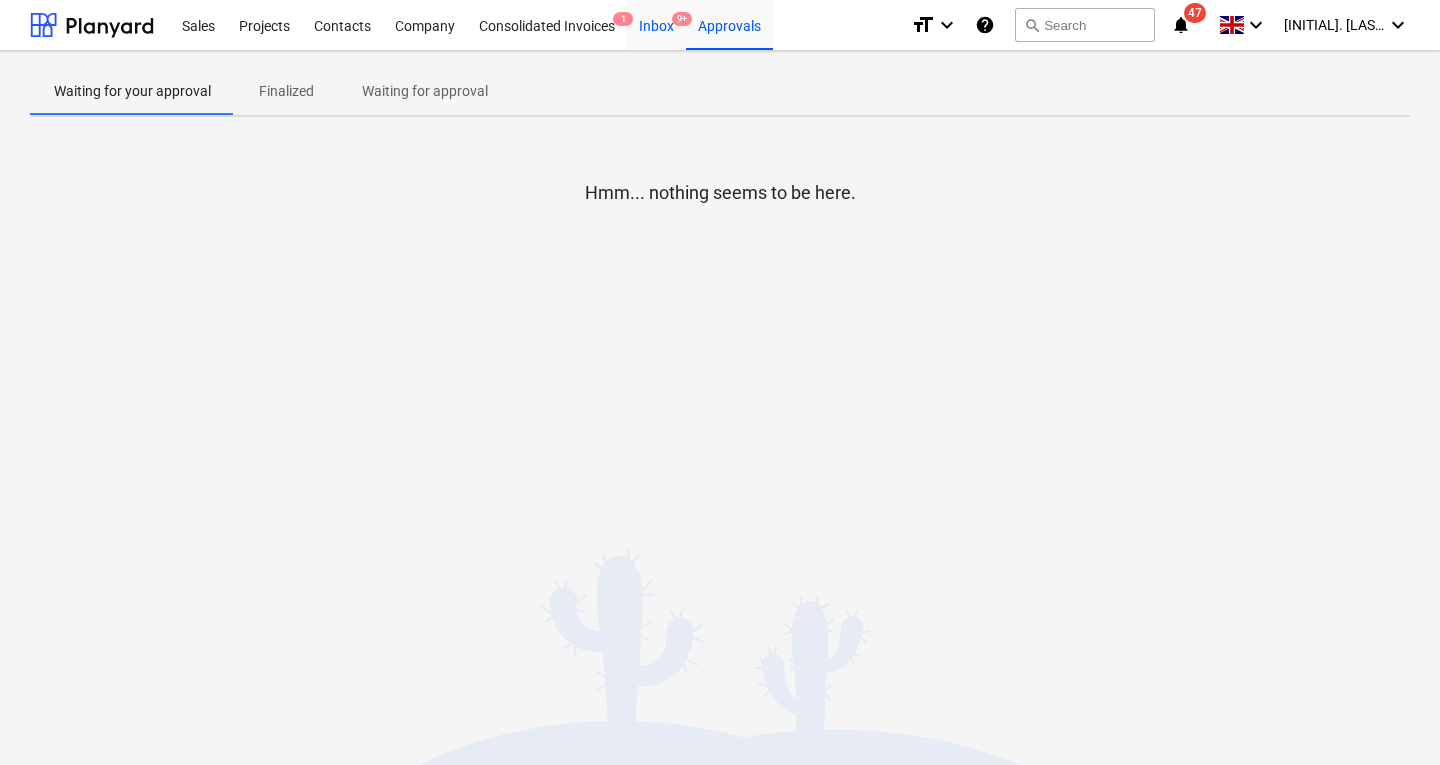 click on "Inbox 9+" at bounding box center [656, 24] 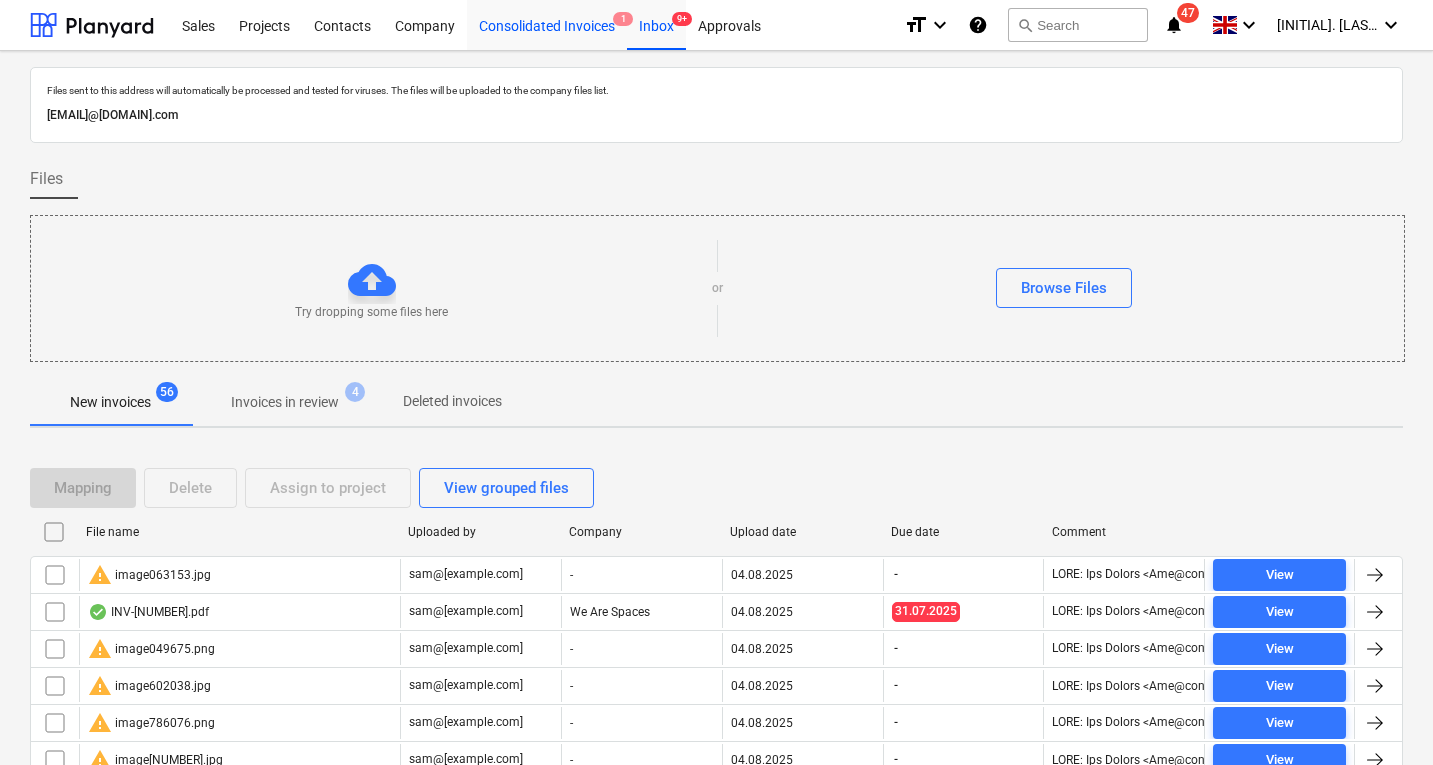 click on "Consolidated Invoices 1" at bounding box center [547, 24] 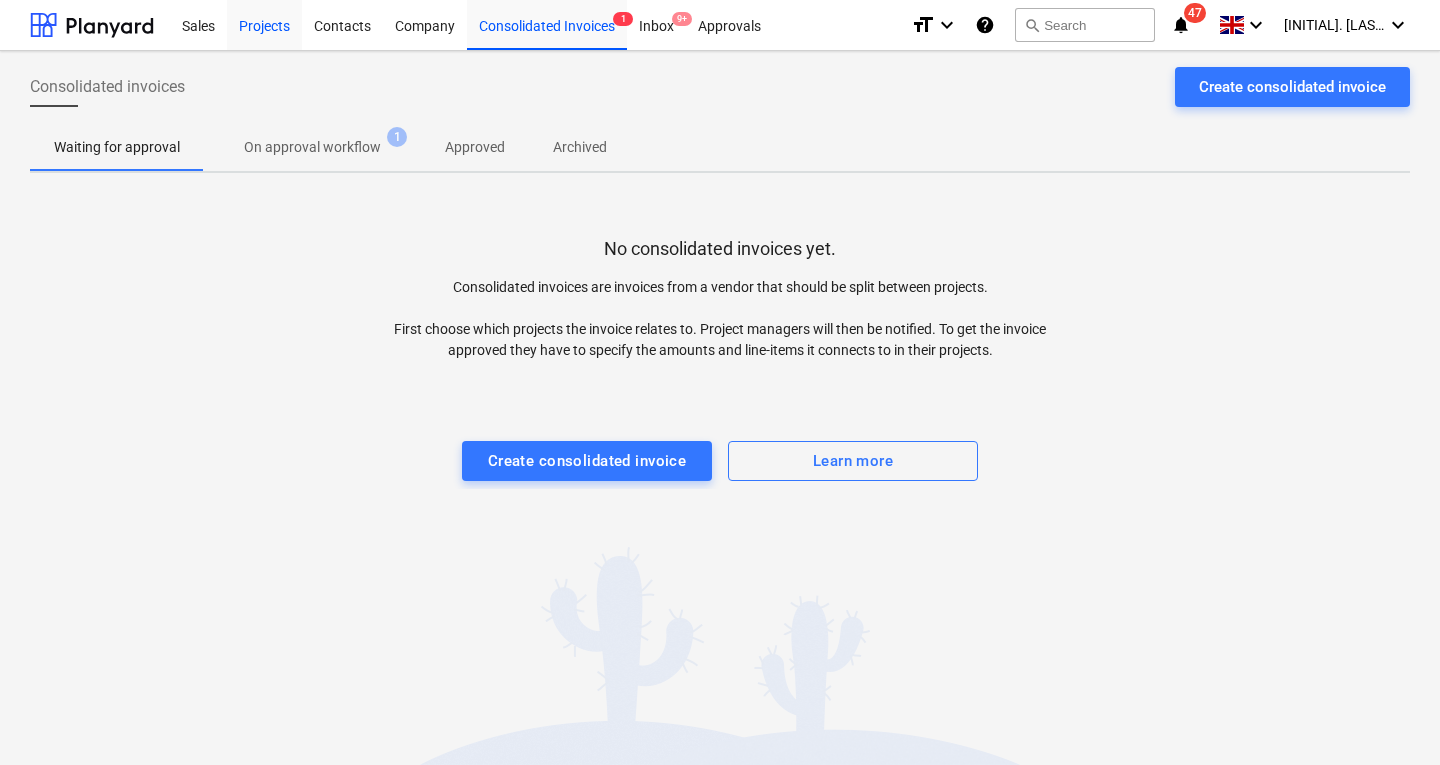 click on "Projects" at bounding box center (264, 24) 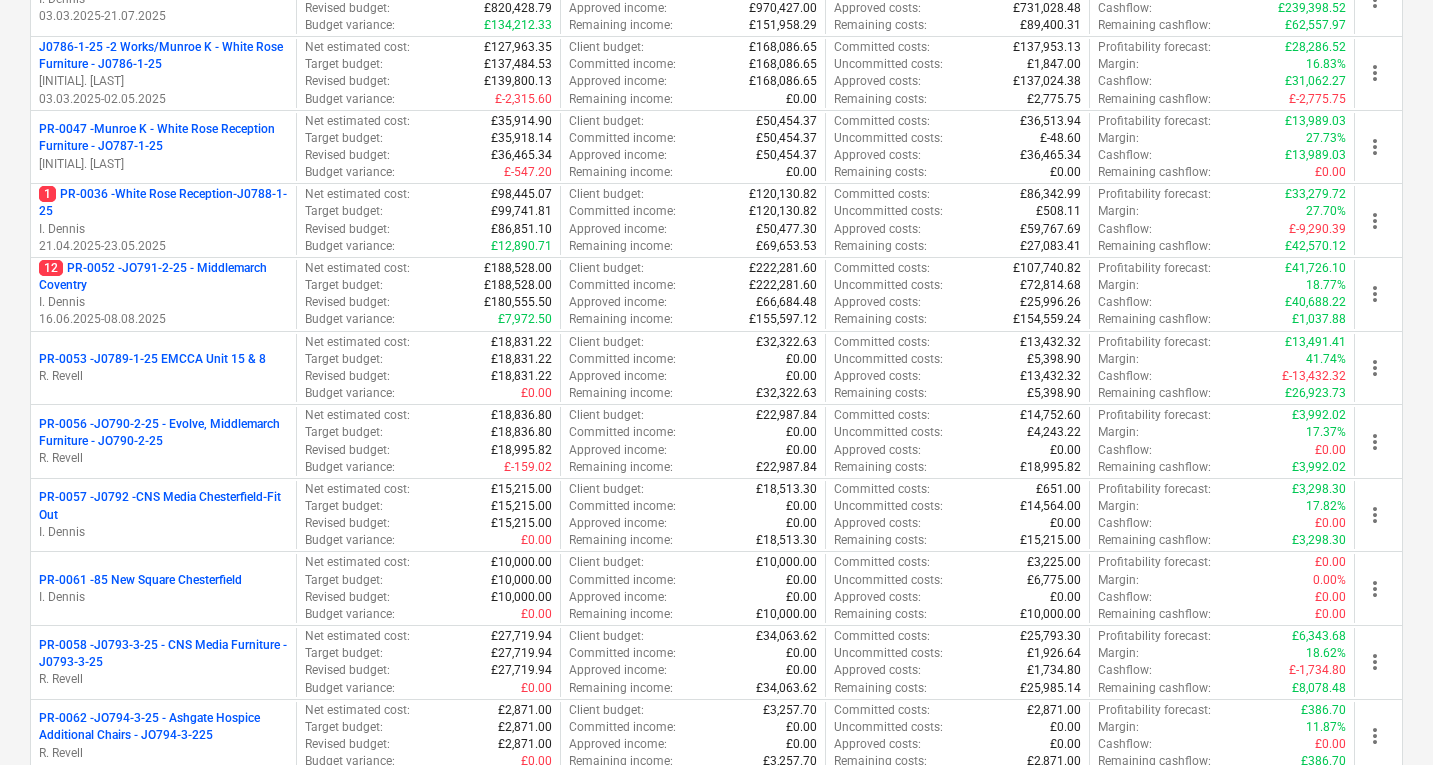 scroll, scrollTop: 617, scrollLeft: 0, axis: vertical 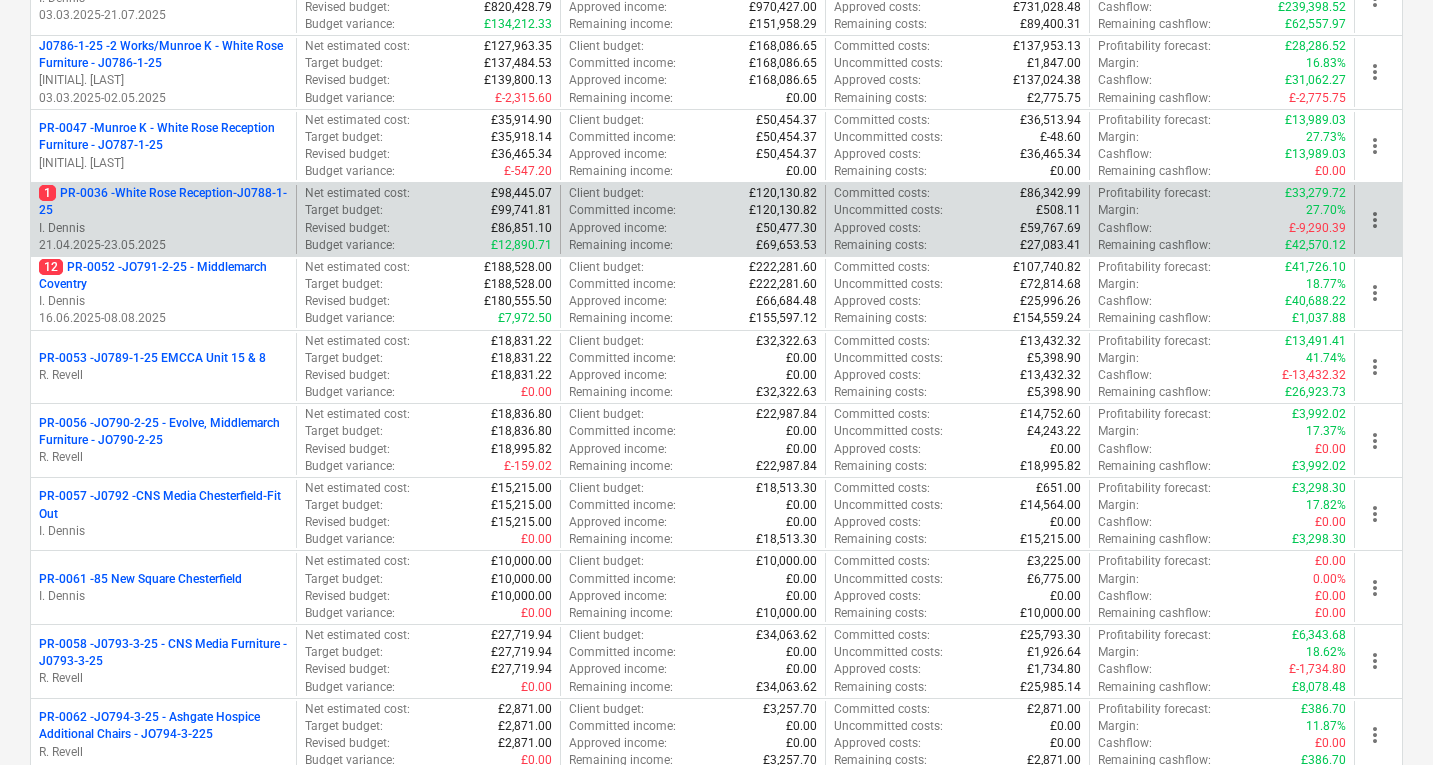click on "1  PR-0036 -  White Rose Reception-J0788-1-25" at bounding box center (163, 202) 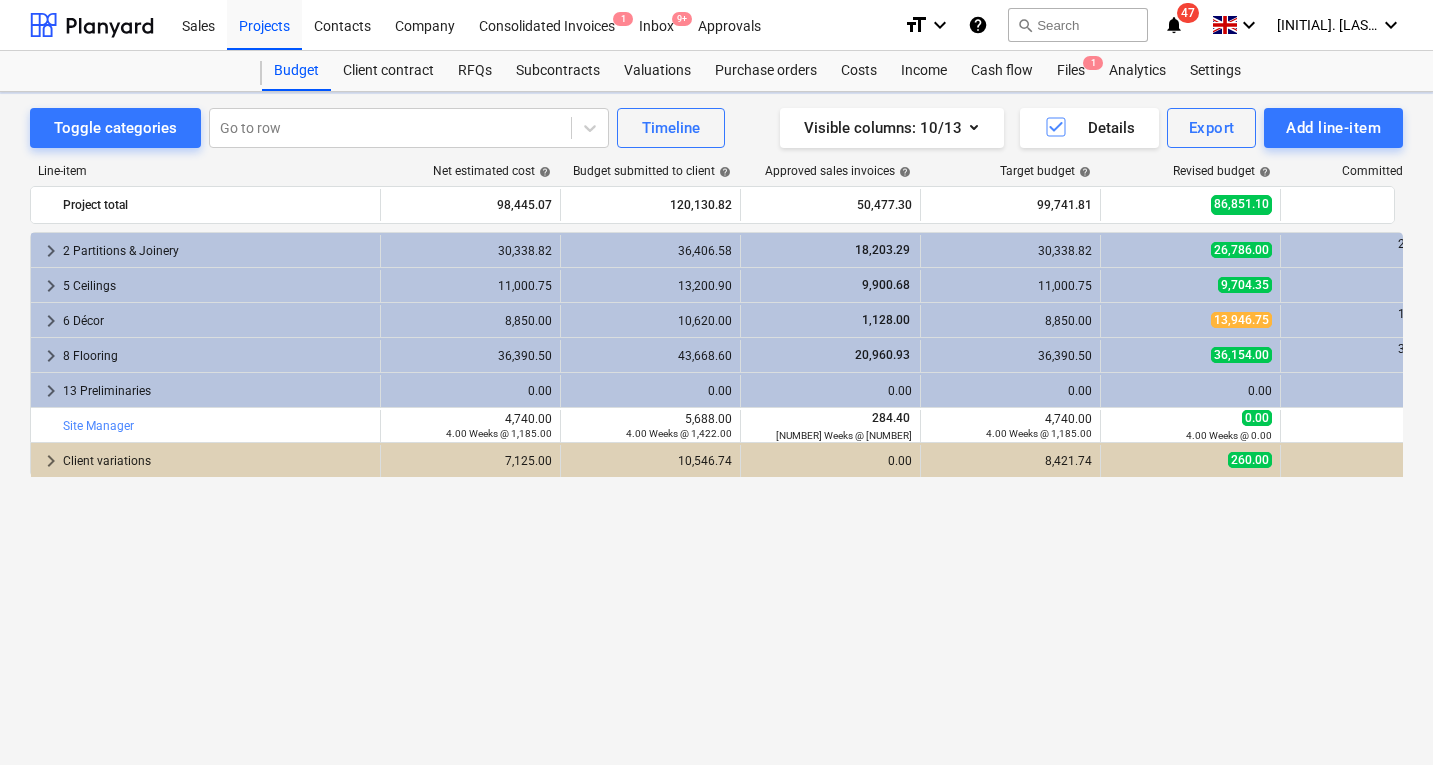 scroll, scrollTop: 0, scrollLeft: 0, axis: both 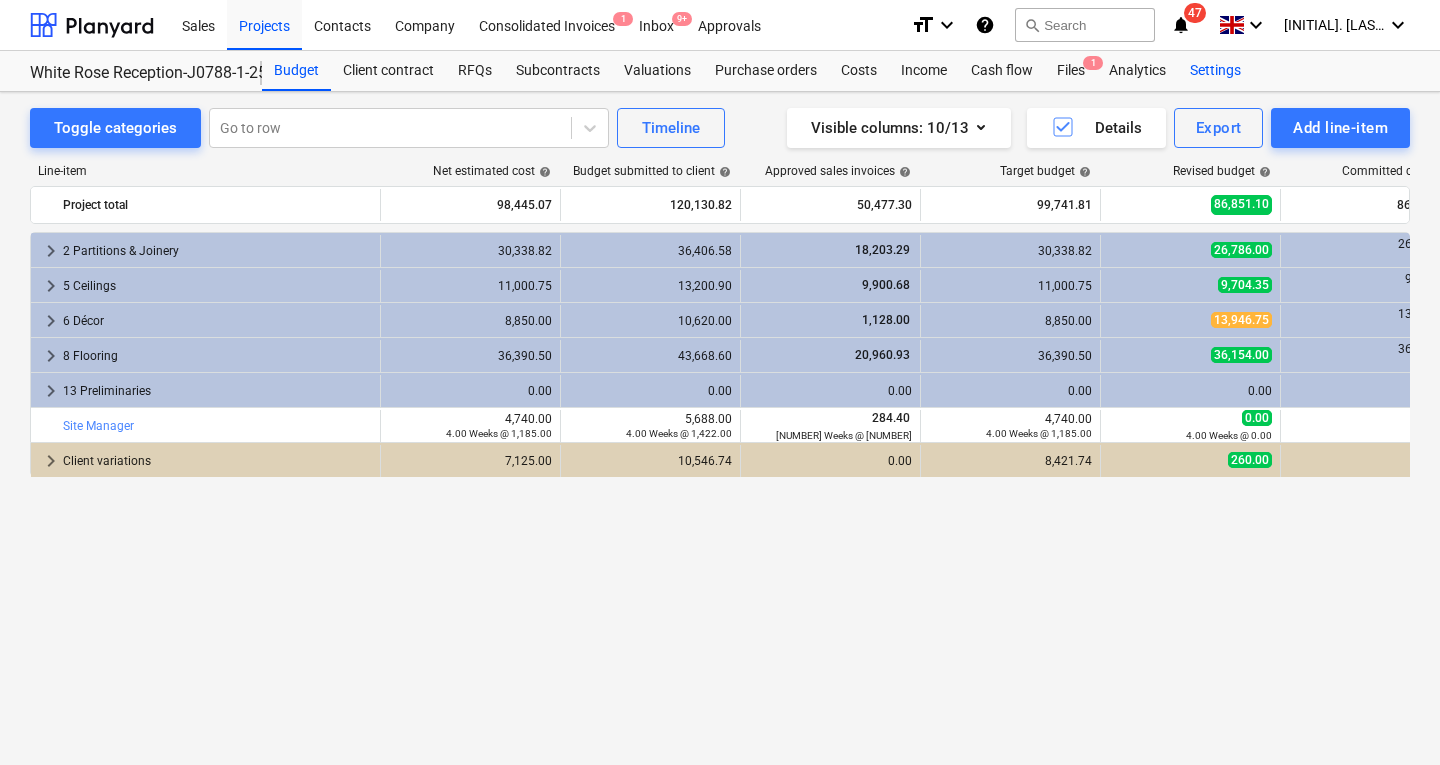click on "Settings" at bounding box center (1215, 71) 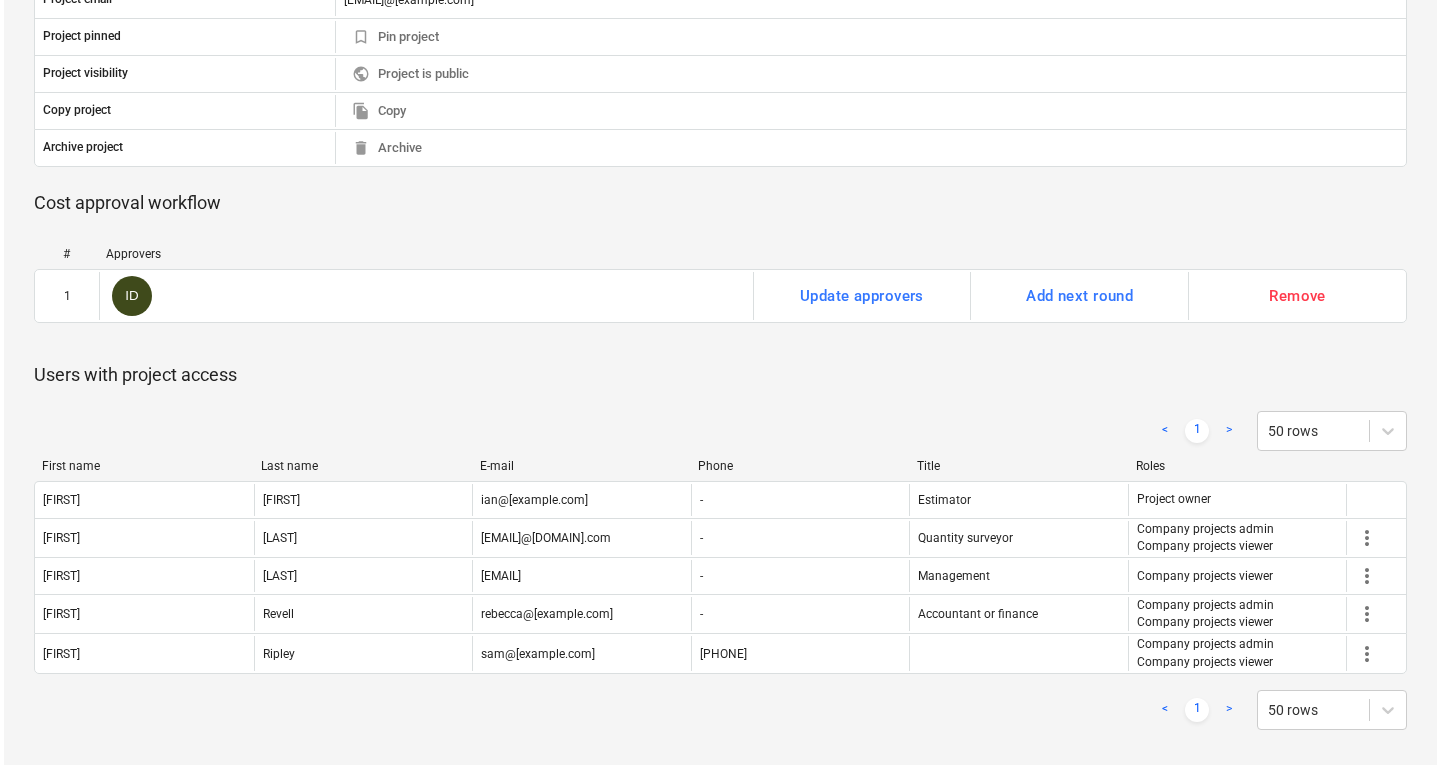 scroll, scrollTop: 713, scrollLeft: 0, axis: vertical 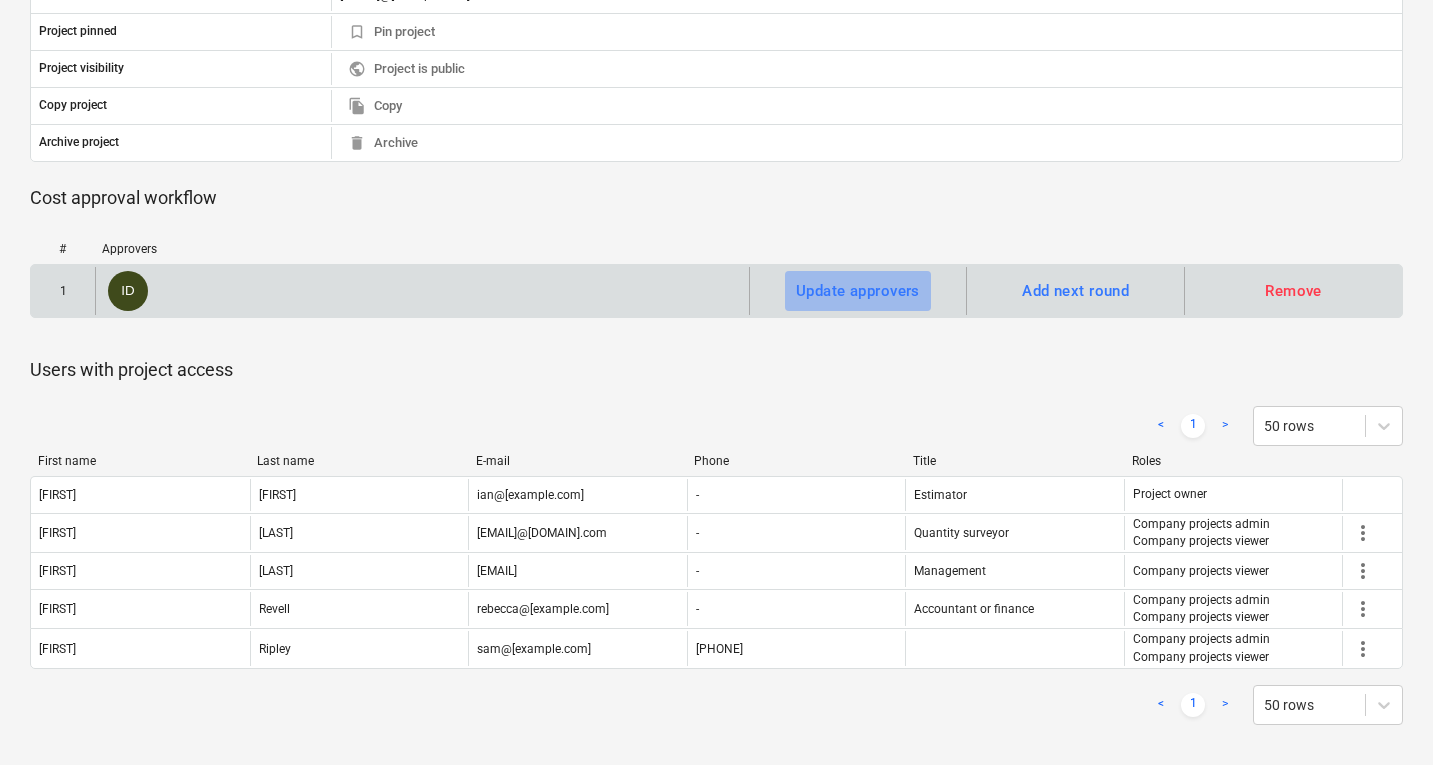 click on "Update approvers" at bounding box center (858, 291) 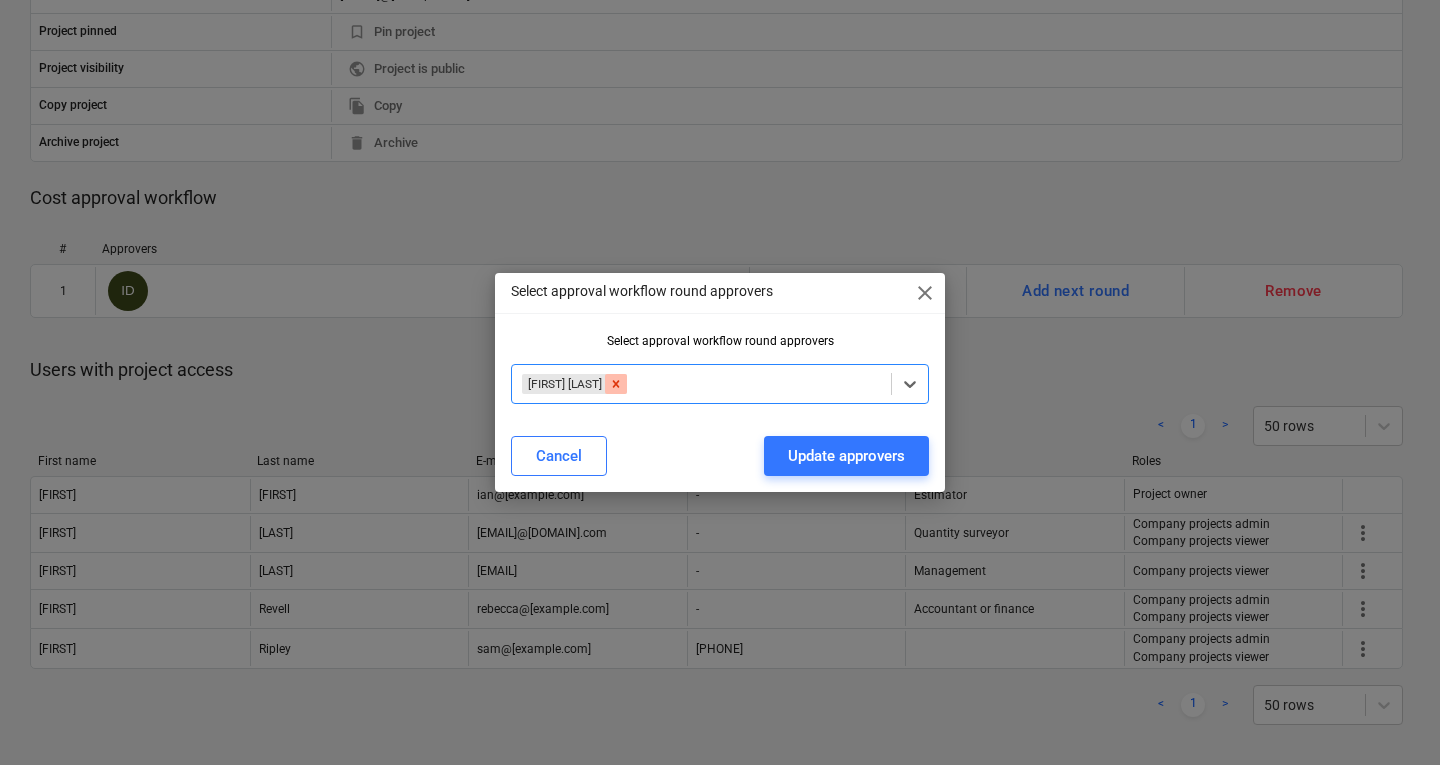 click 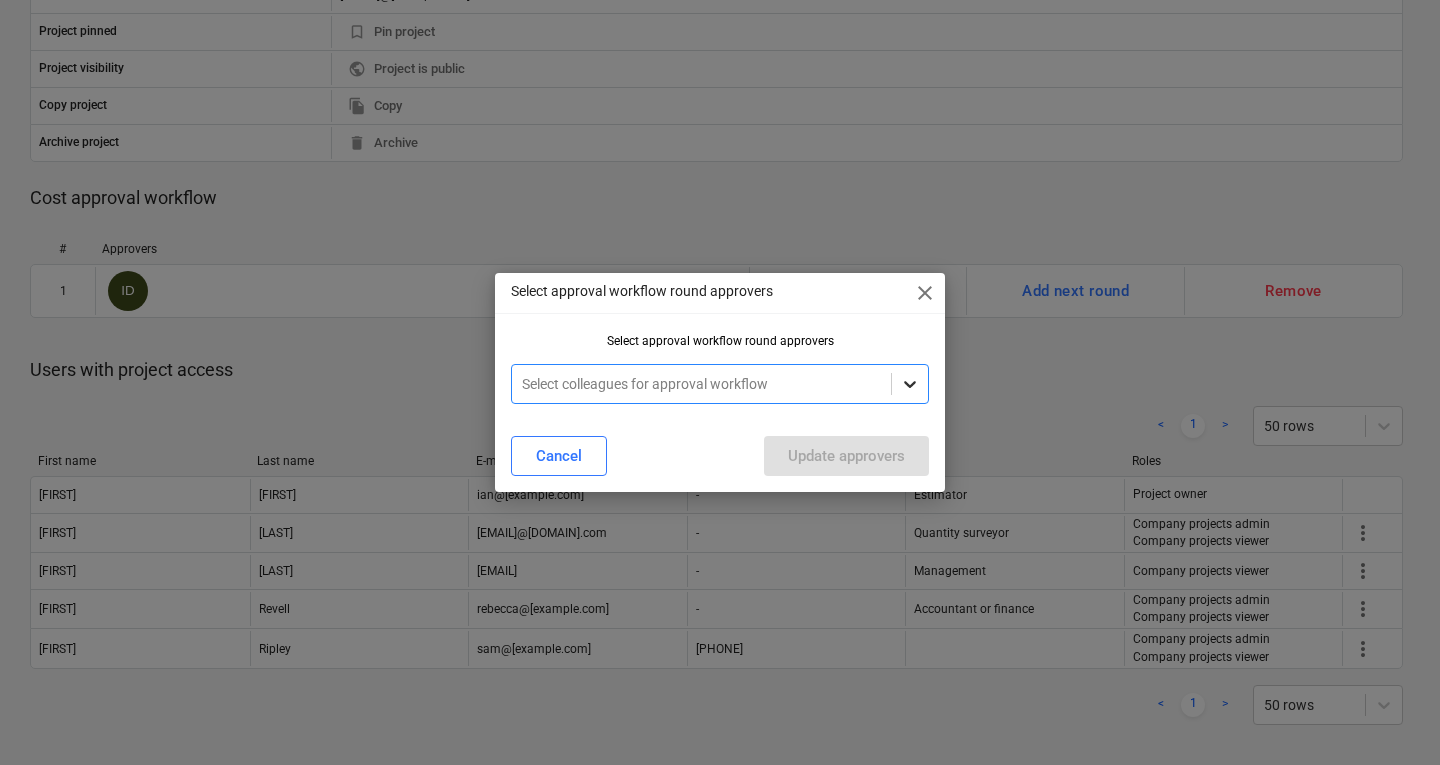 click 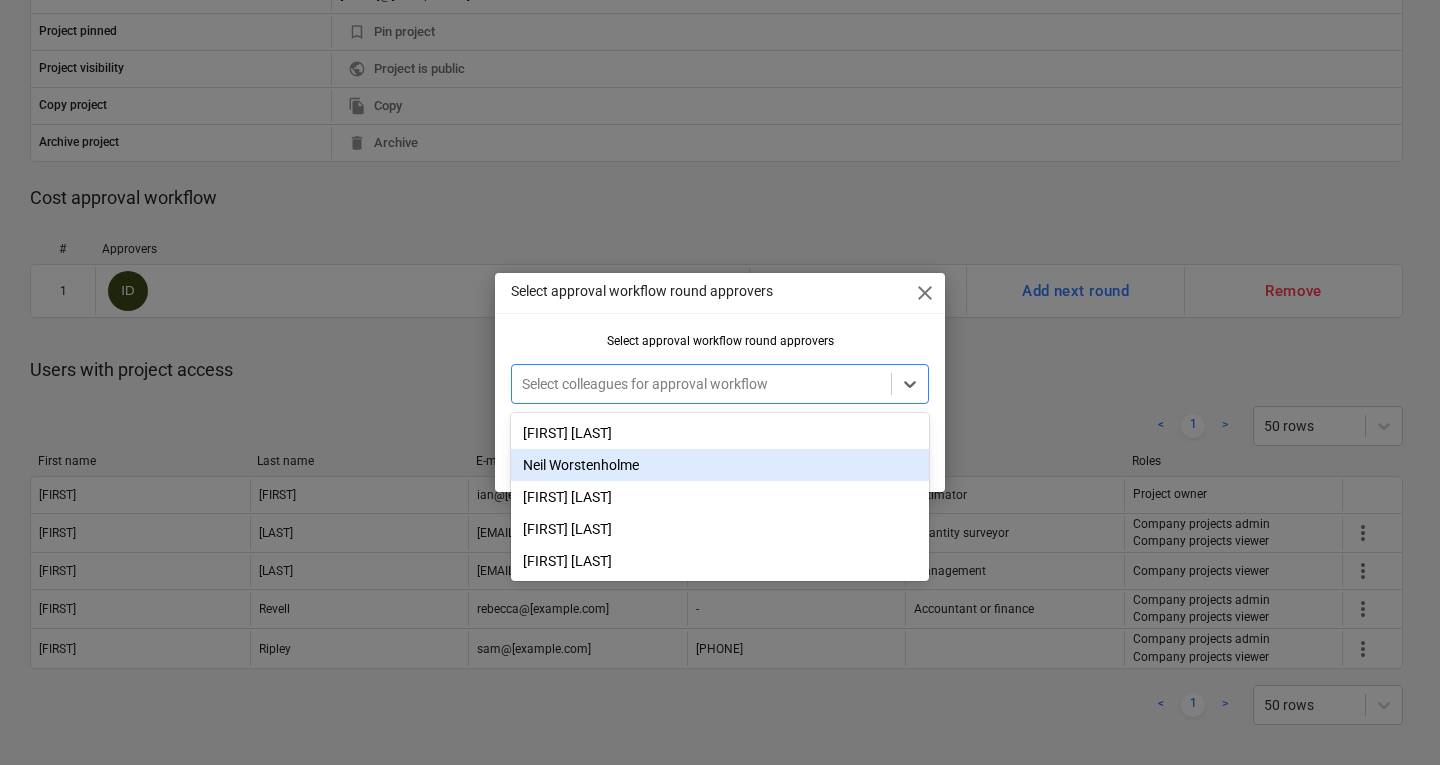 click on "Neil Worstenholme" at bounding box center (720, 465) 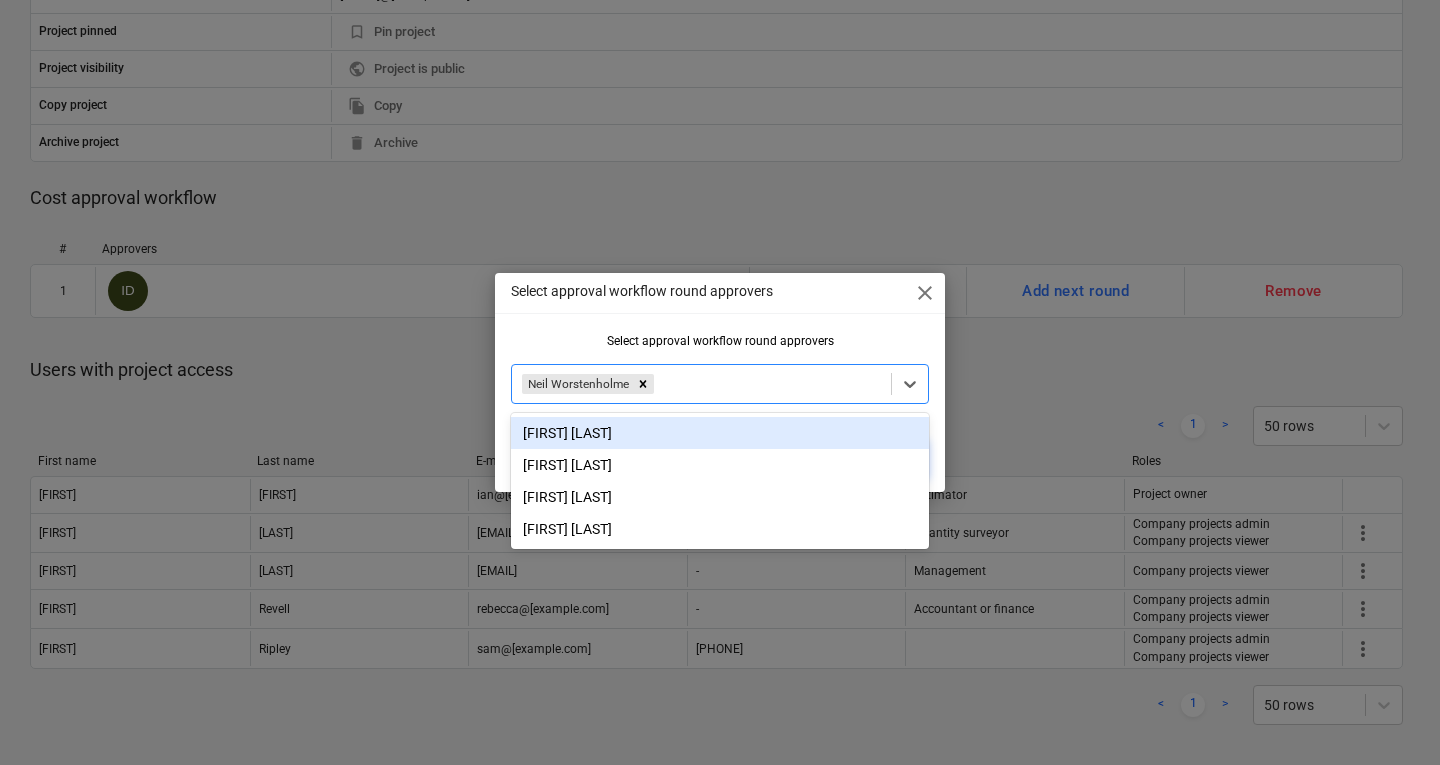 click on "Select approval workflow round approvers close Select approval workflow round approvers option [FIRST] [LAST], selected. option [FIRST] [LAST] focused, 1 of 4. 4 results available. Use Up and Down to choose options, press Enter to select the currently focused option, press Escape to exit the menu, press Tab to select the option and exit the menu. [FIRST] [LAST] Cancel Update approvers" at bounding box center [720, 382] 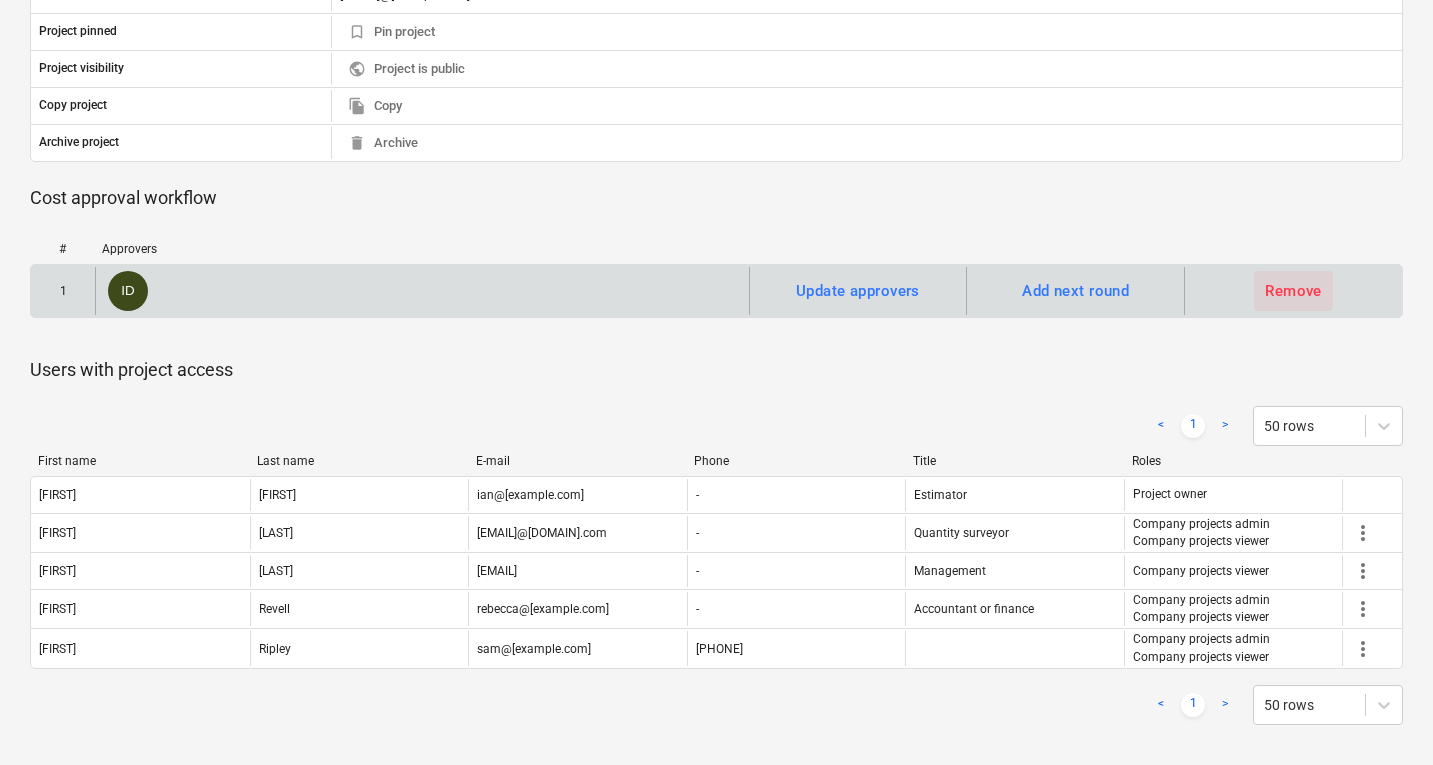 click on "Remove" at bounding box center (1293, 291) 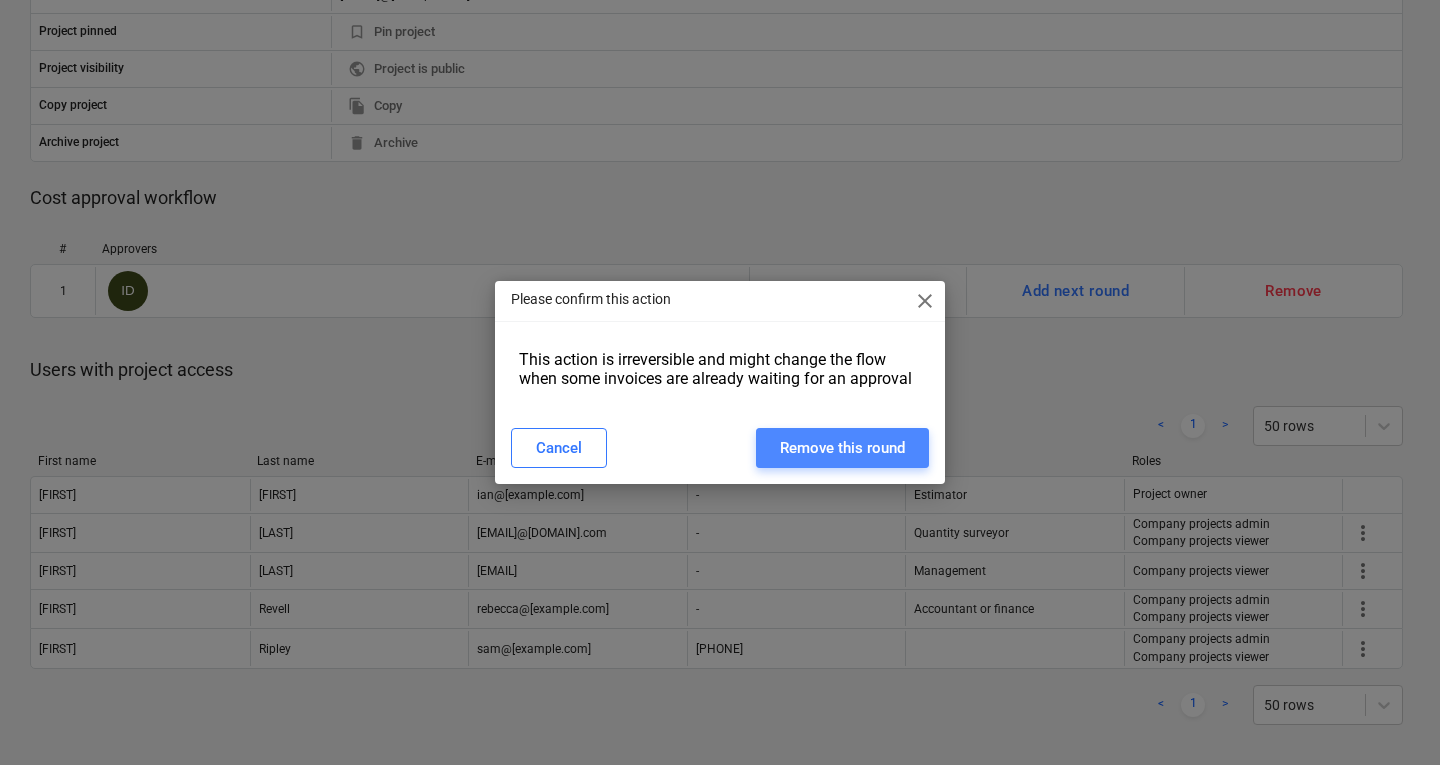 click on "Remove this round" at bounding box center [842, 448] 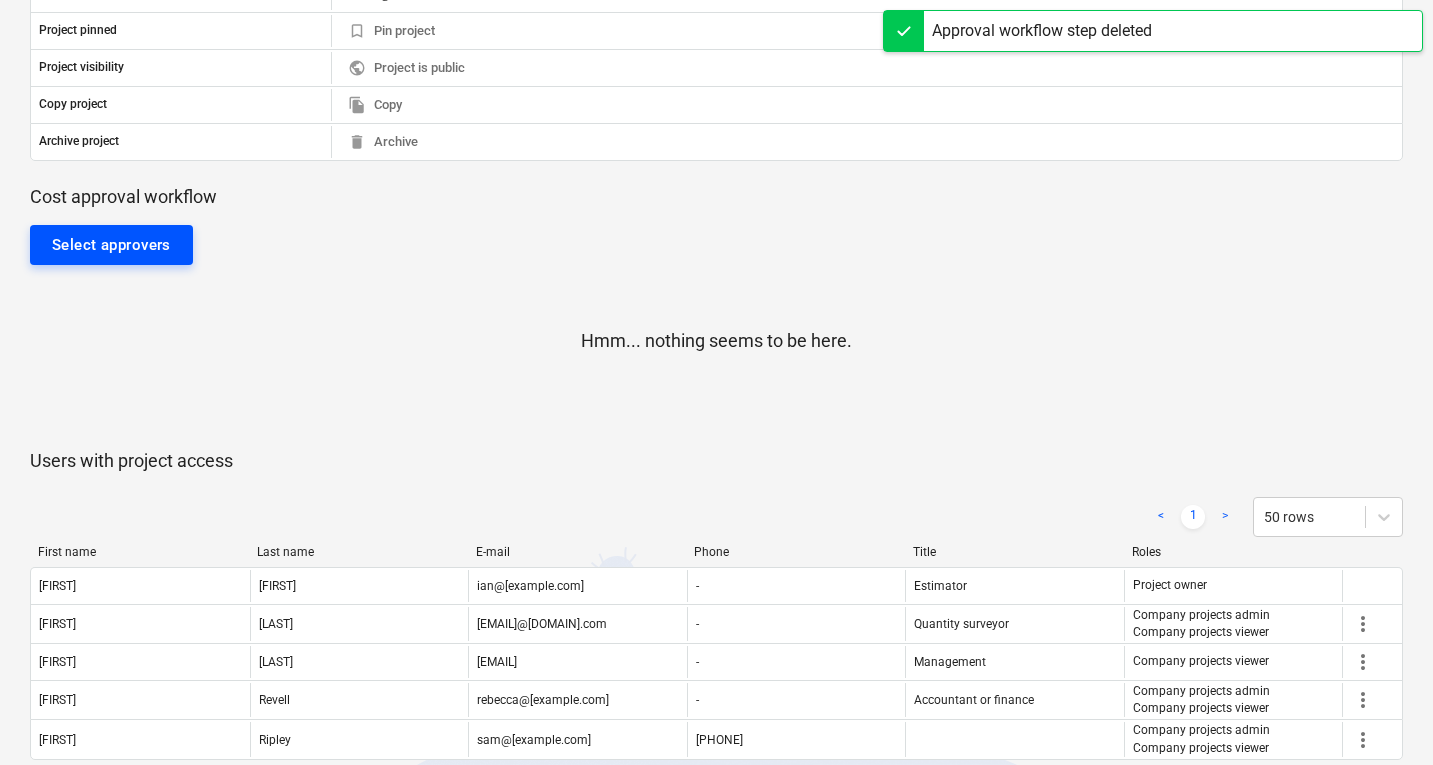 click on "Select approvers" at bounding box center [111, 245] 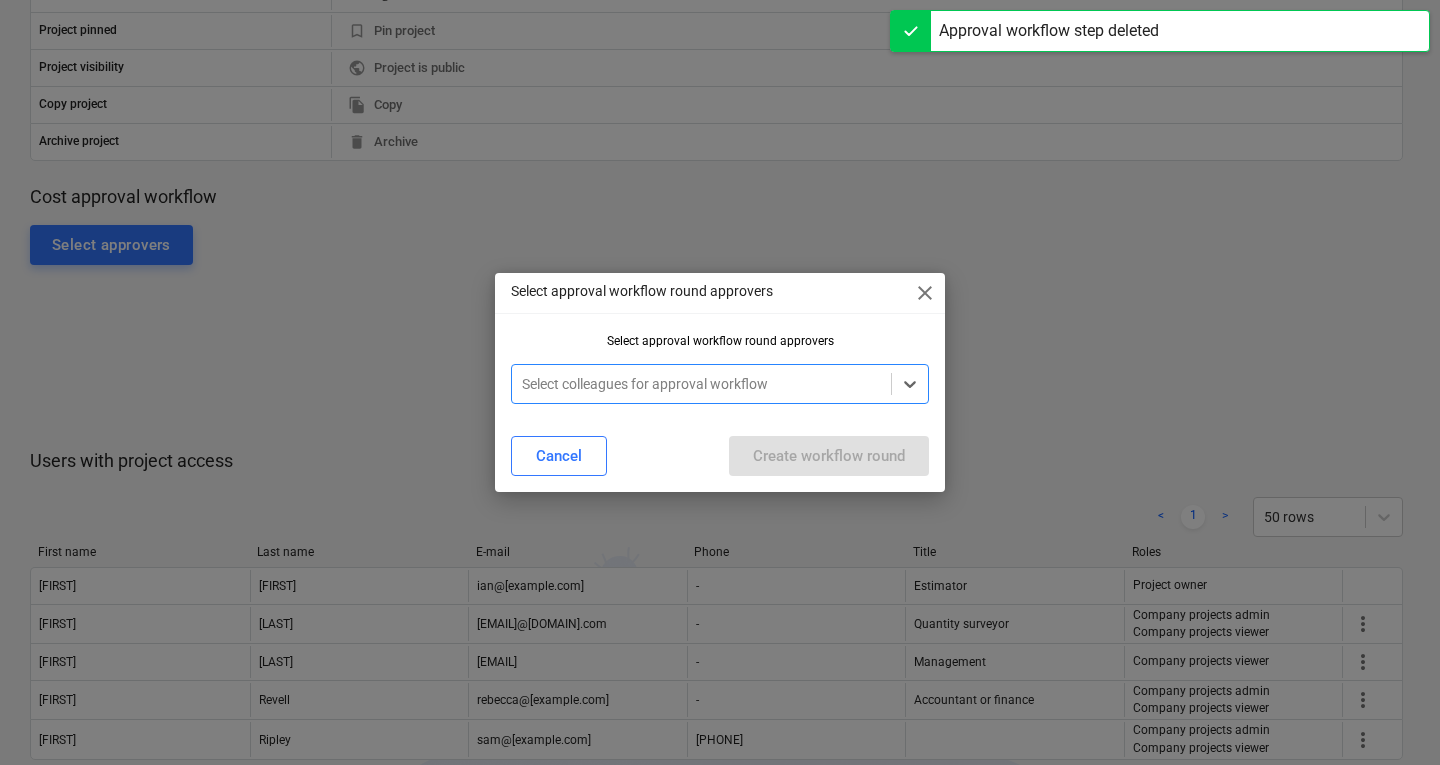click at bounding box center [701, 384] 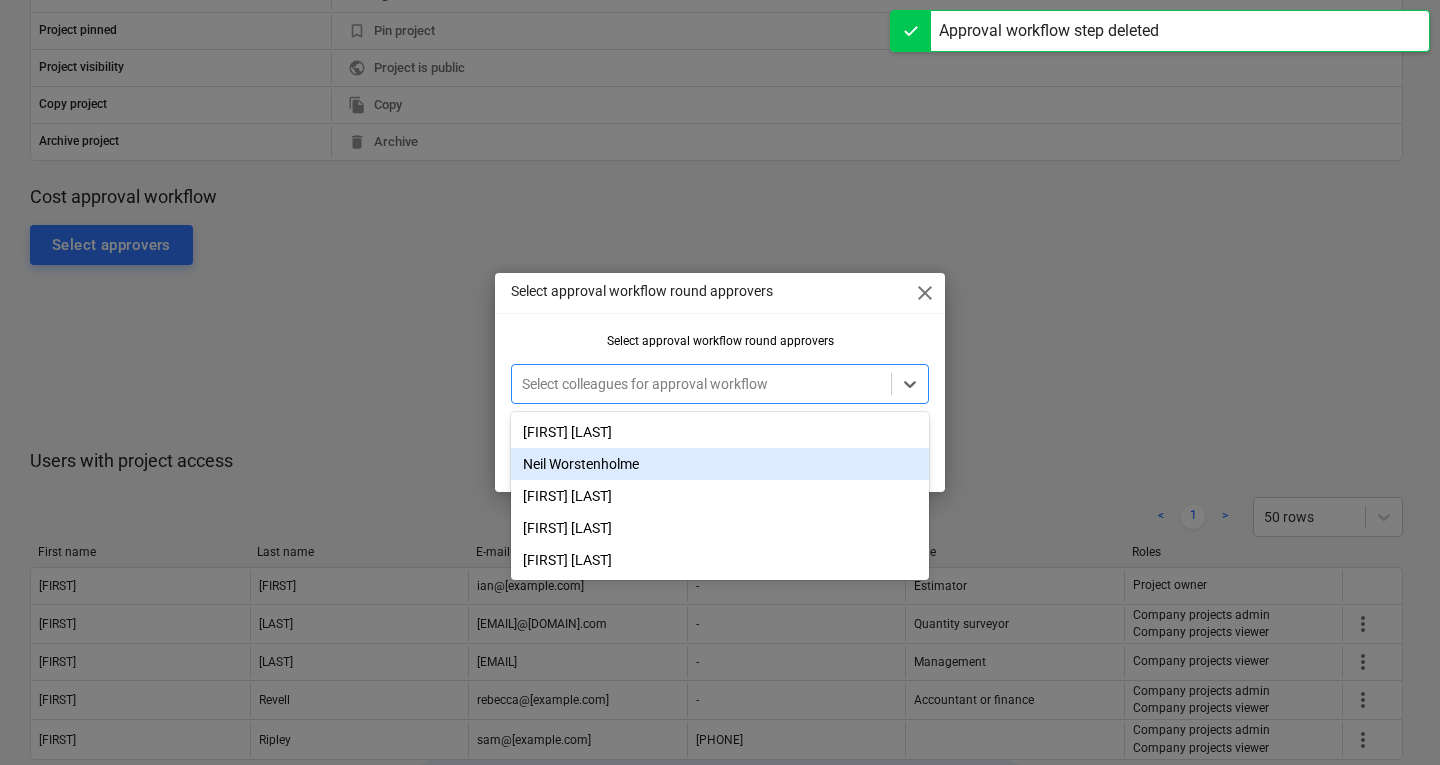 click on "Neil Worstenholme" at bounding box center [720, 464] 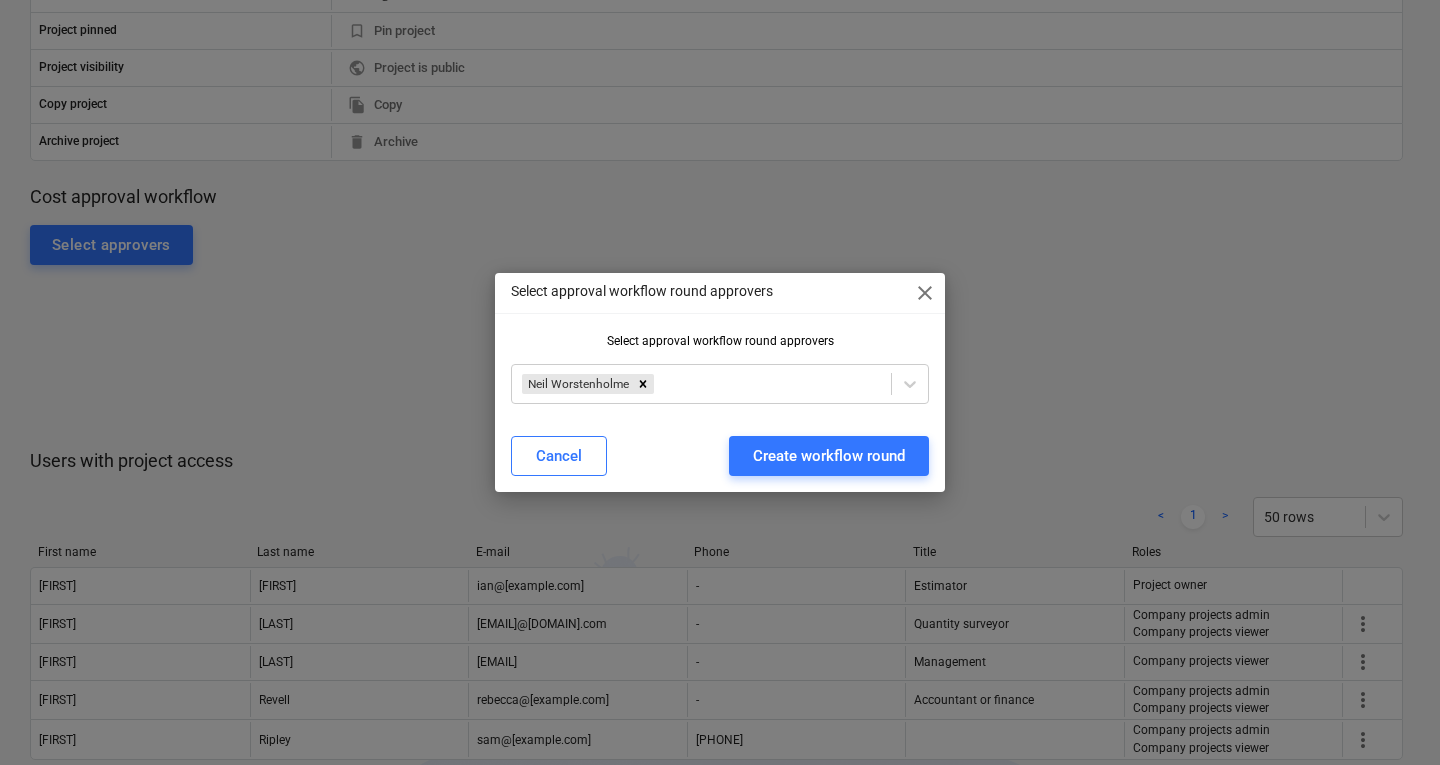 click on "Select approval workflow round approvers close Select approval workflow round approvers [FIRST] [LAST] Cancel Create workflow round" at bounding box center (720, 382) 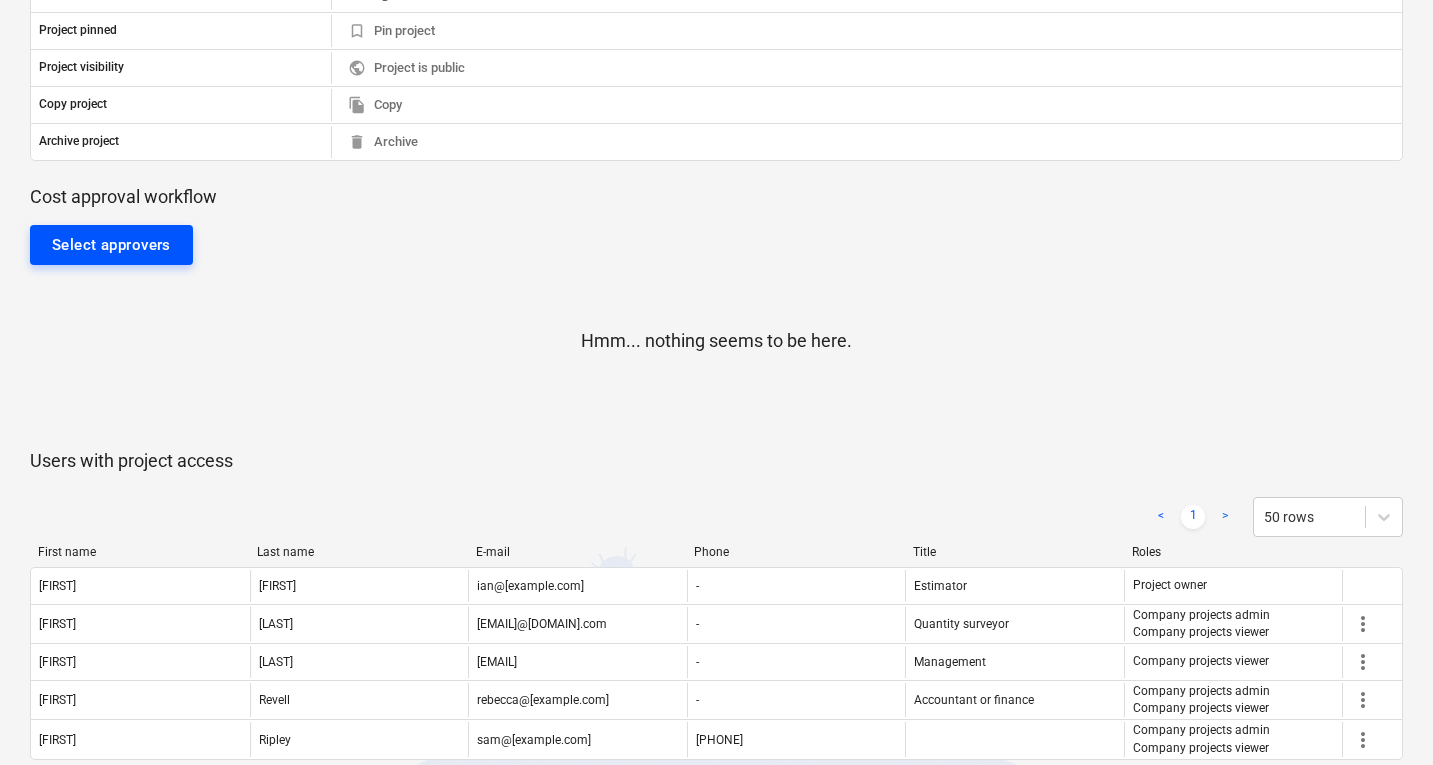 click on "Select approvers" at bounding box center (111, 245) 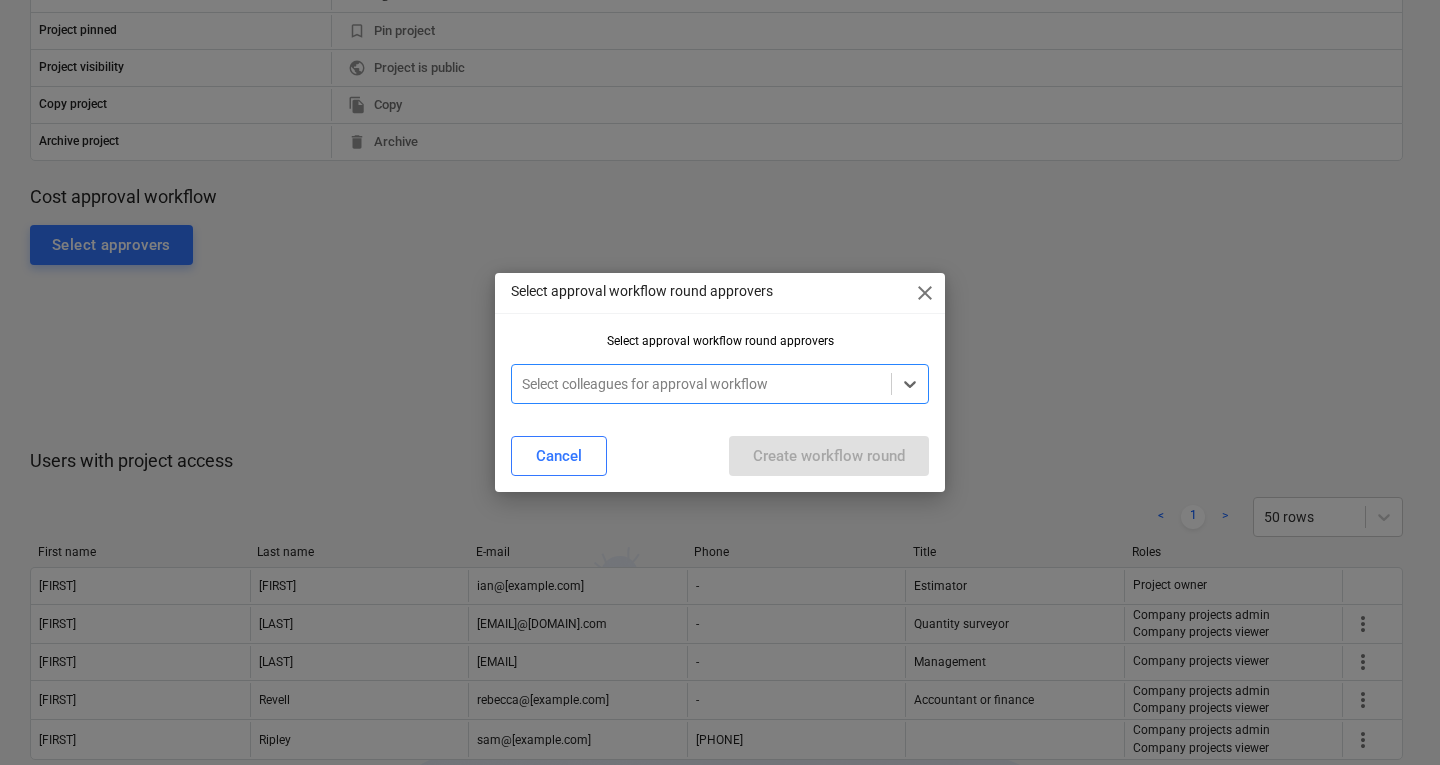 type on "m" 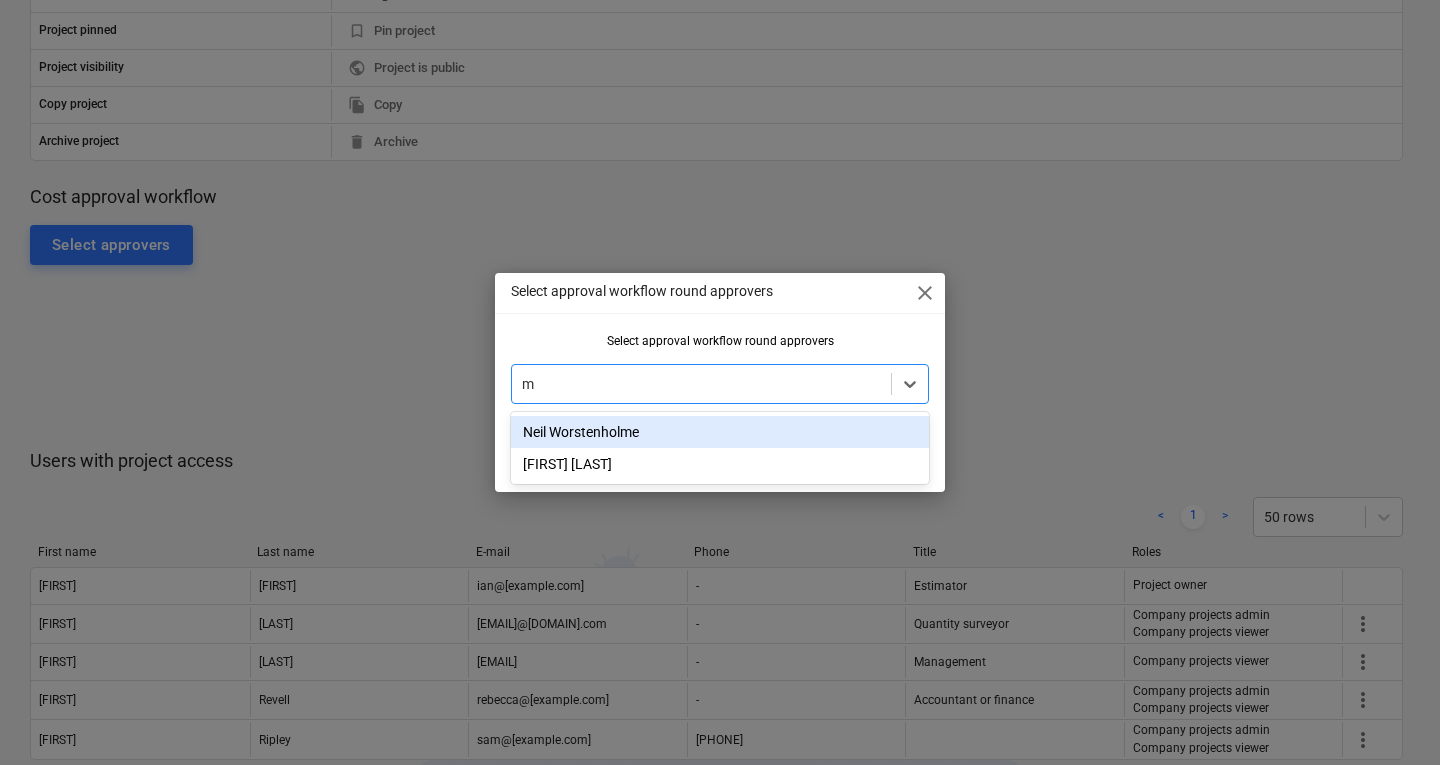 type 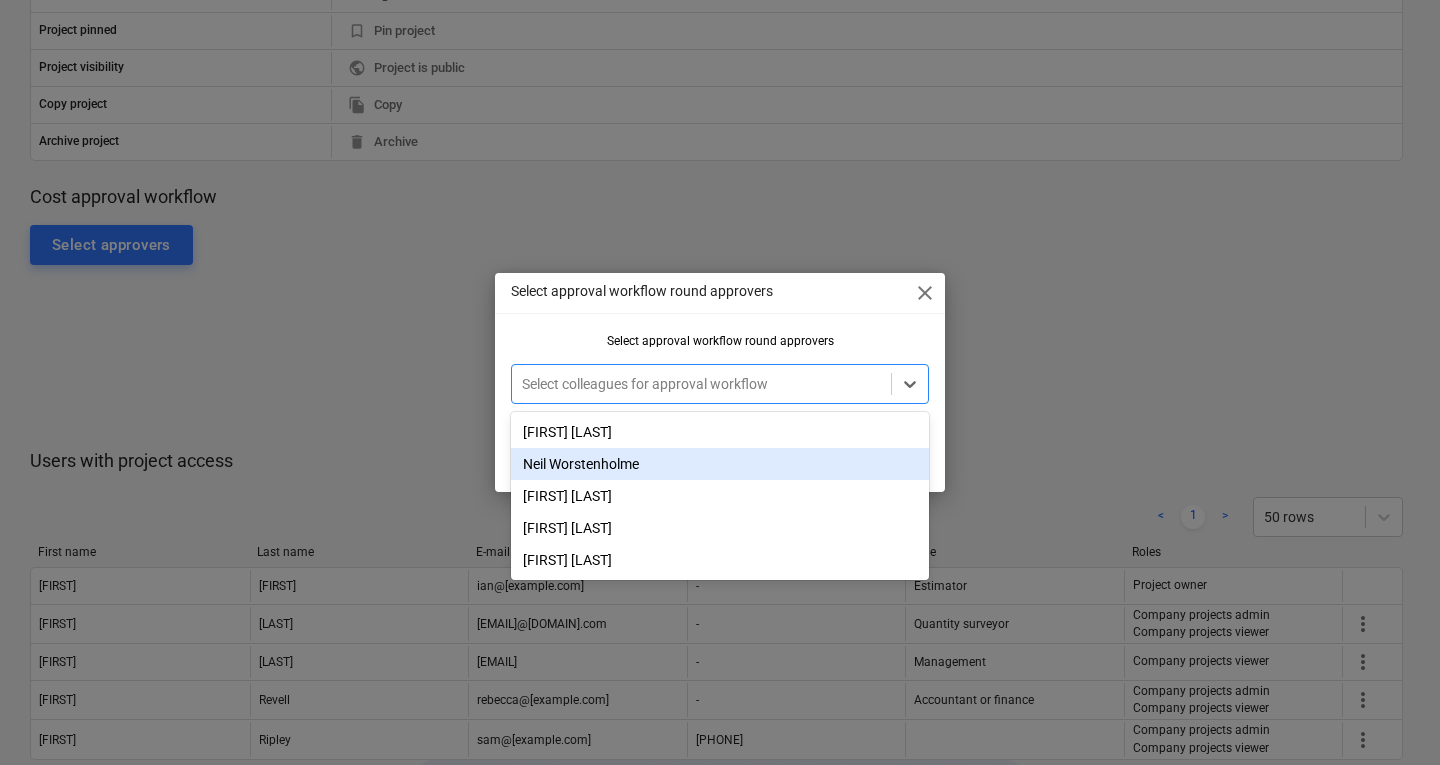 click on "Neil Worstenholme" at bounding box center (720, 464) 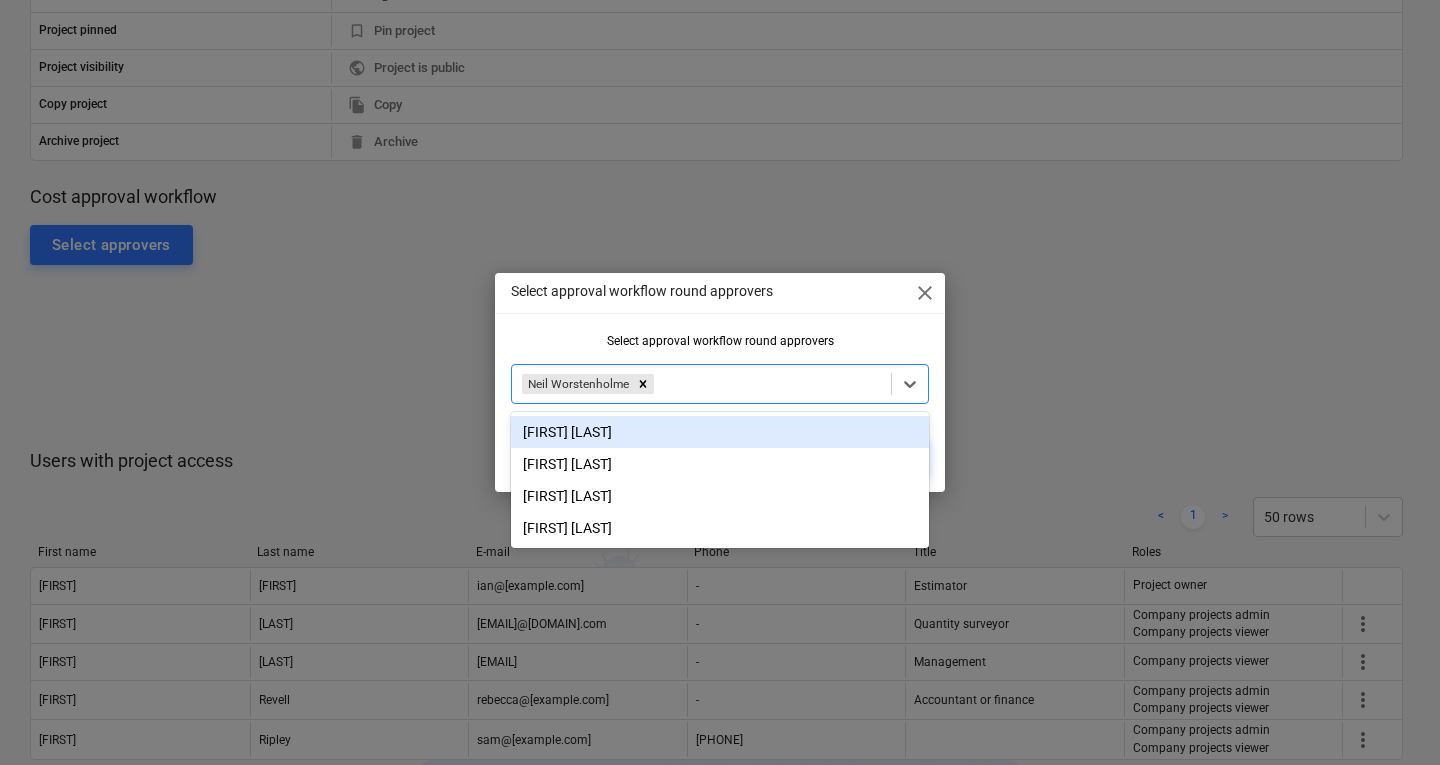 click on "Select approval workflow round approvers close" at bounding box center (720, 293) 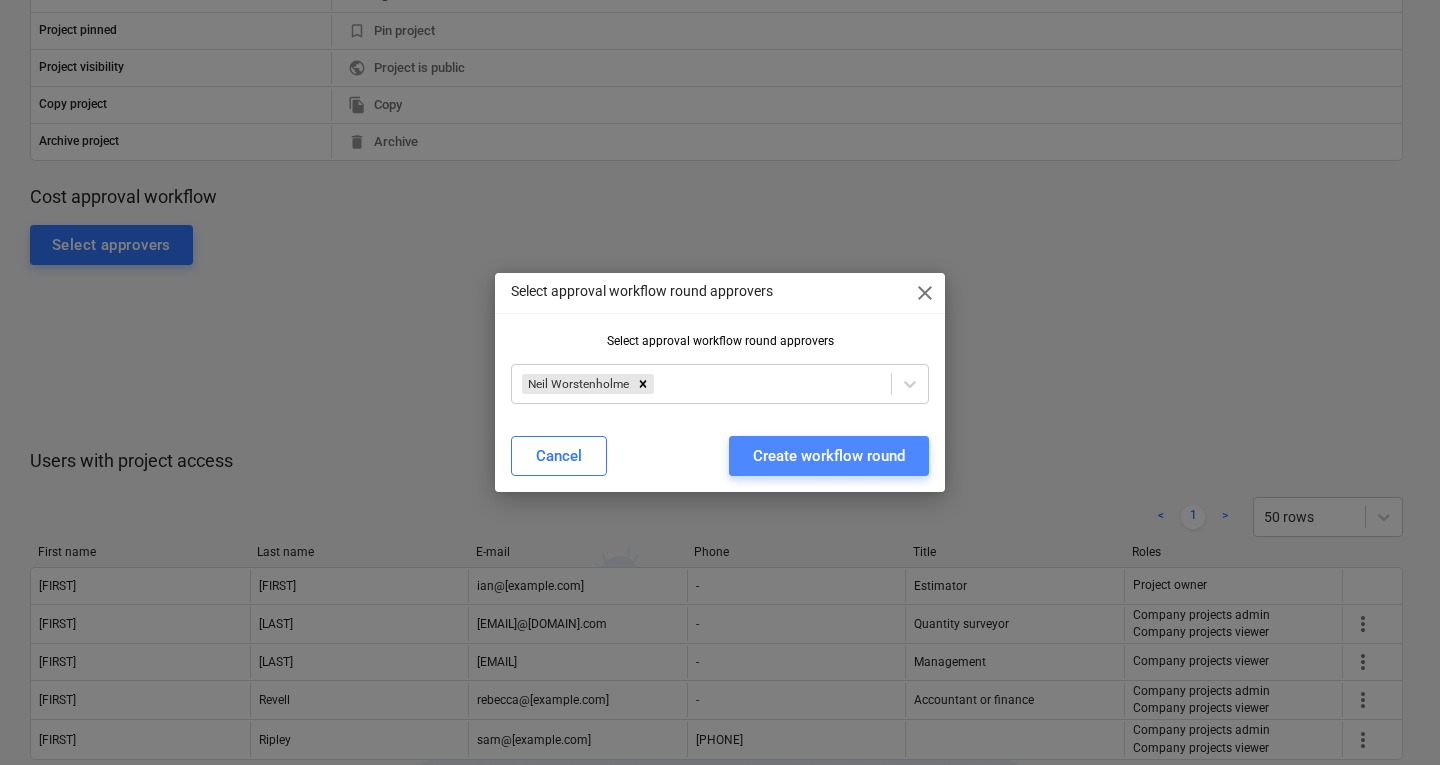 click on "Create workflow round" at bounding box center (829, 456) 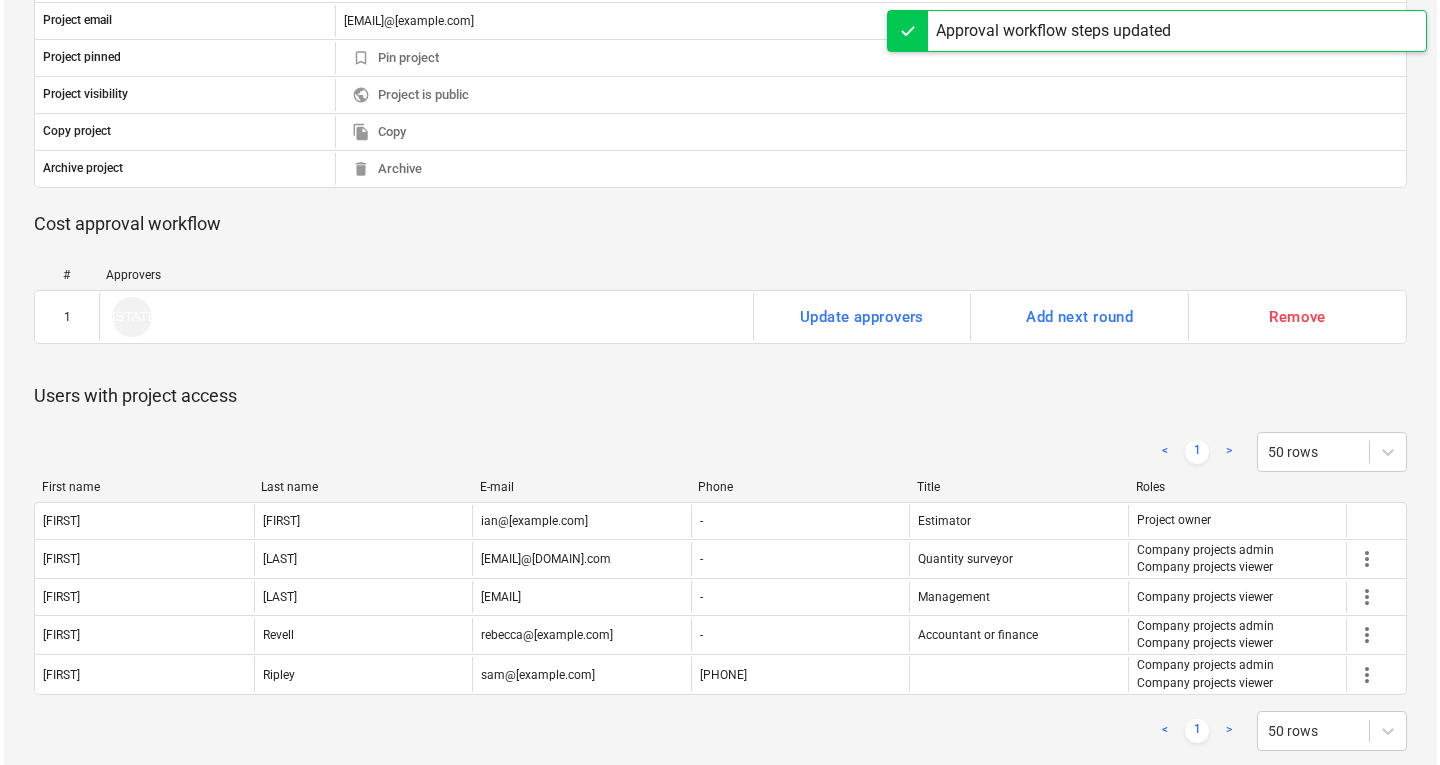 scroll, scrollTop: 0, scrollLeft: 0, axis: both 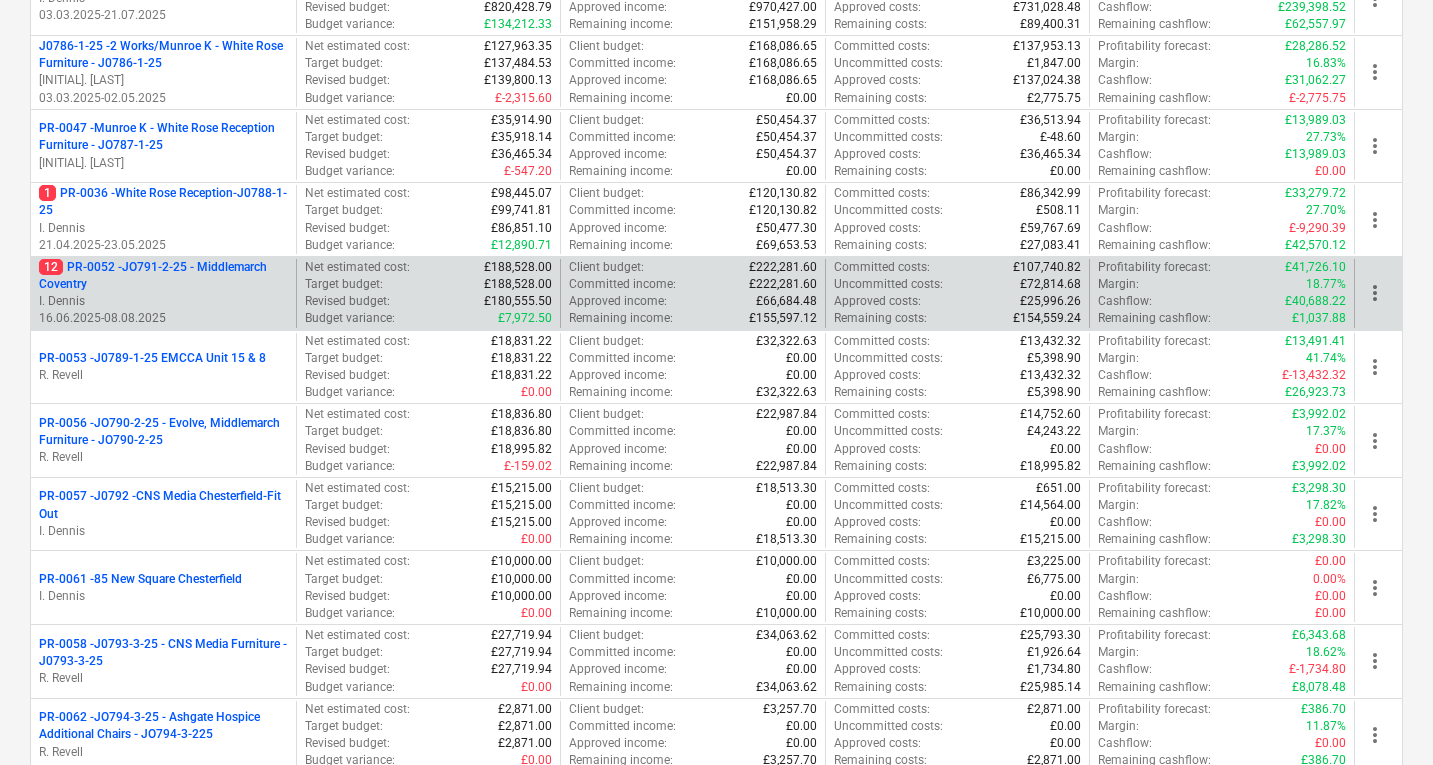 click on "[NUMBER] PR-[NUMBER] - JO[NUMBER]-[NUMBER]-[NUMBER] - Middlemarch Coventry" at bounding box center (163, 276) 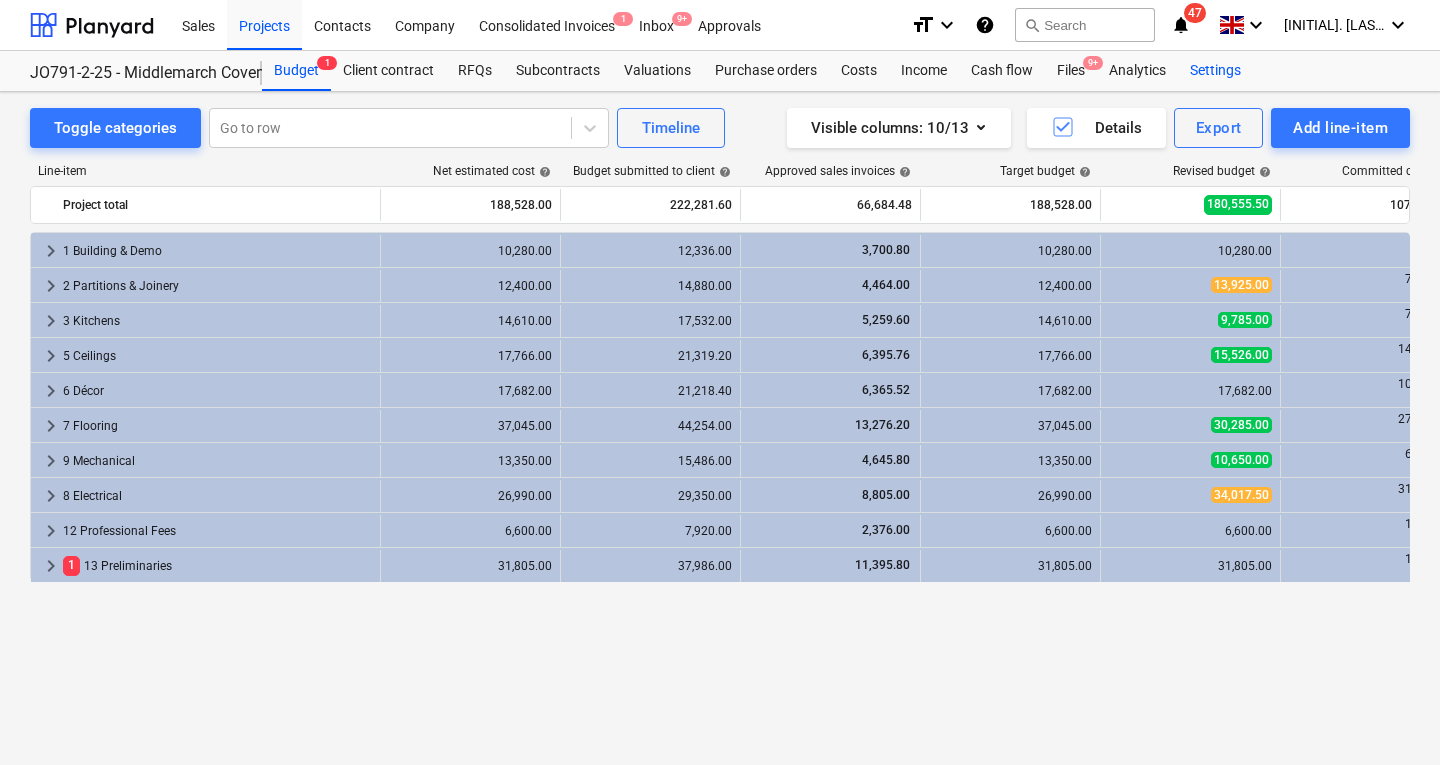 click on "Settings" at bounding box center (1215, 71) 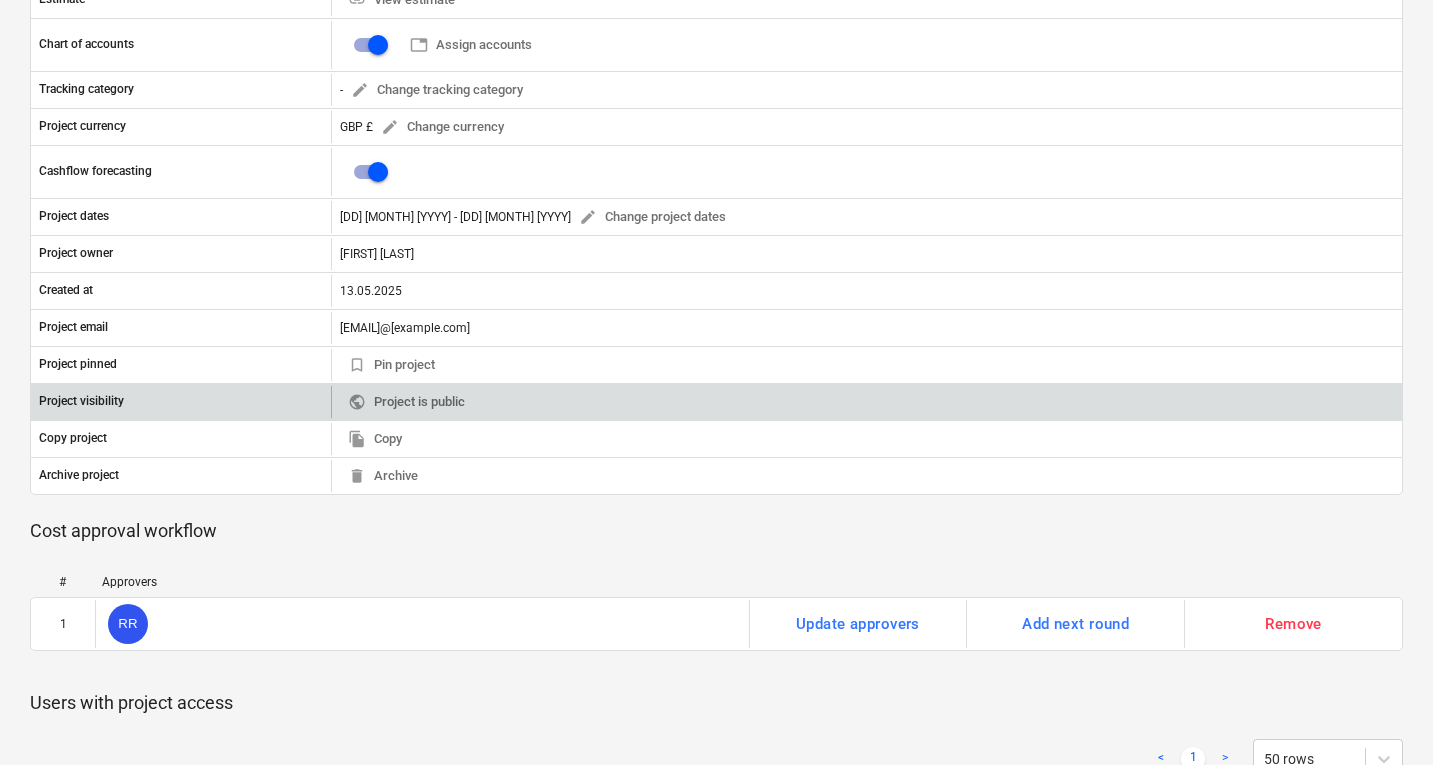 scroll, scrollTop: 0, scrollLeft: 0, axis: both 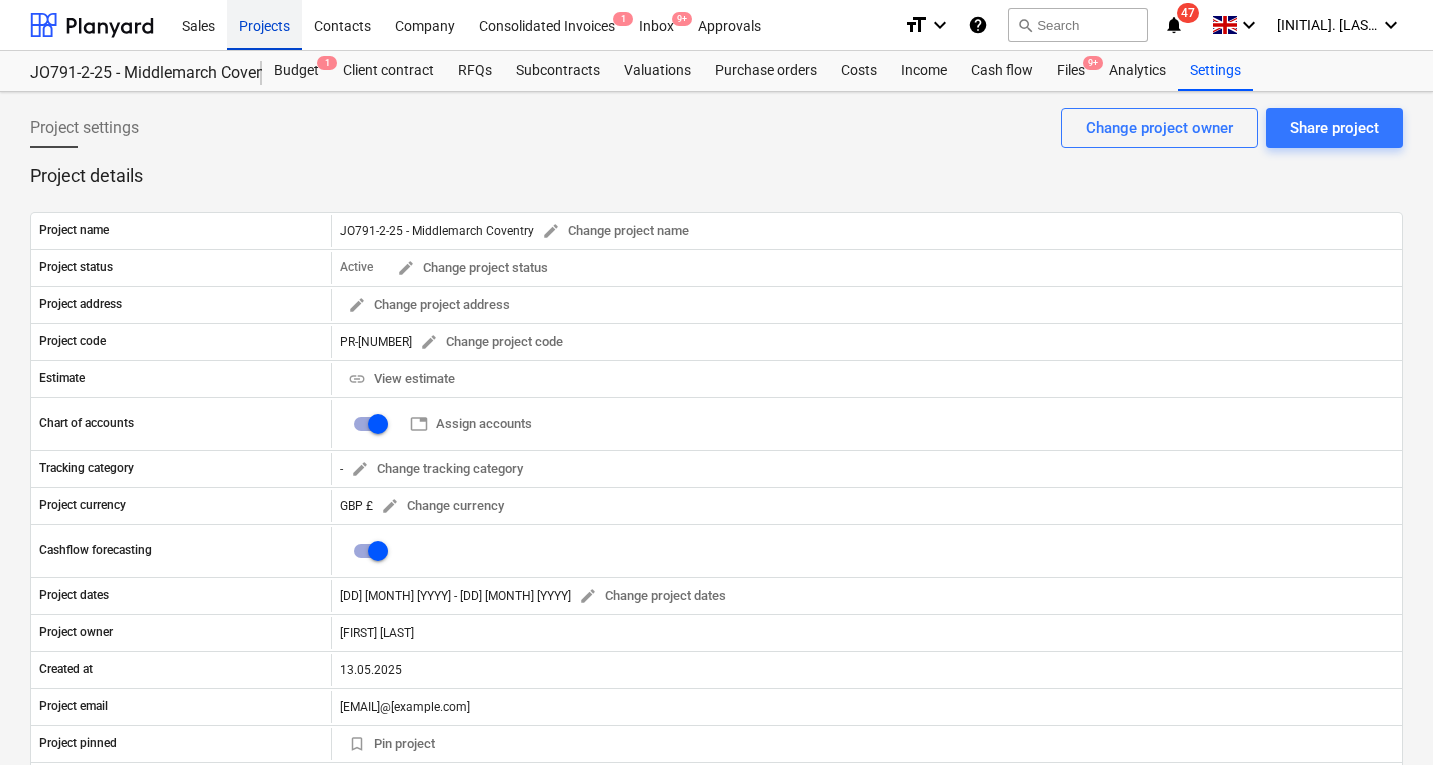 click on "Projects" at bounding box center [264, 24] 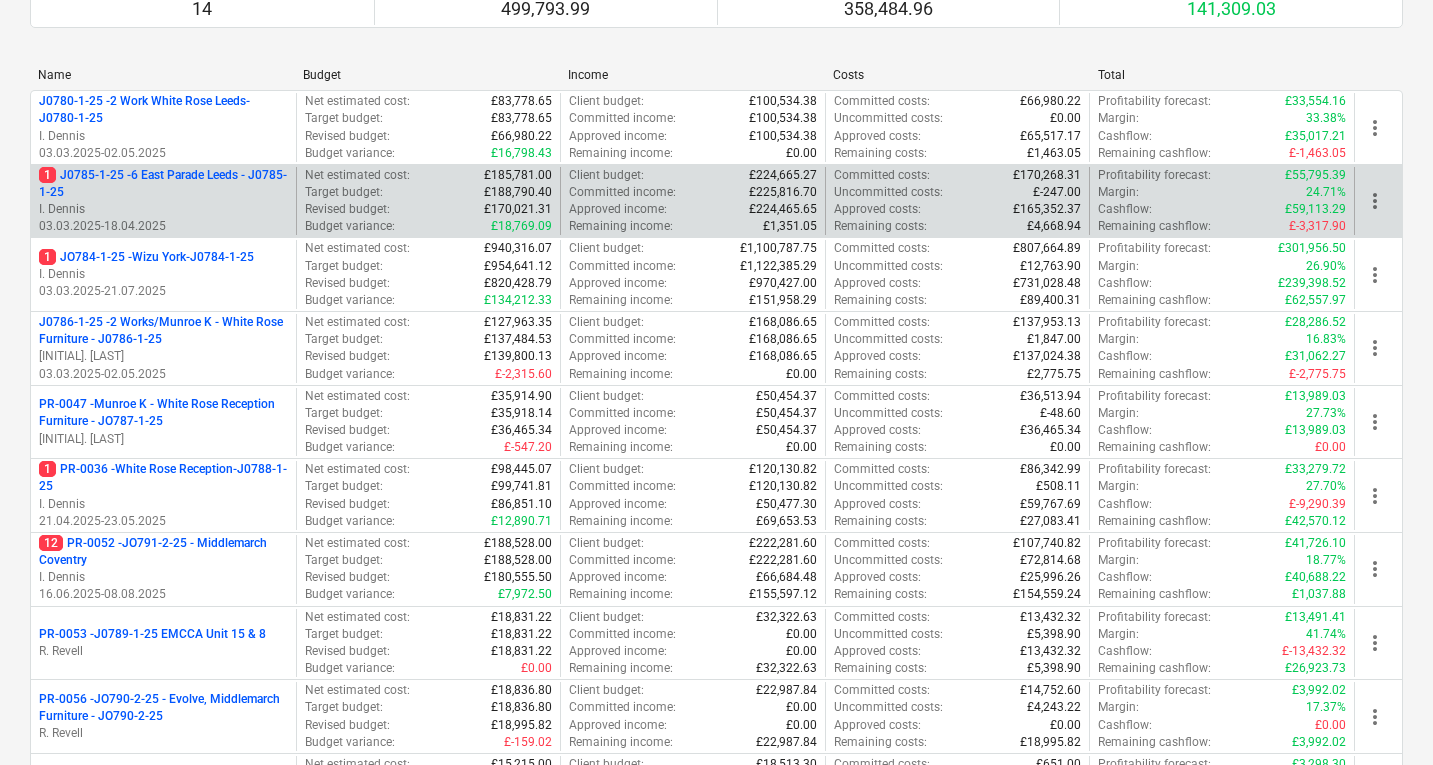 scroll, scrollTop: 337, scrollLeft: 0, axis: vertical 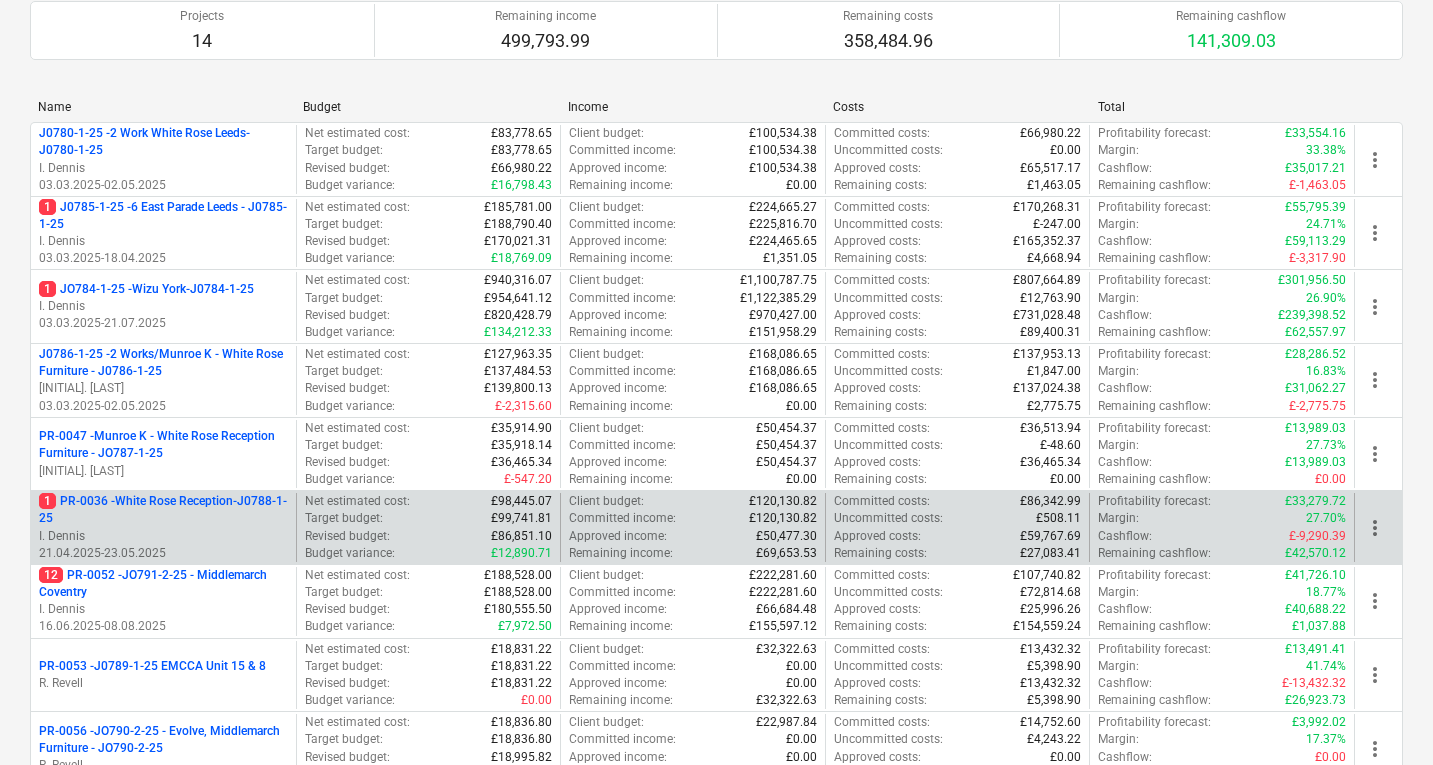 click on "1  PR-0036 -  White Rose Reception-J0788-1-25" at bounding box center (163, 510) 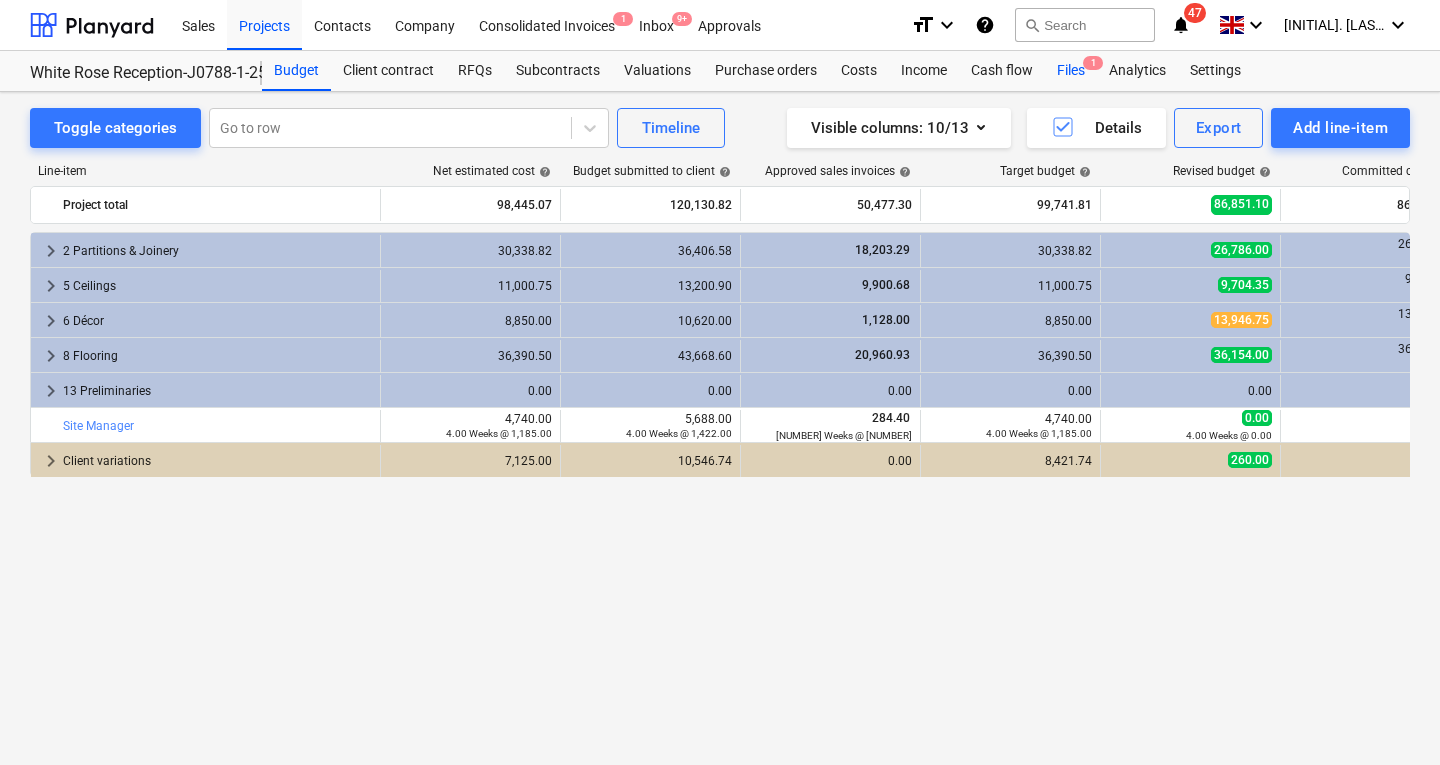 click on "Files 1" at bounding box center (1071, 71) 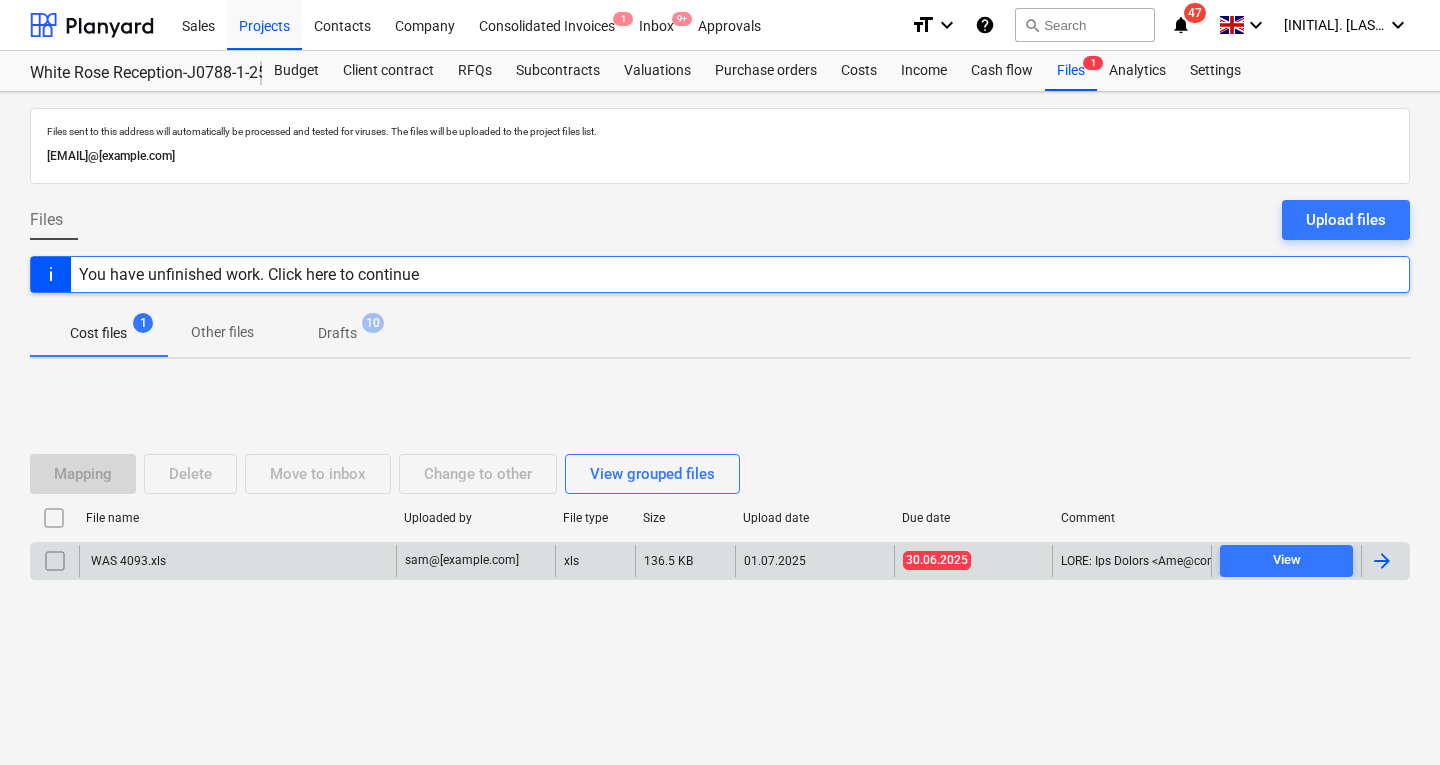 click on "WAS 4093.xls" at bounding box center [127, 561] 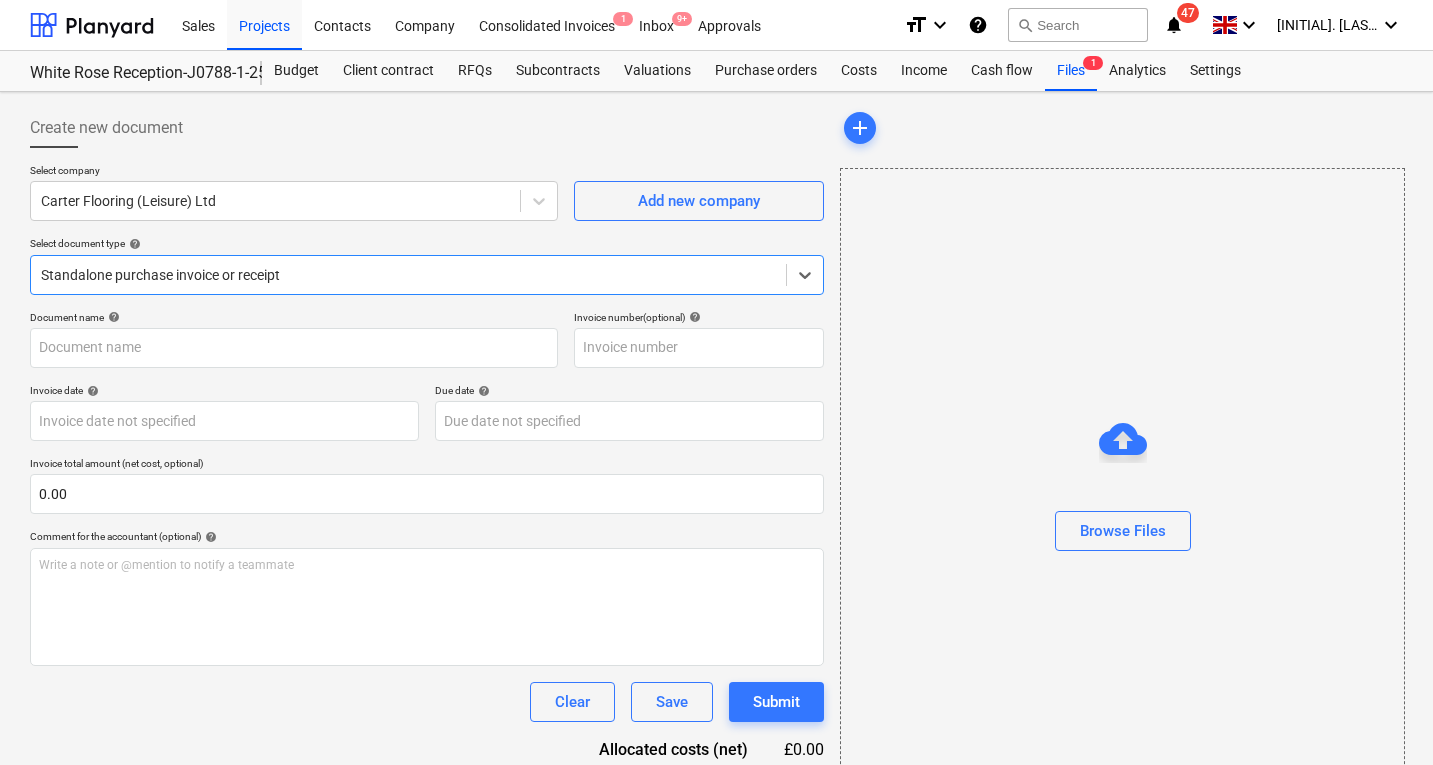 type on "[DD].[MM].YY" 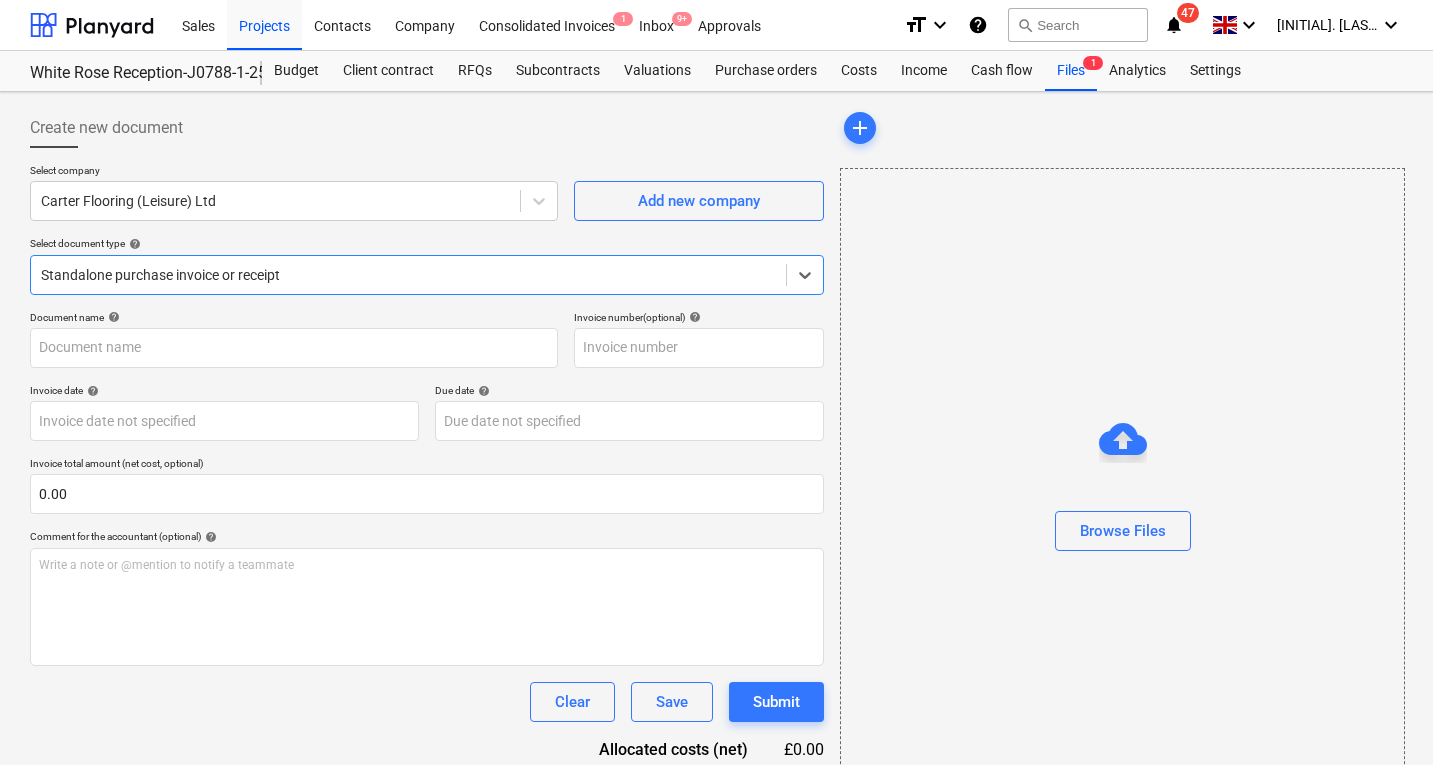 type on "[DD].[MM].YY" 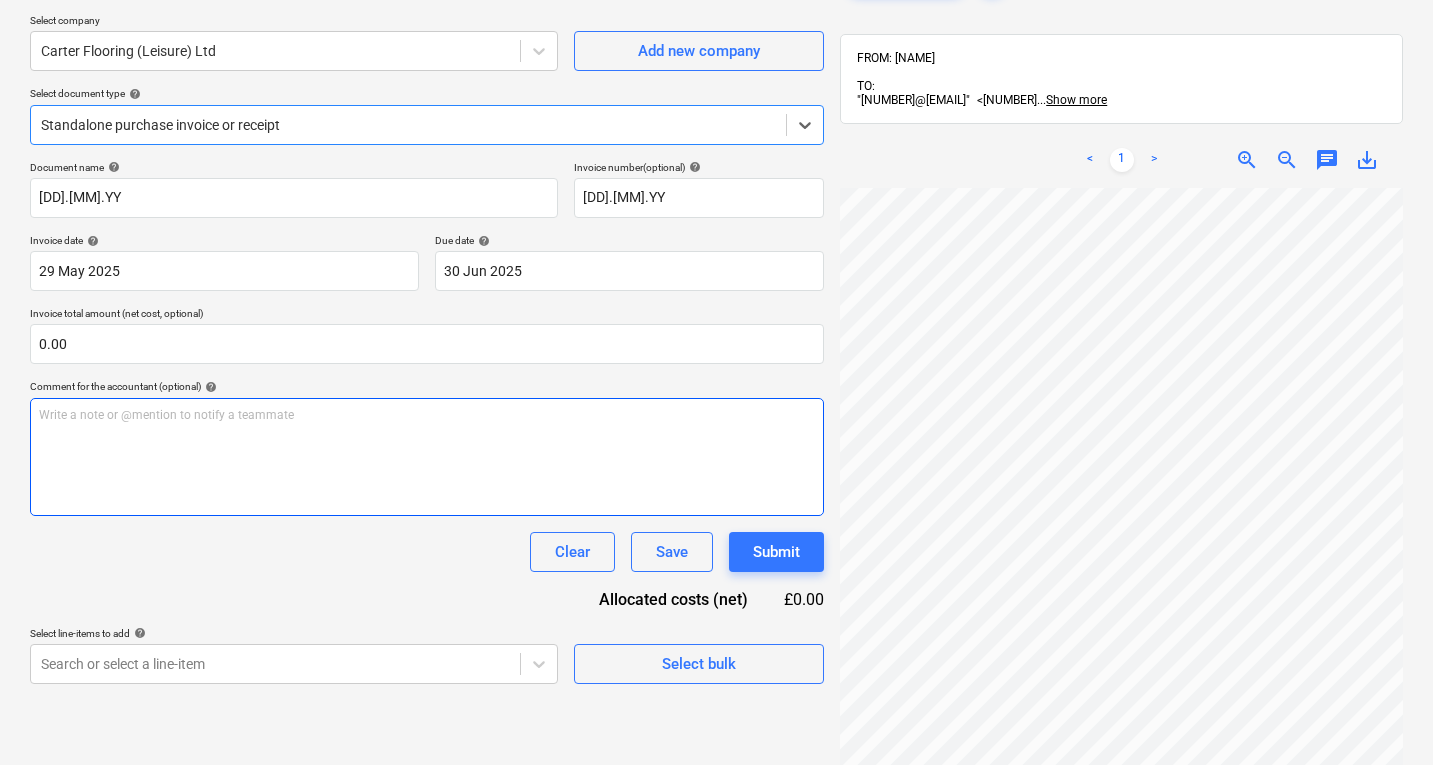 scroll, scrollTop: 149, scrollLeft: 0, axis: vertical 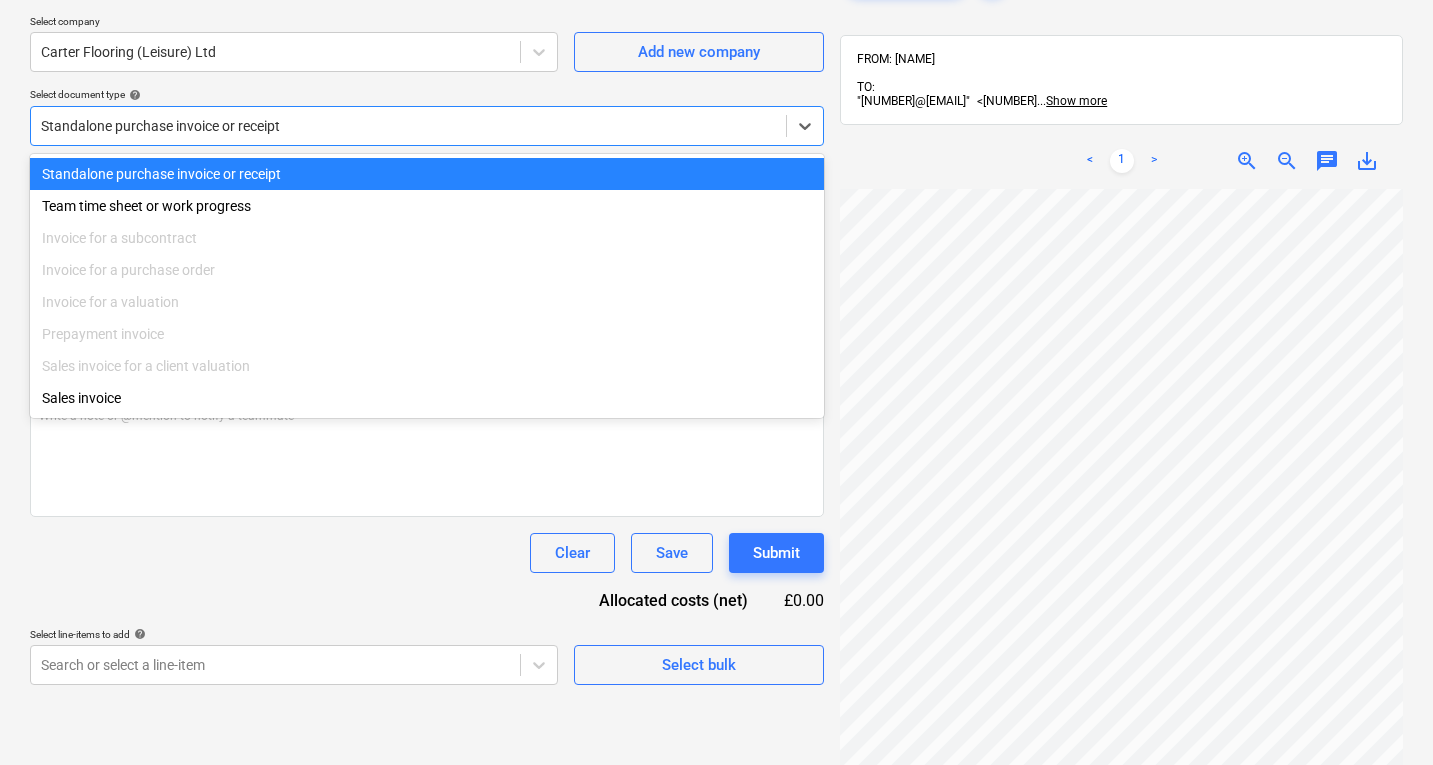 click at bounding box center (408, 126) 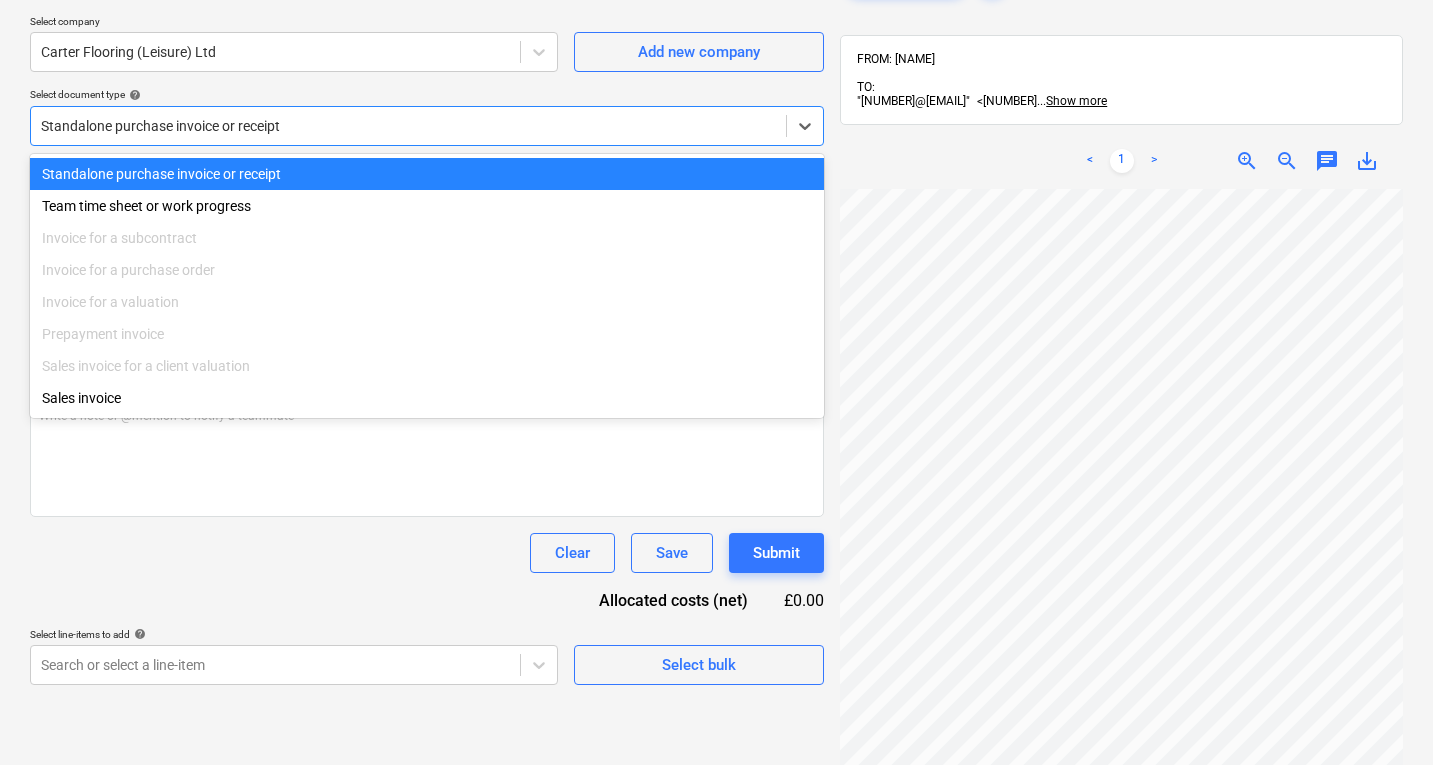 click on "Standalone purchase invoice or receipt" at bounding box center (427, 174) 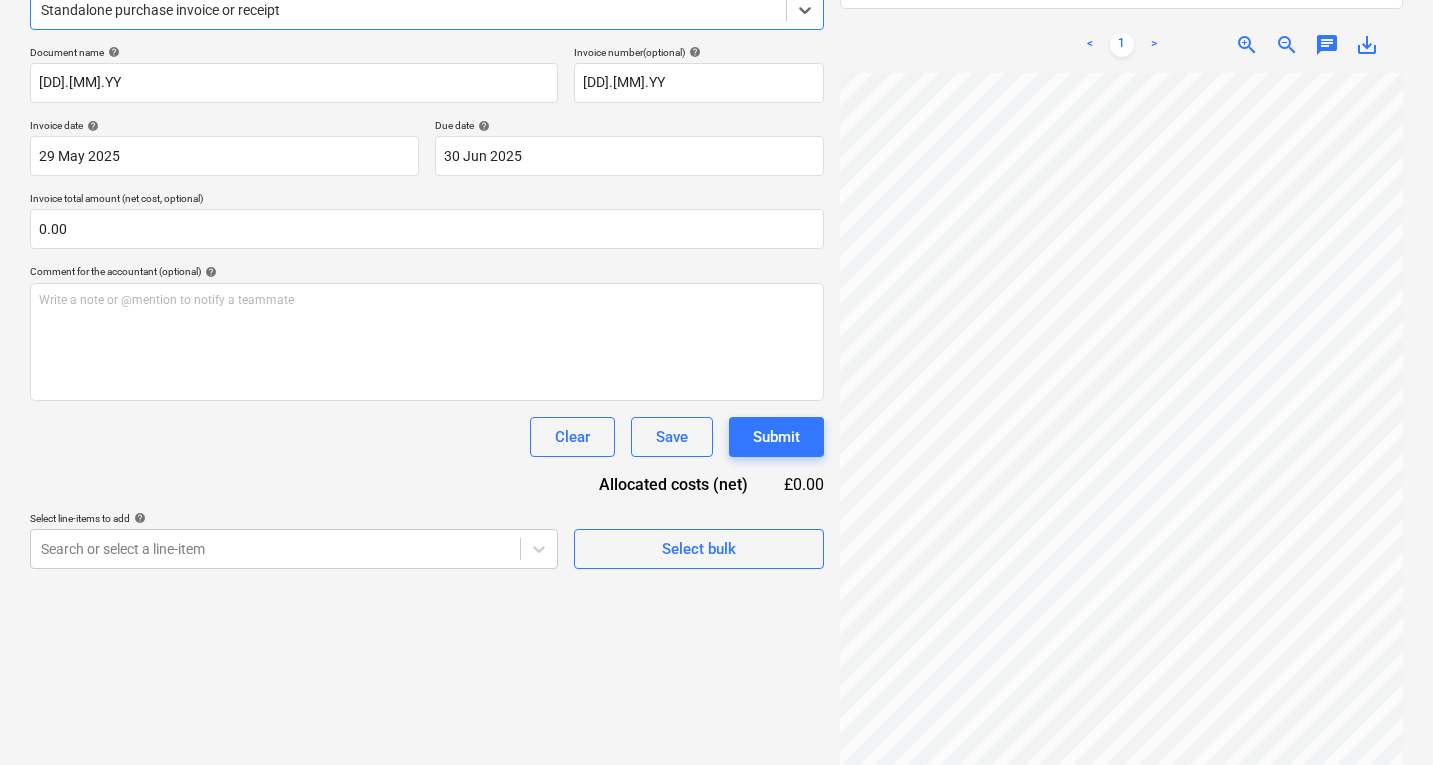 scroll, scrollTop: 271, scrollLeft: 0, axis: vertical 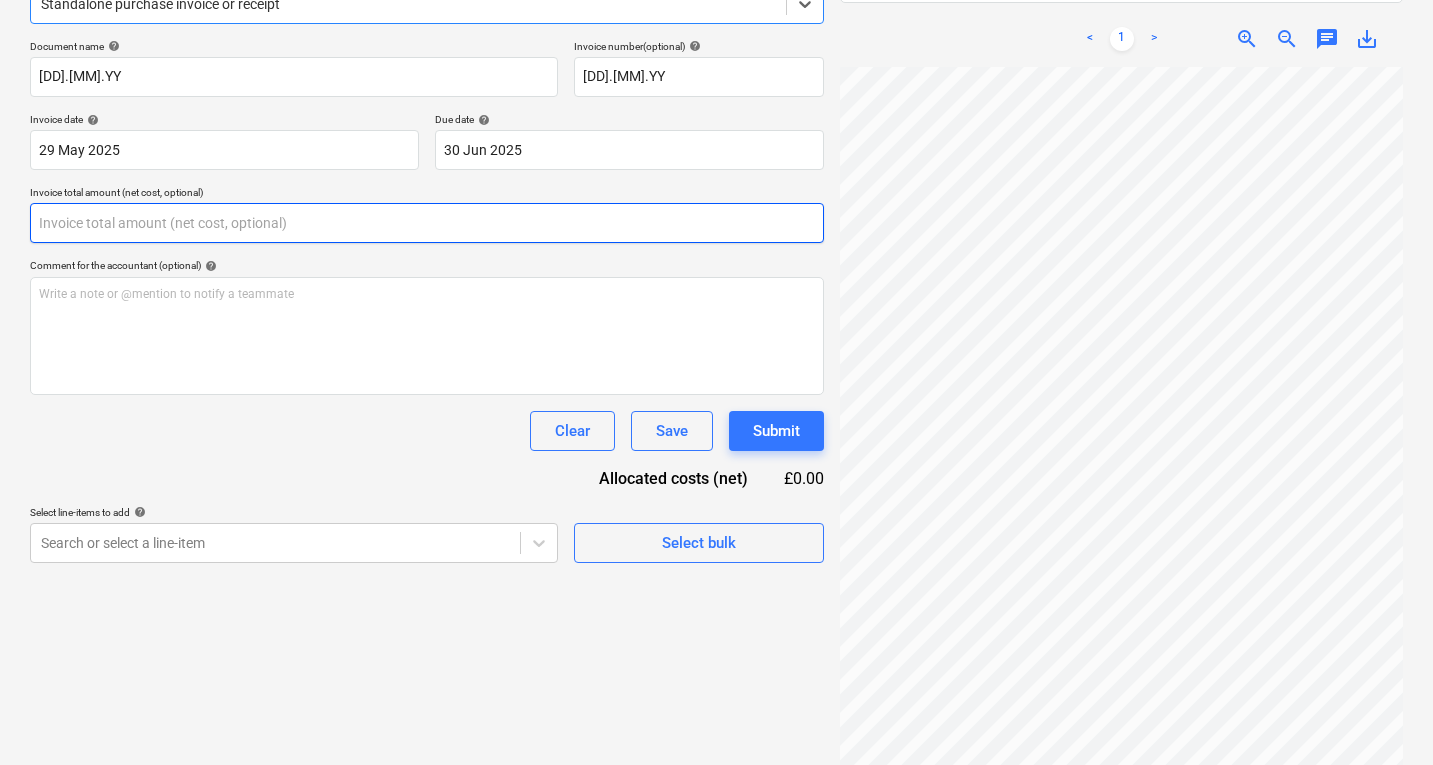click at bounding box center [427, 223] 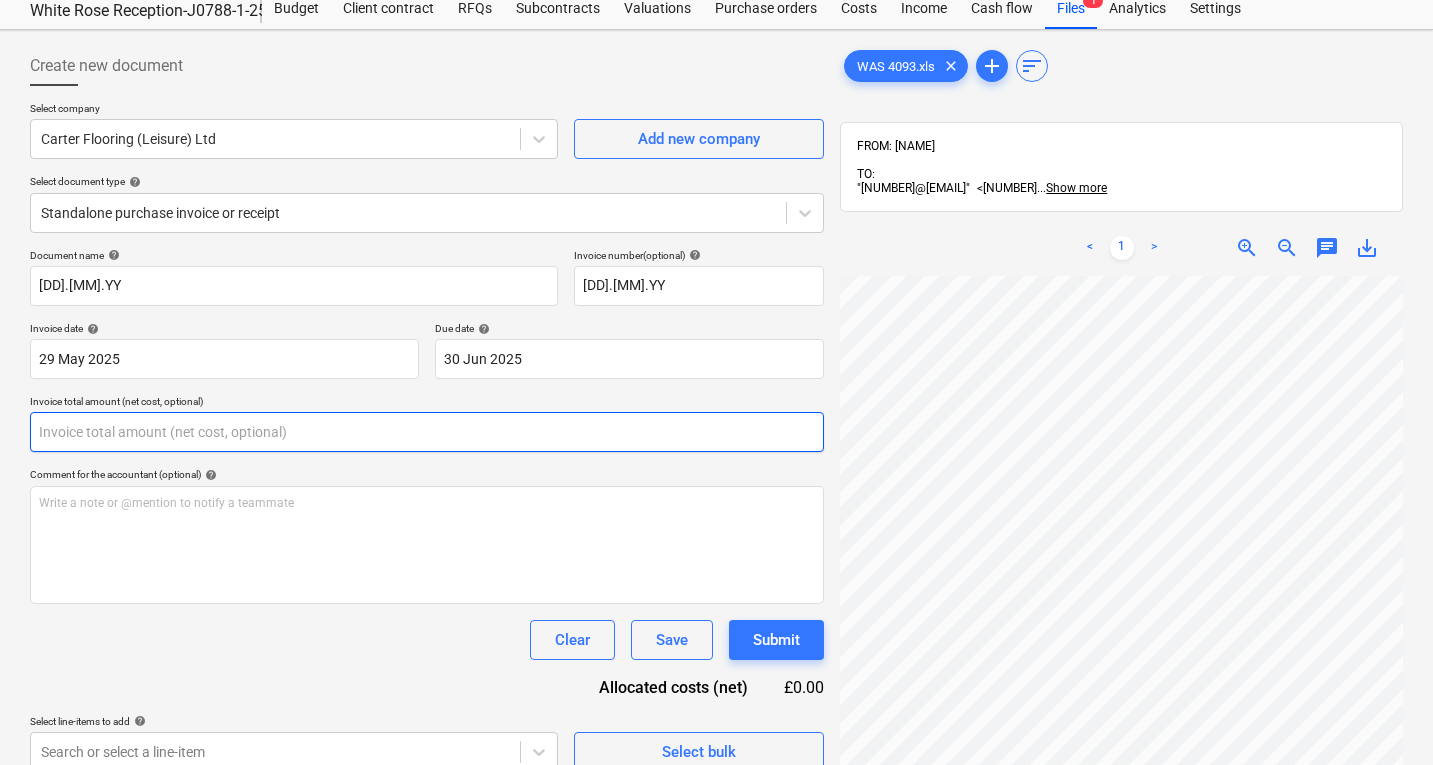scroll, scrollTop: 60, scrollLeft: 0, axis: vertical 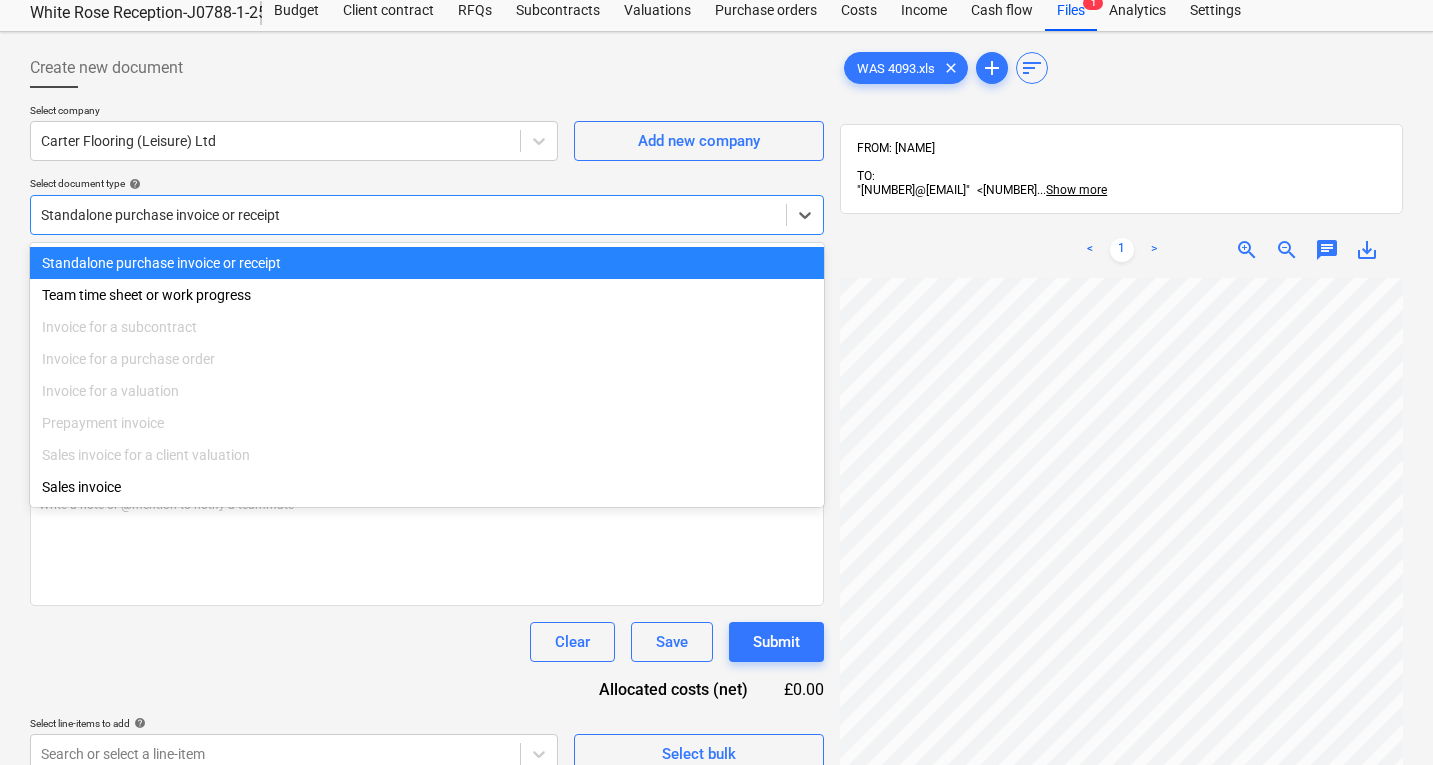 click at bounding box center (408, 215) 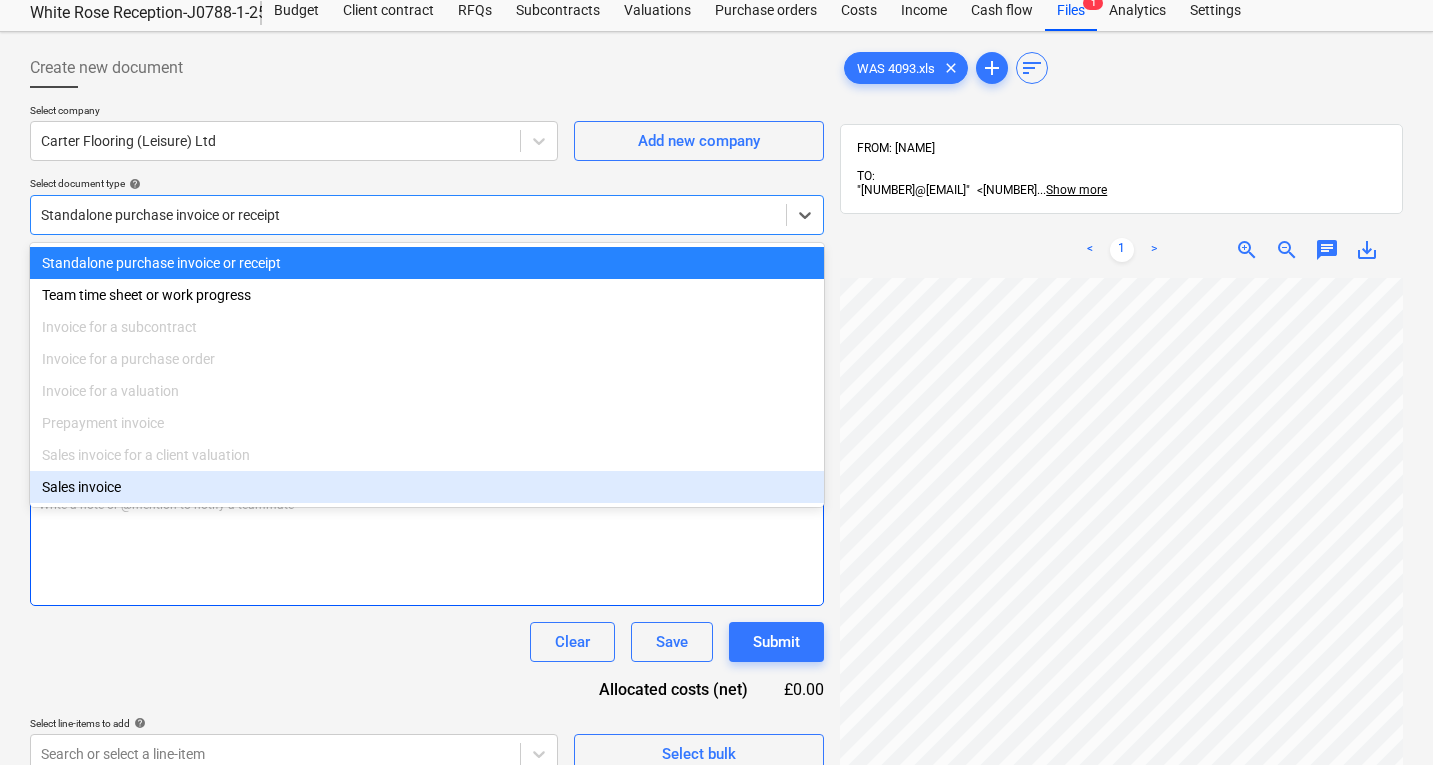 click on "Write a note or @mention to notify a teammate ﻿" at bounding box center (427, 547) 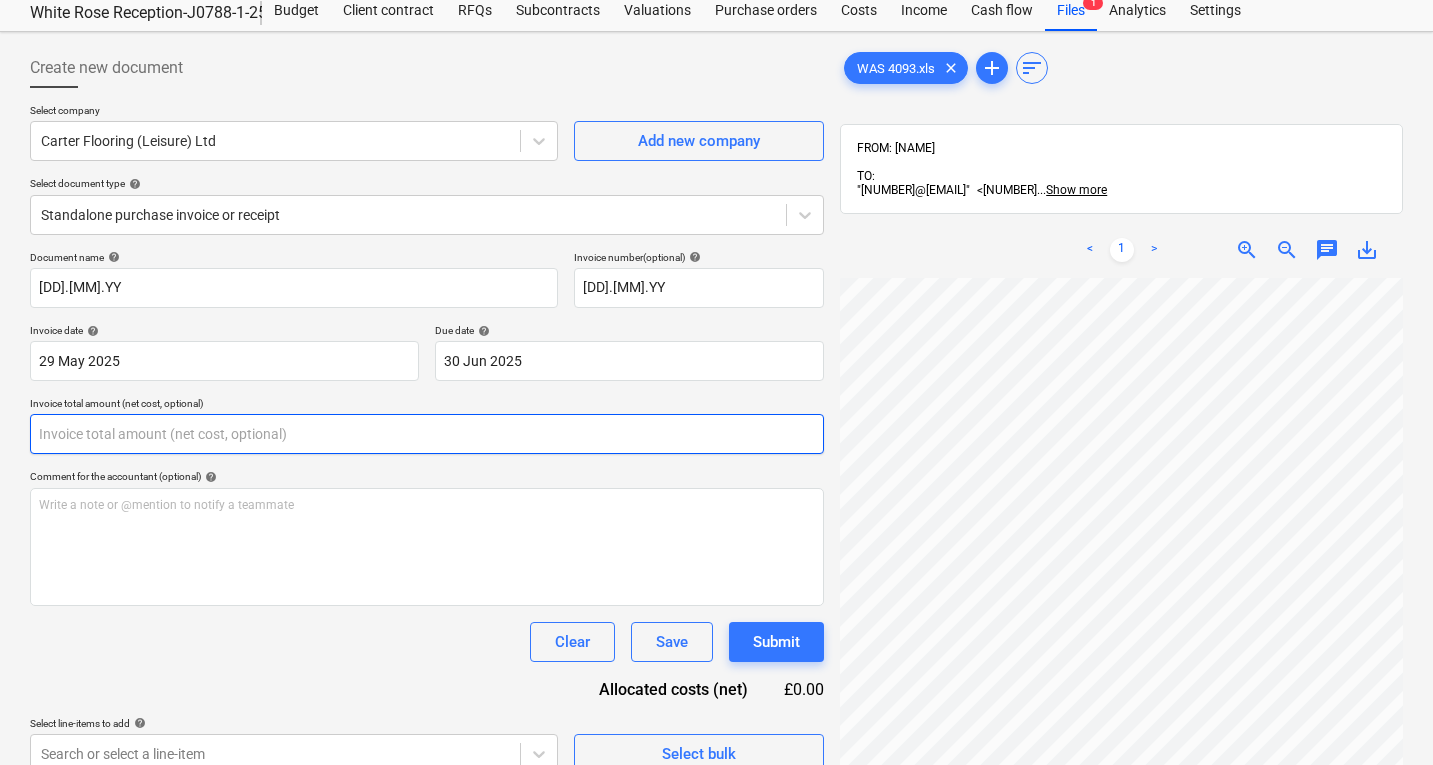 click at bounding box center [427, 434] 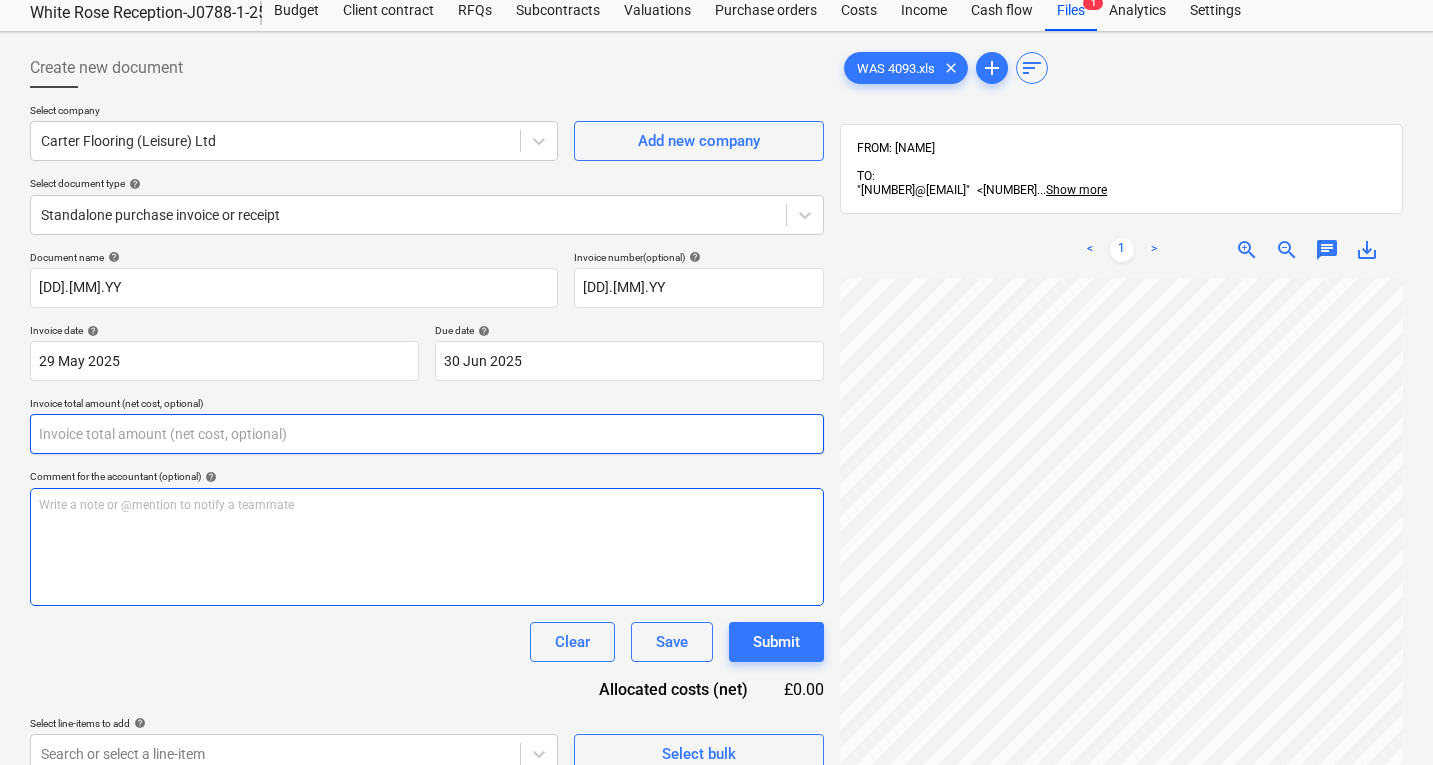 scroll, scrollTop: 86, scrollLeft: 24, axis: both 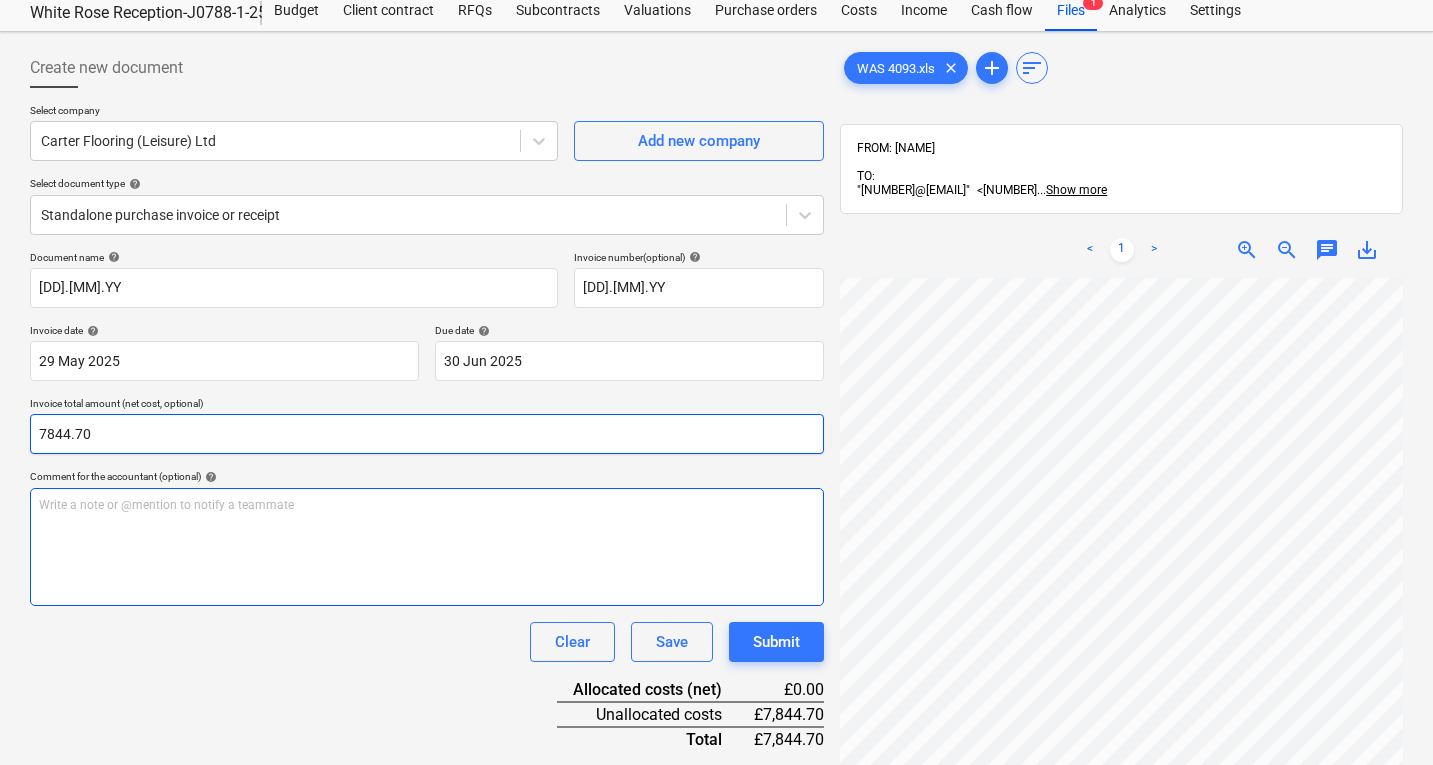 type on "7844.70" 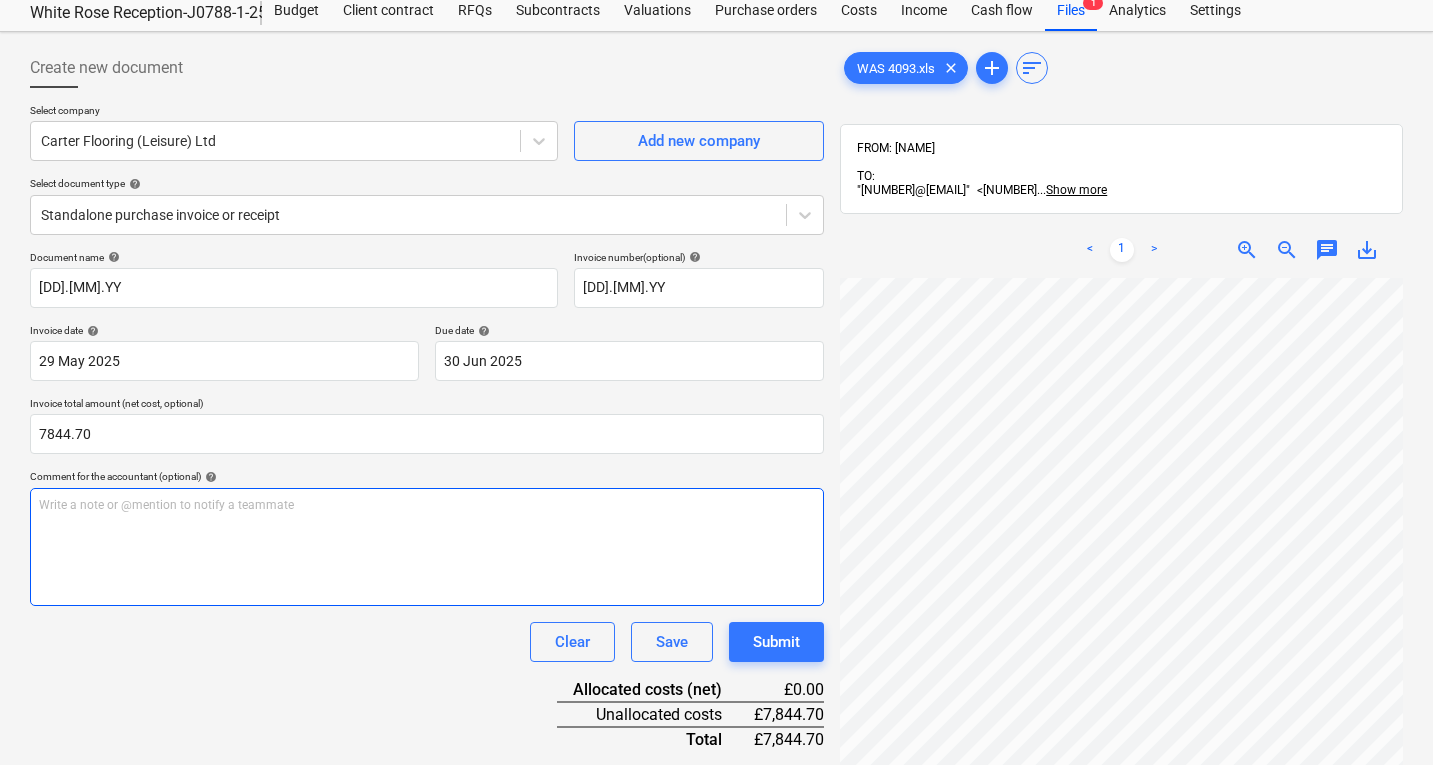 click on "Write a note or @mention to notify a teammate ﻿" at bounding box center (427, 547) 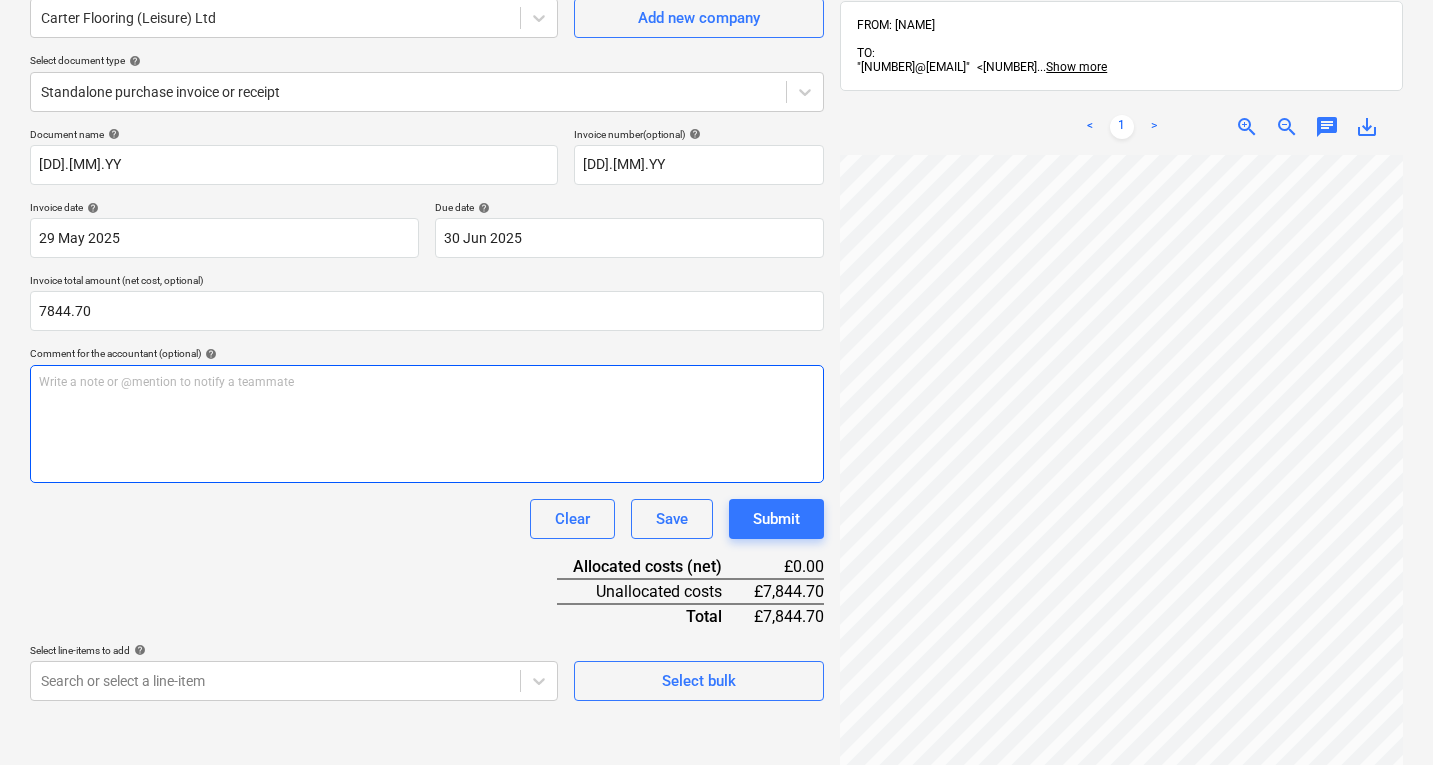 scroll, scrollTop: 187, scrollLeft: 0, axis: vertical 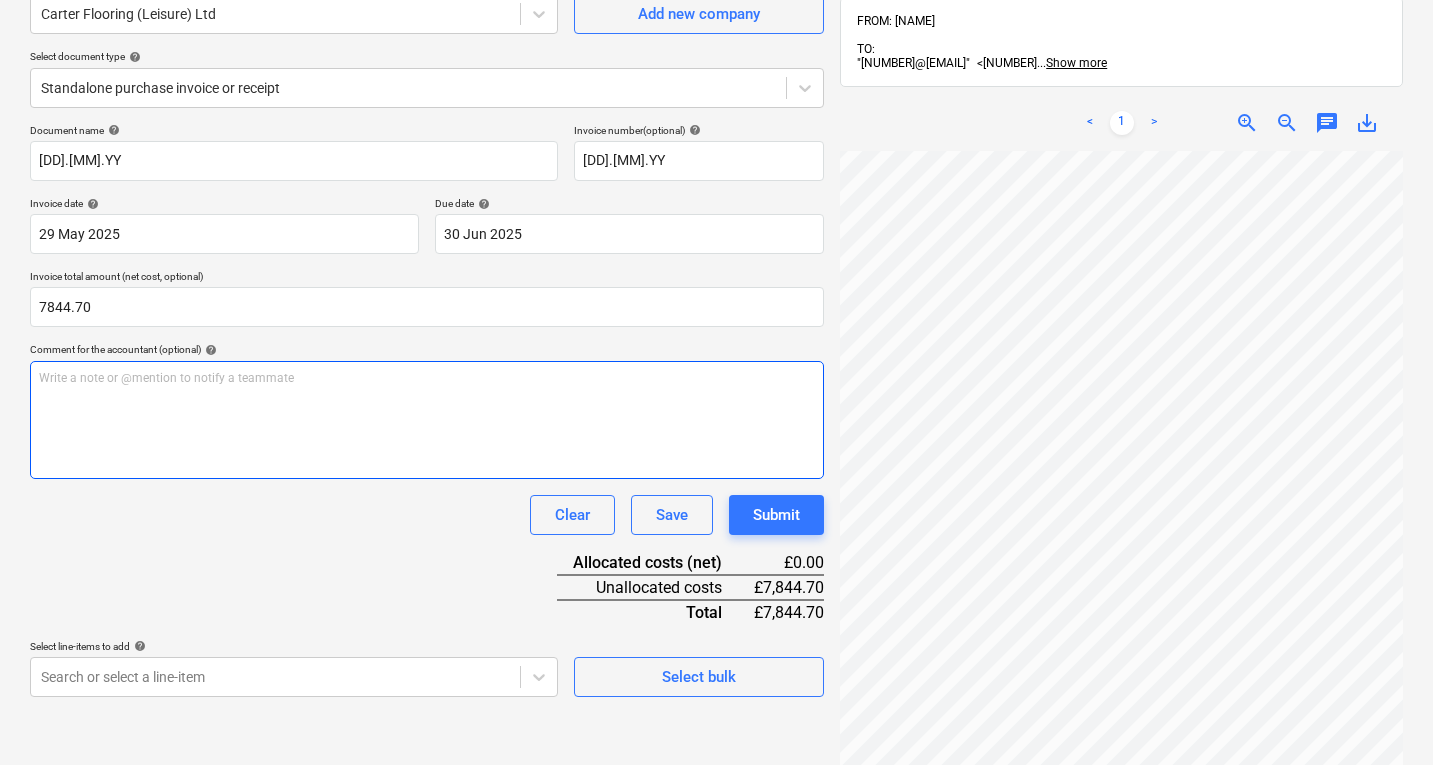 click on "Write a note or @mention to notify a teammate ﻿" at bounding box center [427, 420] 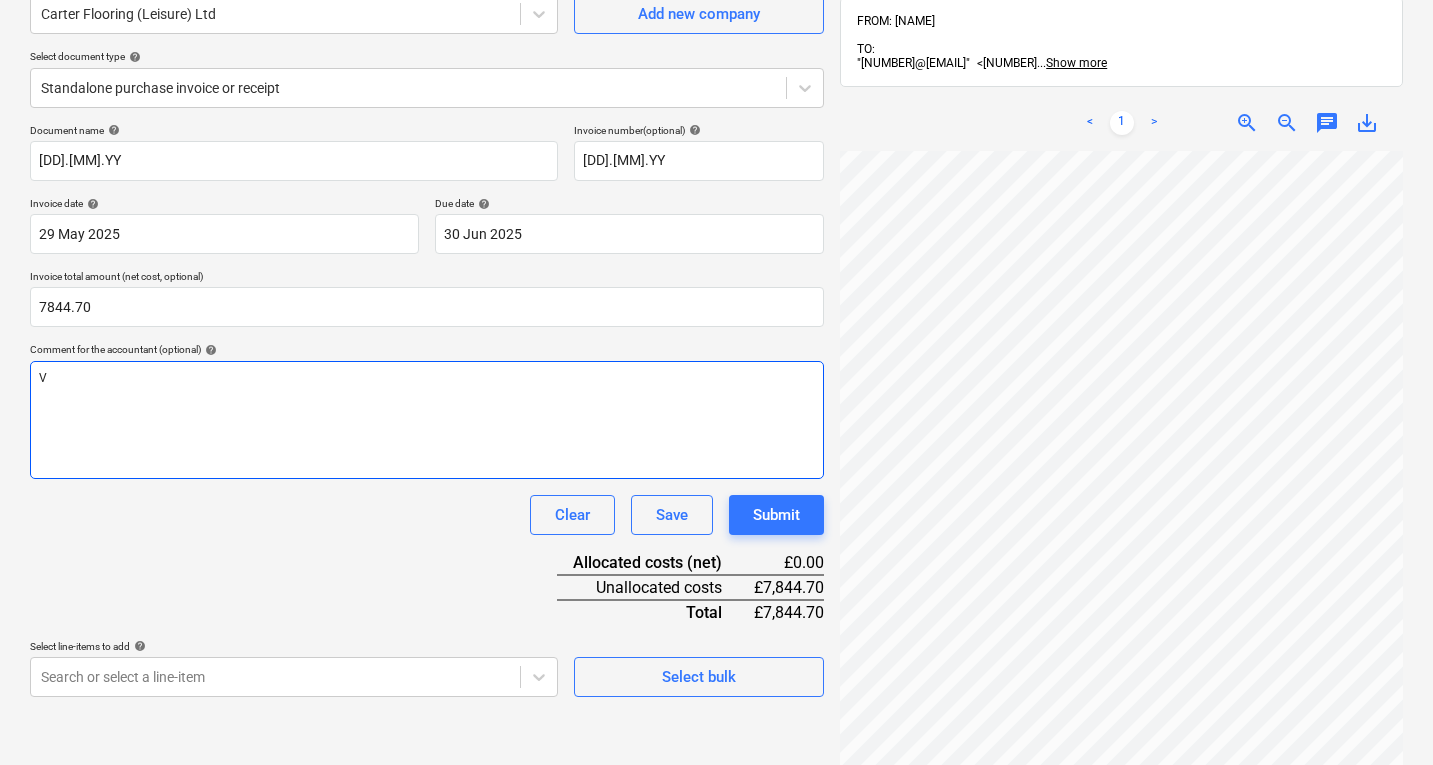 type 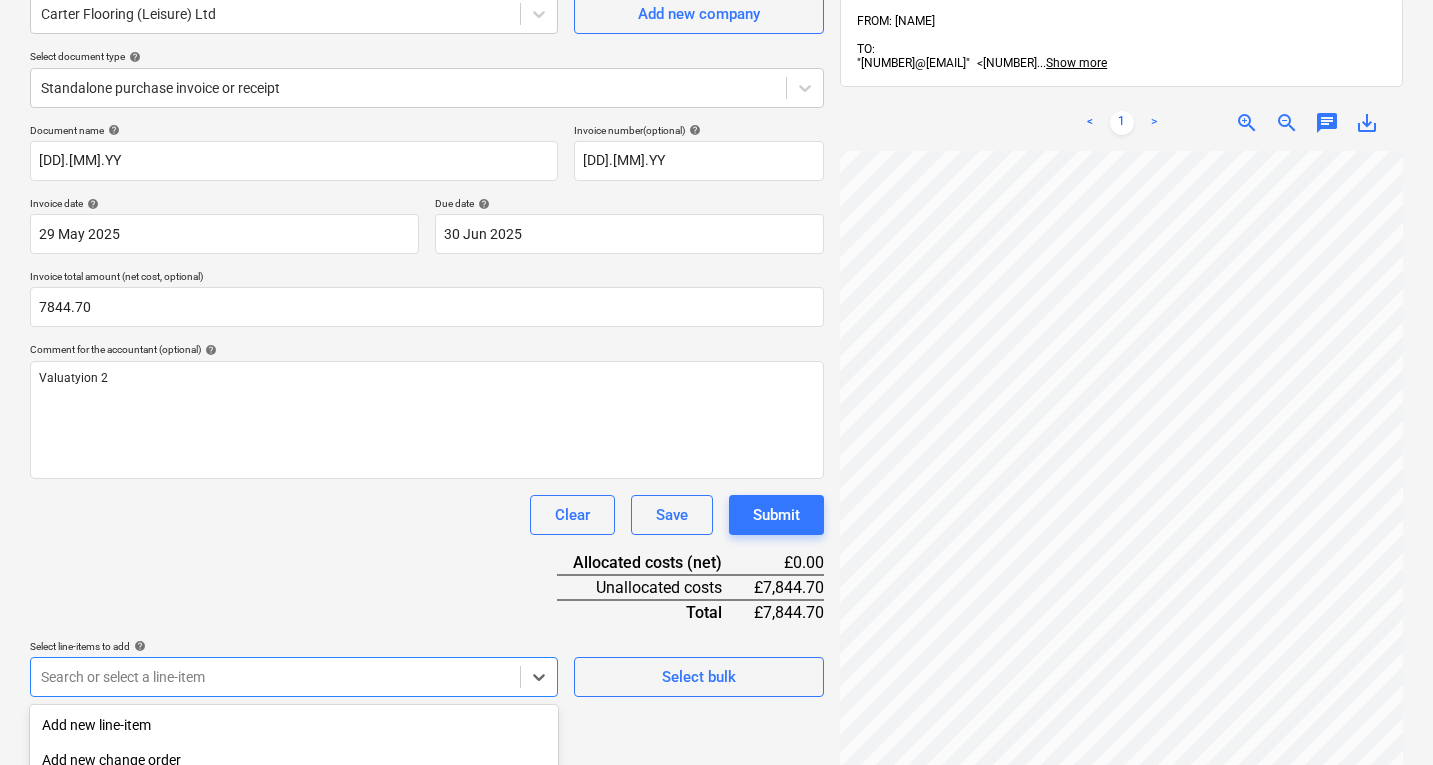 scroll, scrollTop: 431, scrollLeft: 0, axis: vertical 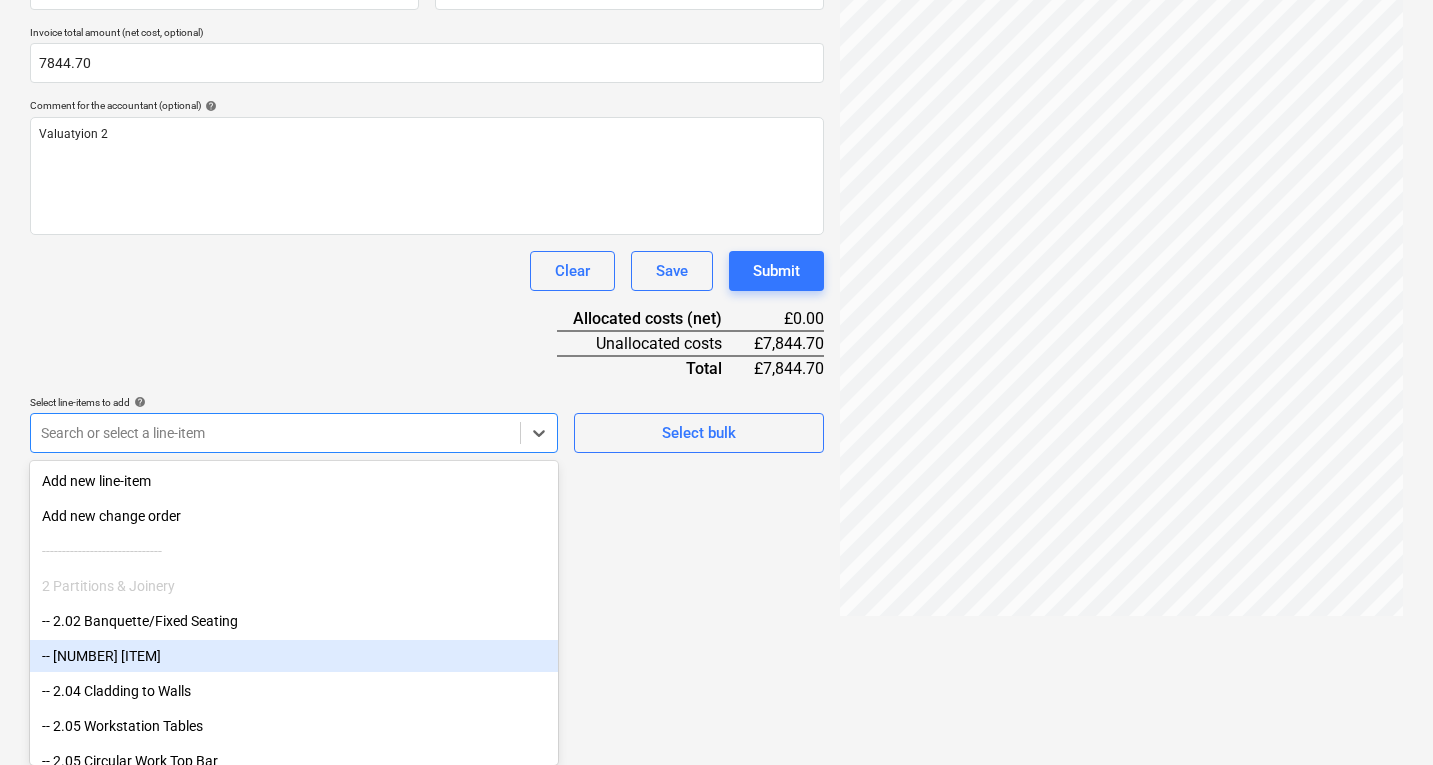 click on "Sales Projects Contacts Company Consolidated Invoices [NUMBER] Inbox [NUMBER]+ Approvals format_size keyboard_arrow_down help search Search notifications [NUMBER] keyboard_arrow_down [INITIAL]. [LAST] keyboard_arrow_down White Rose Reception-J[NUMBER]-[NUMBER]-[NUMBER] Budget Client contract RFQs Subcontracts Valuations Purchase orders Costs Income Cash flow Files [NUMBER] Analytics Settings Create new document Select company Carter Flooring (Leisure) Ltd   Add new company Select document type help Standalone purchase invoice or receipt Document name help [DD].[MM].YY Invoice number  (optional) help [DD].[MM].YY Invoice date help [DD] [MONTH] [YYYY] [DD].[MM].[YYYY] Press the down arrow key to interact with the calendar and
select a date. Press the question mark key to get the keyboard shortcuts for changing dates. Due date help [DD] [MONTH] [YYYY] [DD].[MM].[YYYY] Press the down arrow key to interact with the calendar and
select a date. Press the question mark key to get the keyboard shortcuts for changing dates. Invoice total amount (net cost, optional) [NUMBER] help Valuatyion [NUMBER] Save" at bounding box center (716, -49) 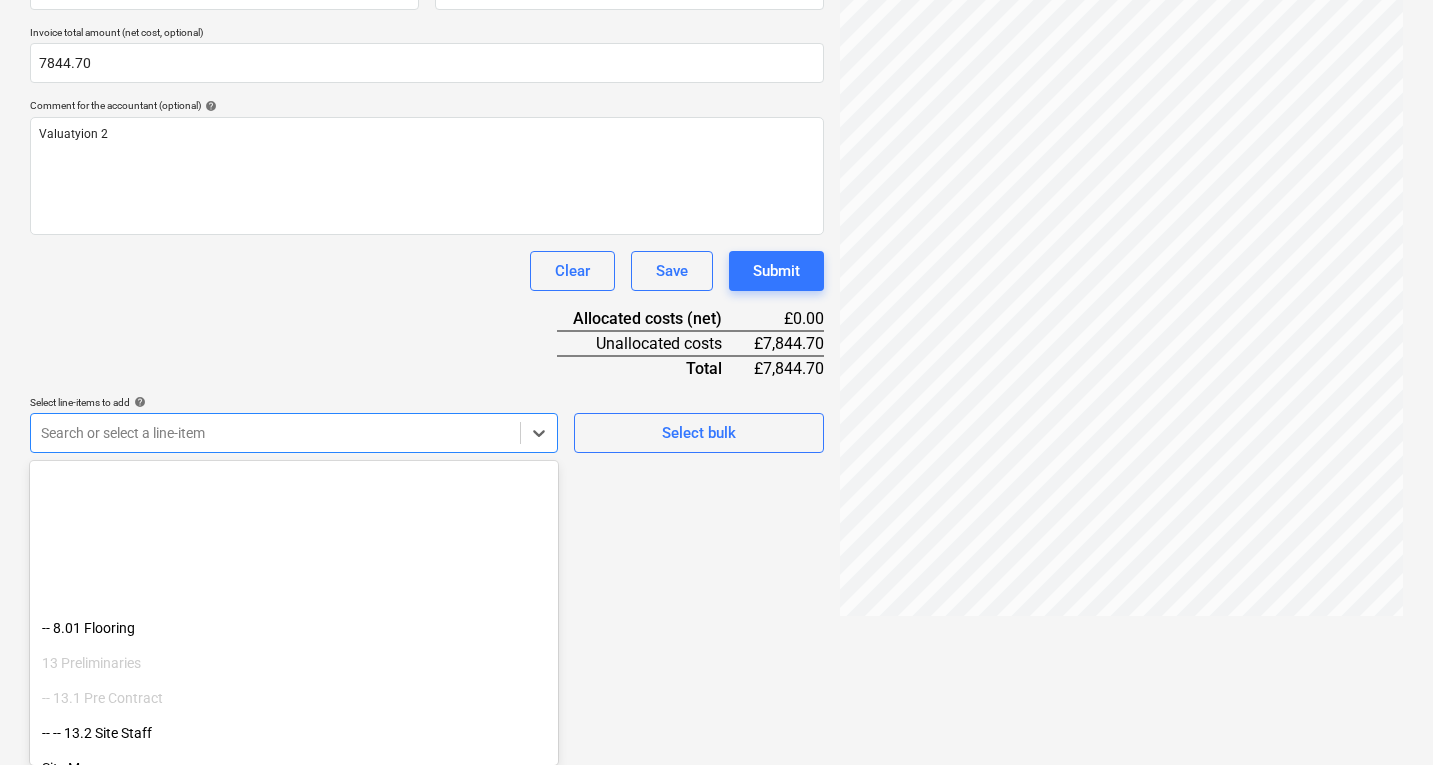 scroll, scrollTop: 750, scrollLeft: 0, axis: vertical 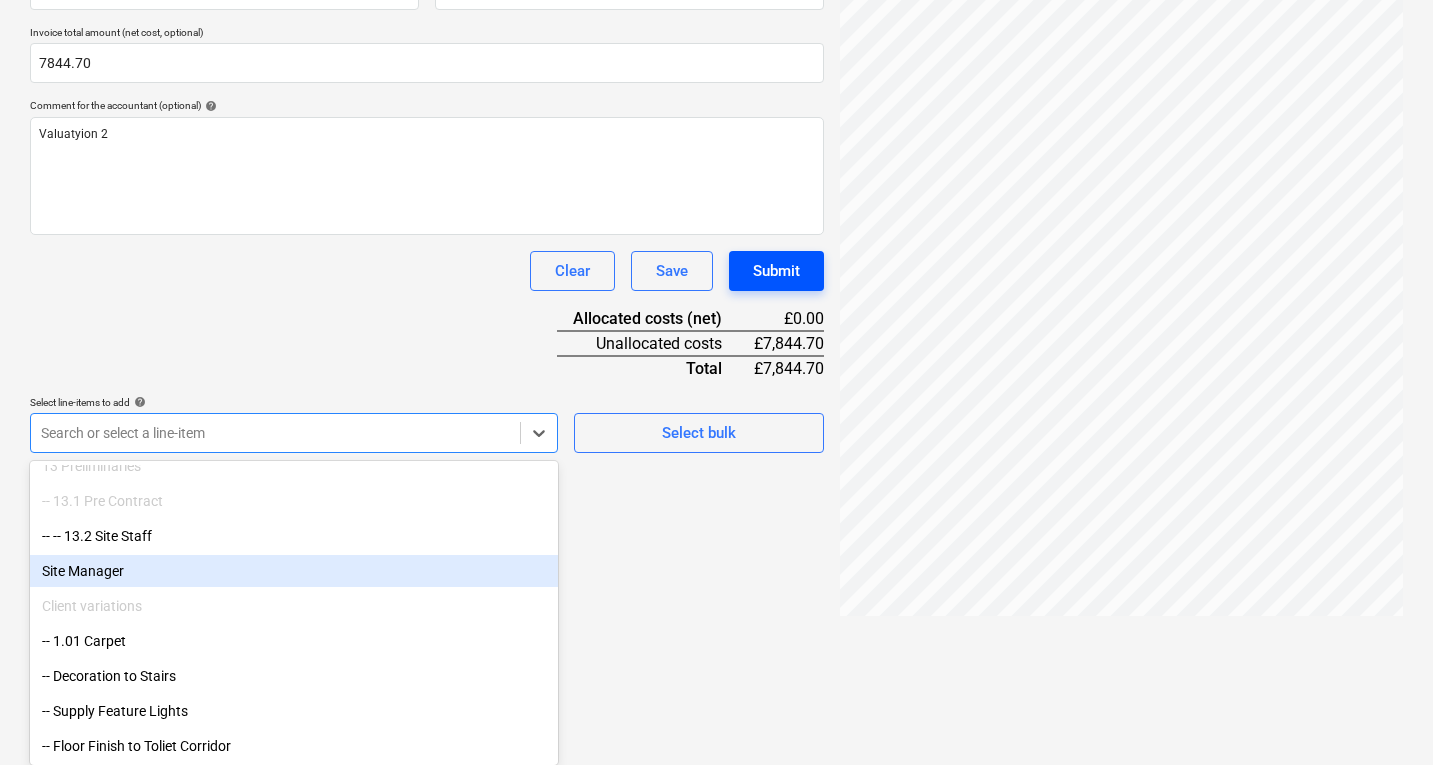 click on "Document name help 29.05.25 Invoice number  (optional) help 29.05.25 Invoice date help 29 May 2025 29.05.2025 Press the down arrow key to interact with the calendar and
select a date. Press the question mark key to get the keyboard shortcuts for changing dates. Due date help 30 Jun 2025 30.06.2025 Press the down arrow key to interact with the calendar and
select a date. Press the question mark key to get the keyboard shortcuts for changing dates. Invoice total amount (net cost, optional) 7844.70 Comment for the accountant (optional) help Valuatyion 2 Clear Save Submit Allocated costs (net) £0.00 Unallocated costs £7,844.70 Total £7,844.70 Select line-items to add help option   Site Manager focused, 25 of 30. 30 results available. Use Up and Down to choose options, press Enter to select the currently focused option, press Escape to exit the menu, press Tab to select the option and exit the menu. Search or select a line-item Select bulk" at bounding box center [427, 166] 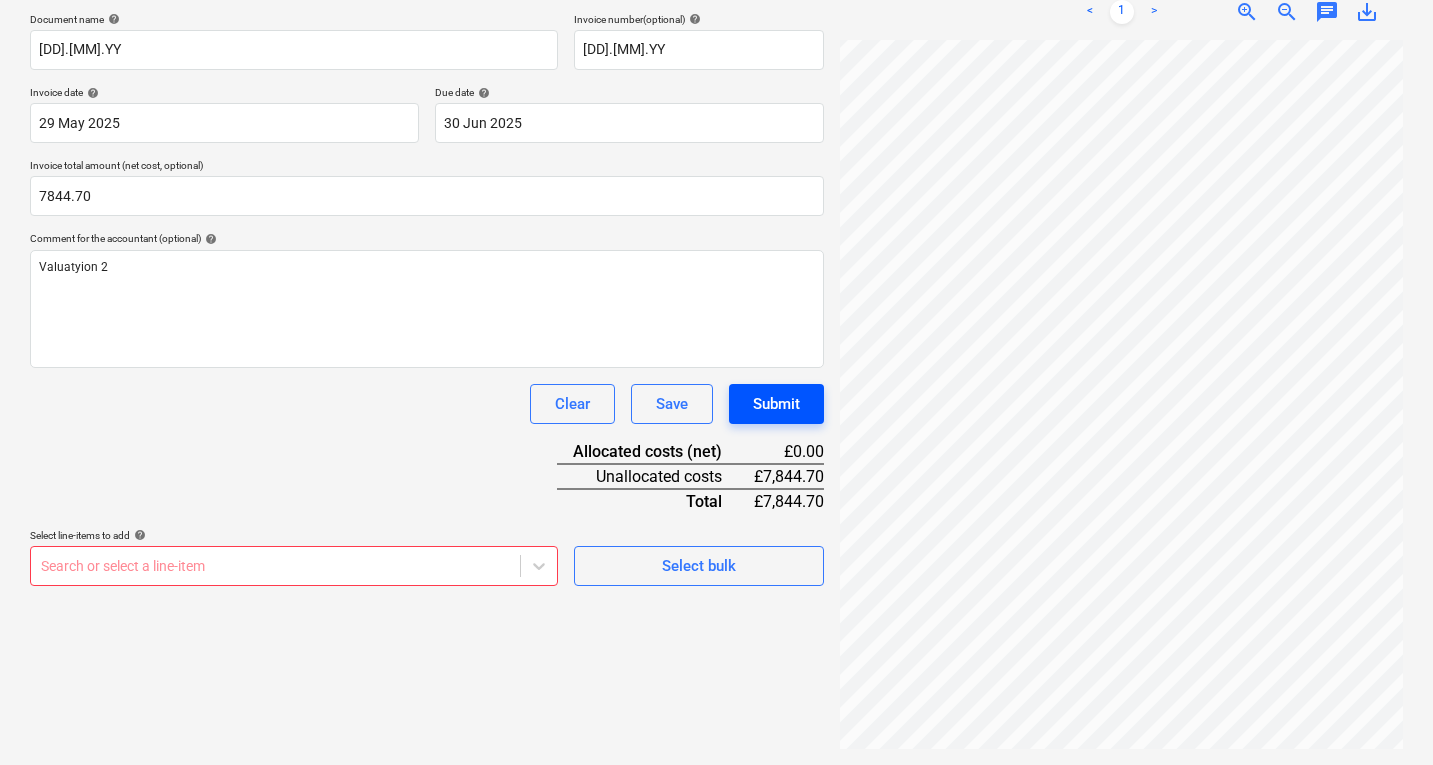 click on "Submit" at bounding box center (776, 404) 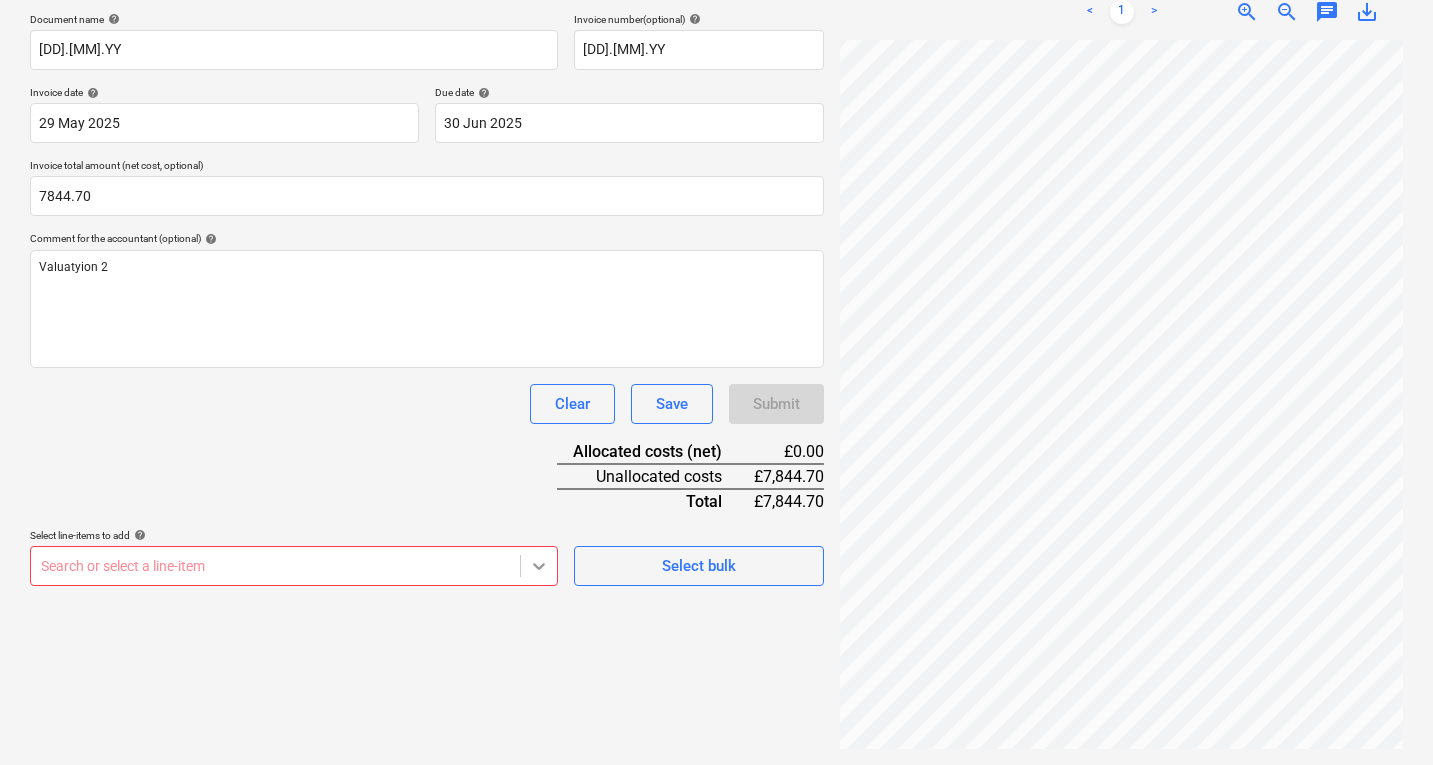 scroll, scrollTop: 431, scrollLeft: 0, axis: vertical 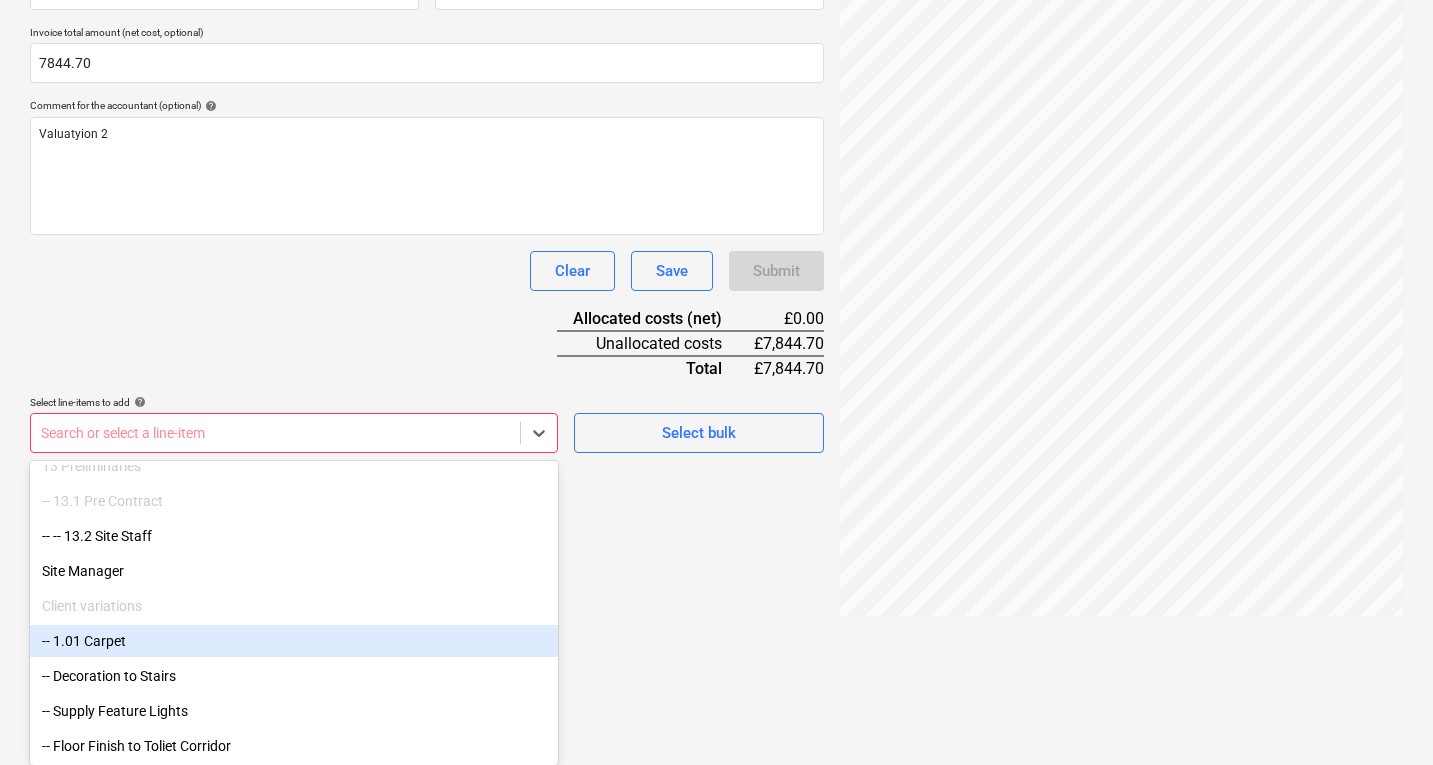 click on "--  1.01 Carpet" at bounding box center [294, 641] 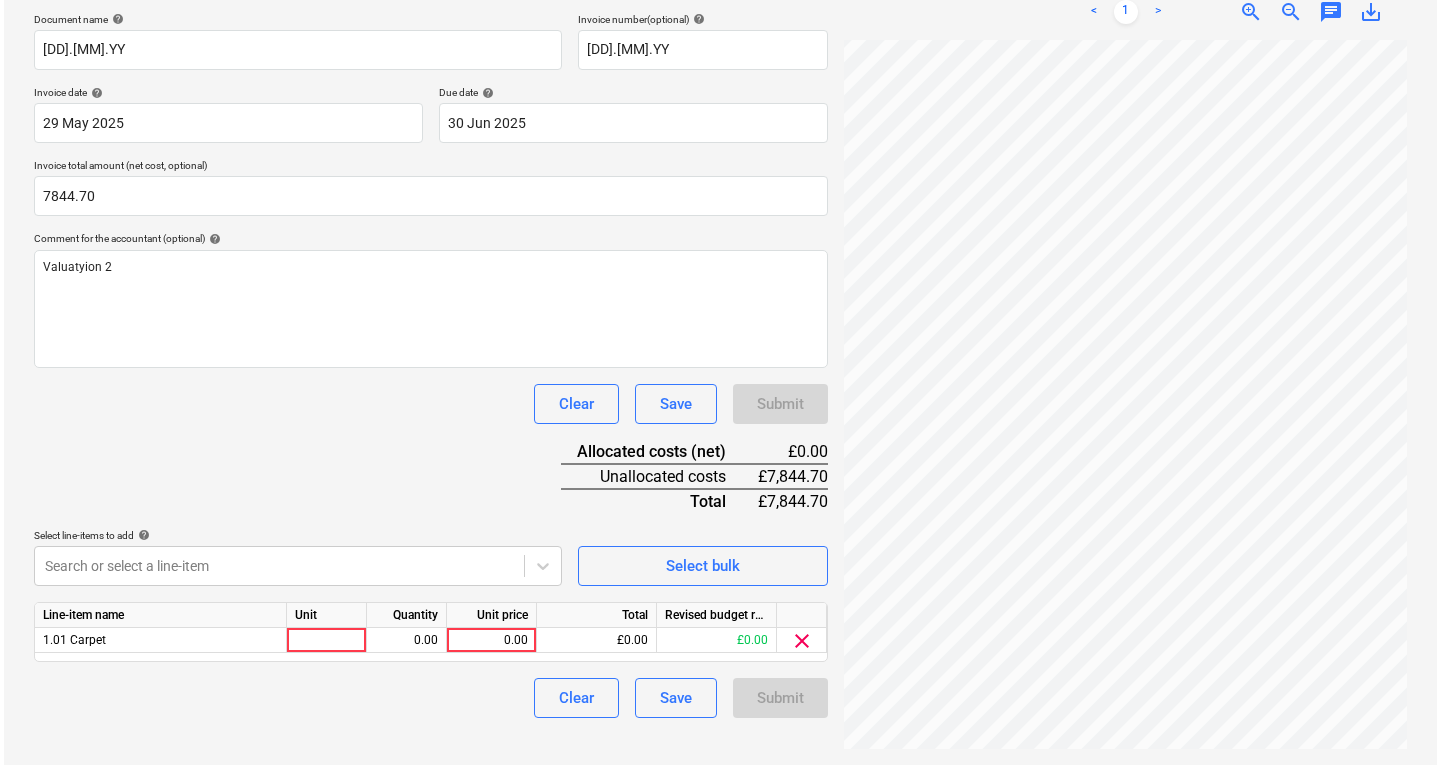 scroll, scrollTop: 300, scrollLeft: 0, axis: vertical 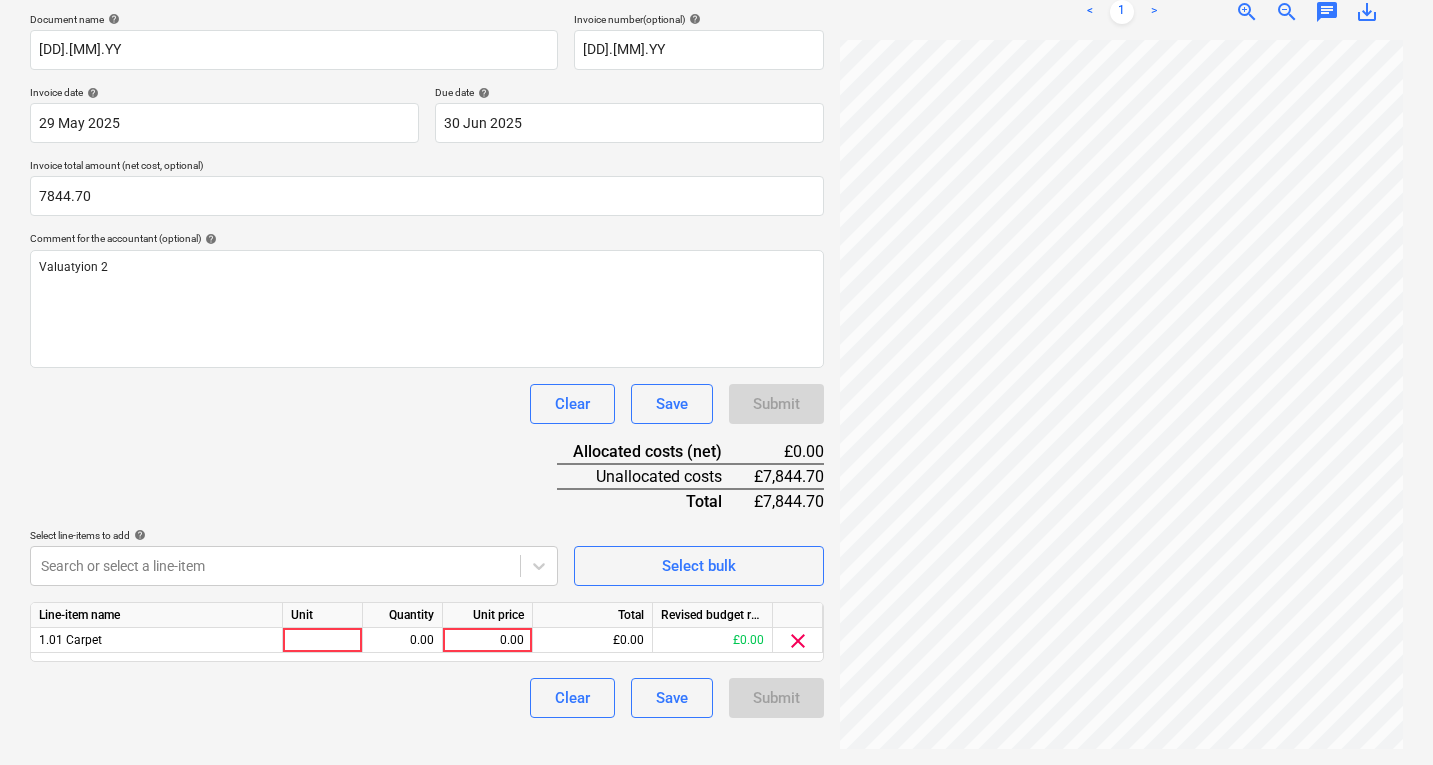 click on "Sales Projects Contacts Company Consolidated Invoices 1 Inbox 9+ Approvals format_size keyboard_arrow_down help search Search notifications 47 keyboard_arrow_down [NAME] keyboard_arrow_down White Rose Reception-J0788-1-25 Budget Client contract RFQs Subcontracts Valuations Purchase orders Costs Income Cash flow Files 1 Analytics Settings Create new document Select company Carter Flooring (Leisure) Ltd   Add new company Select document type help Standalone purchase invoice or receipt Document name help 29.05.25 Invoice number  (optional) help 29.05.25 Invoice date help 29 May 2025 29.05.2025 Press the down arrow key to interact with the calendar and
select a date. Press the question mark key to get the keyboard shortcuts for changing dates. Due date help 30 Jun 2025 30.06.2025 Press the down arrow key to interact with the calendar and
select a date. Press the question mark key to get the keyboard shortcuts for changing dates. Invoice total amount (net cost, optional) 7844.70 help Valuatyion 2" at bounding box center [716, 84] 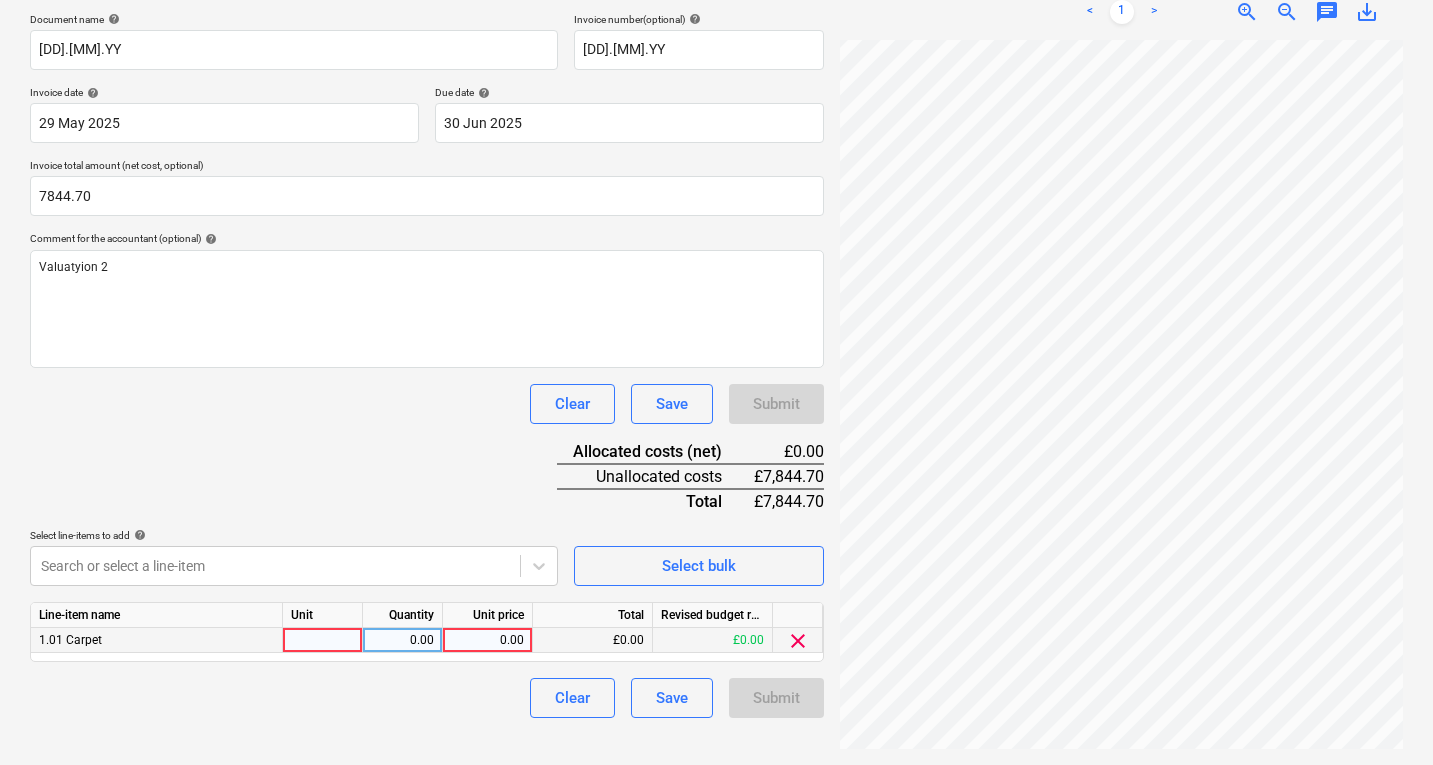 click at bounding box center (323, 640) 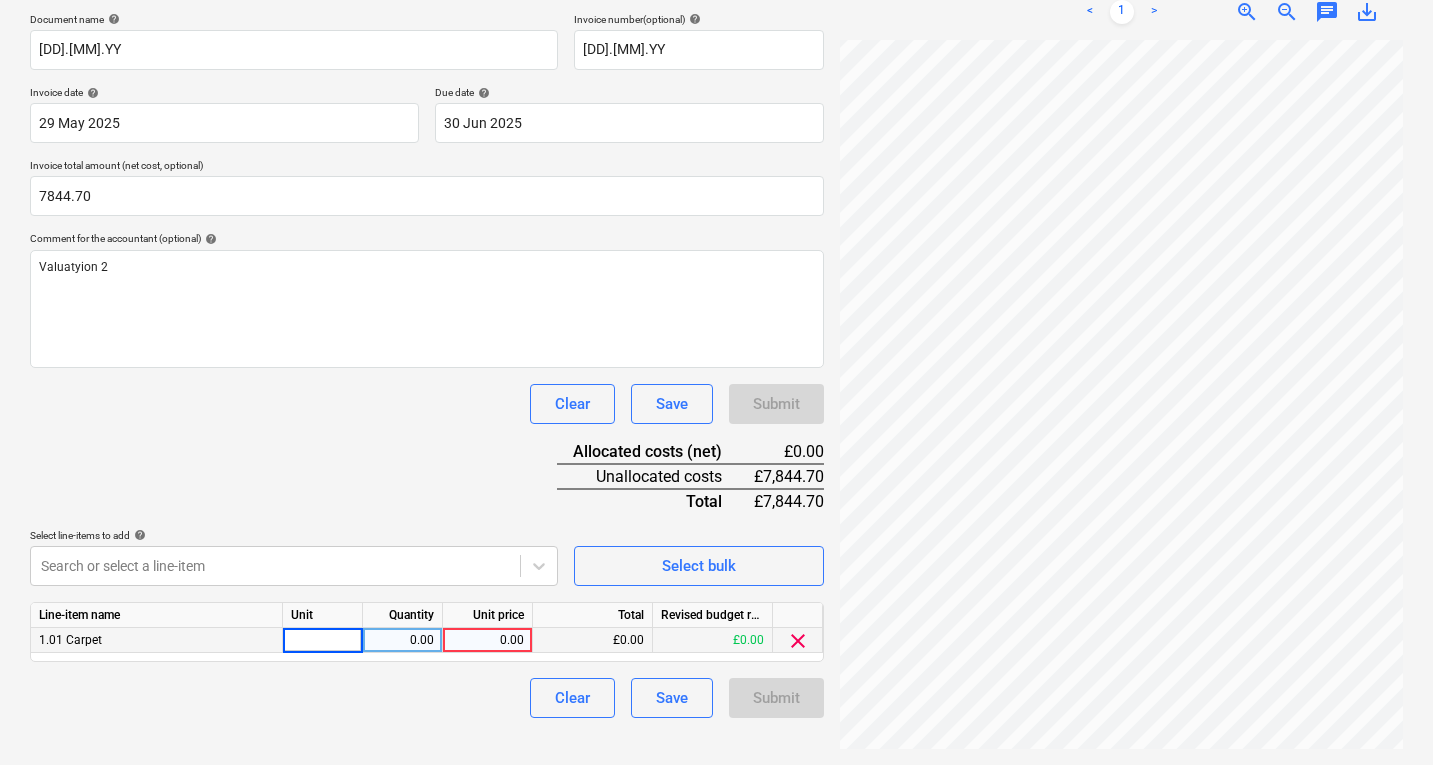 type on "1" 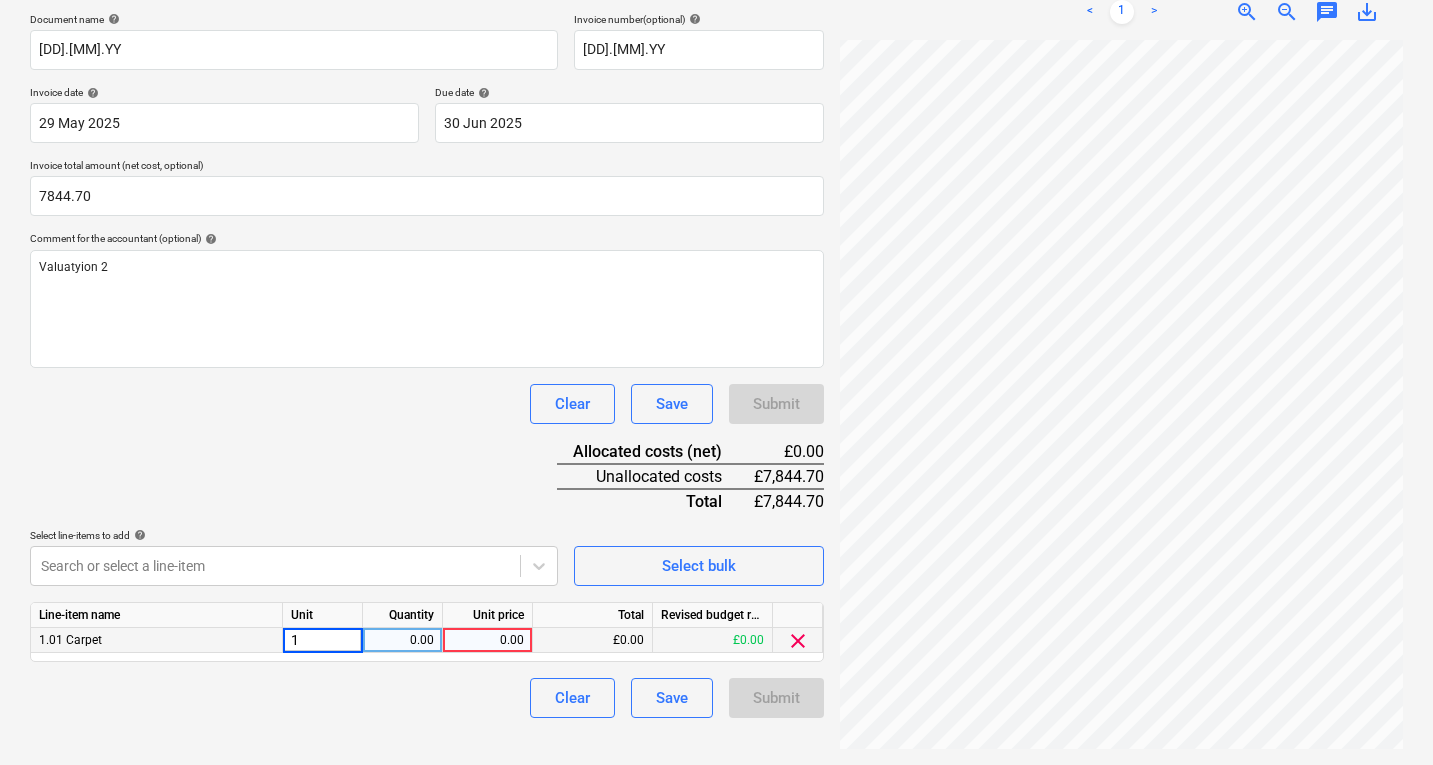 click on "0.00" at bounding box center (487, 640) 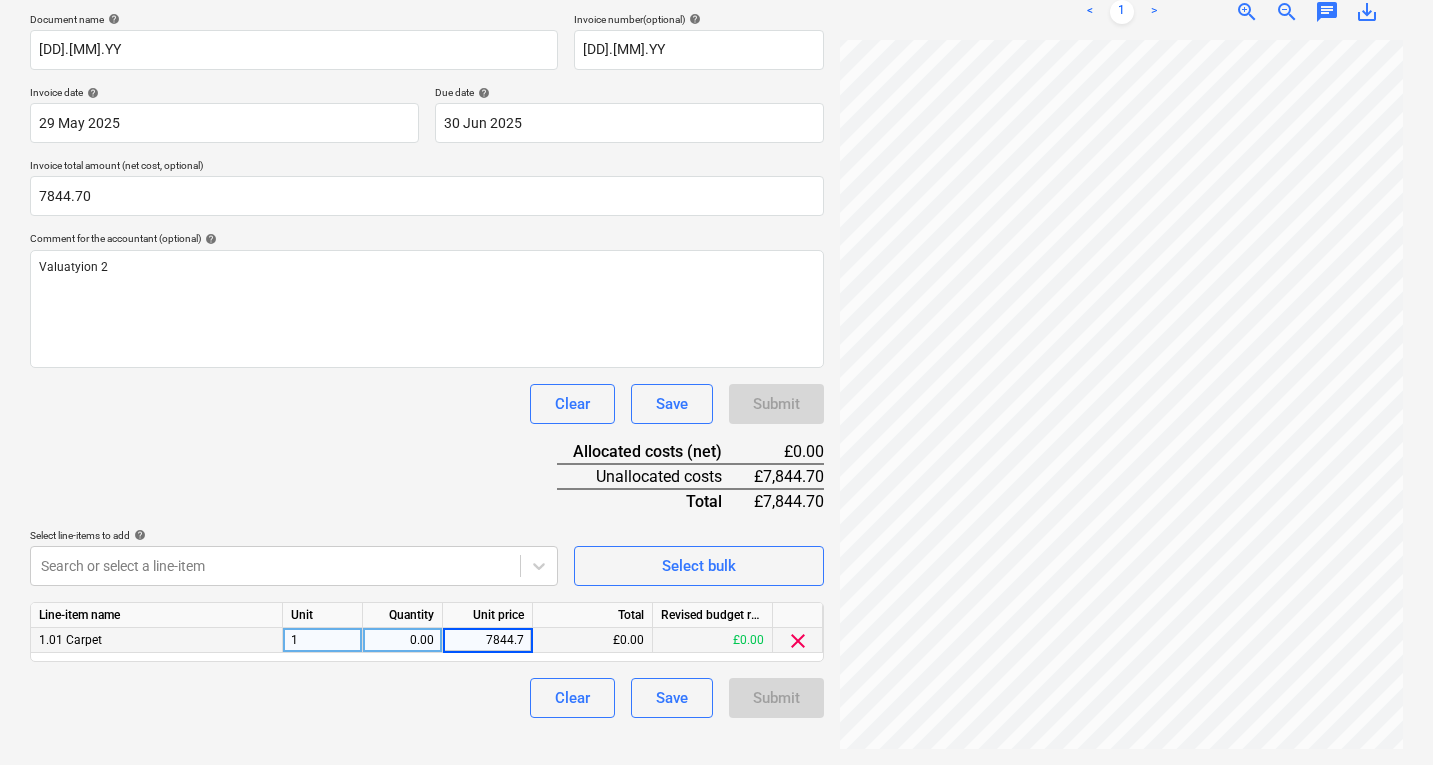 type on "7844.70" 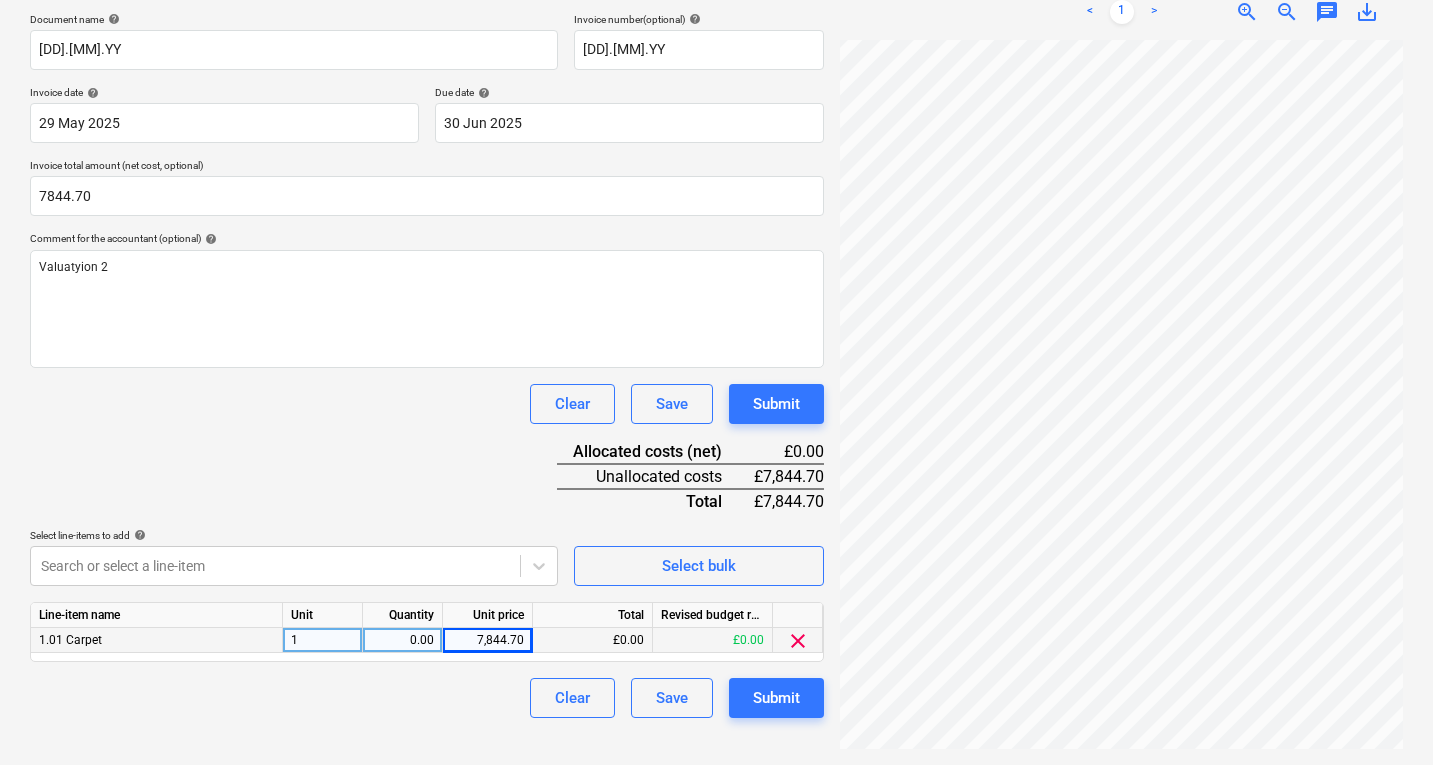 click on "Clear Save Submit" at bounding box center (427, 698) 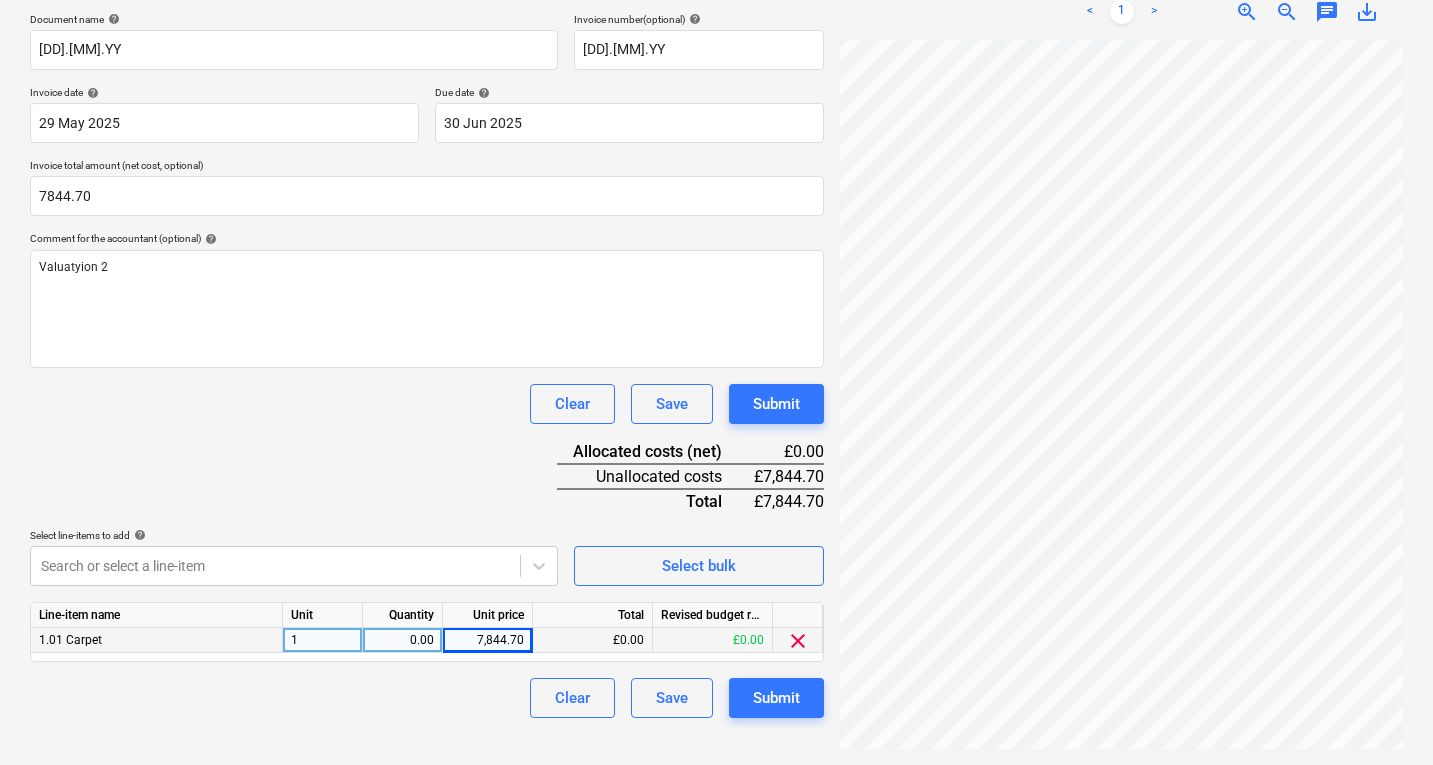 click on "0.00" at bounding box center [403, 640] 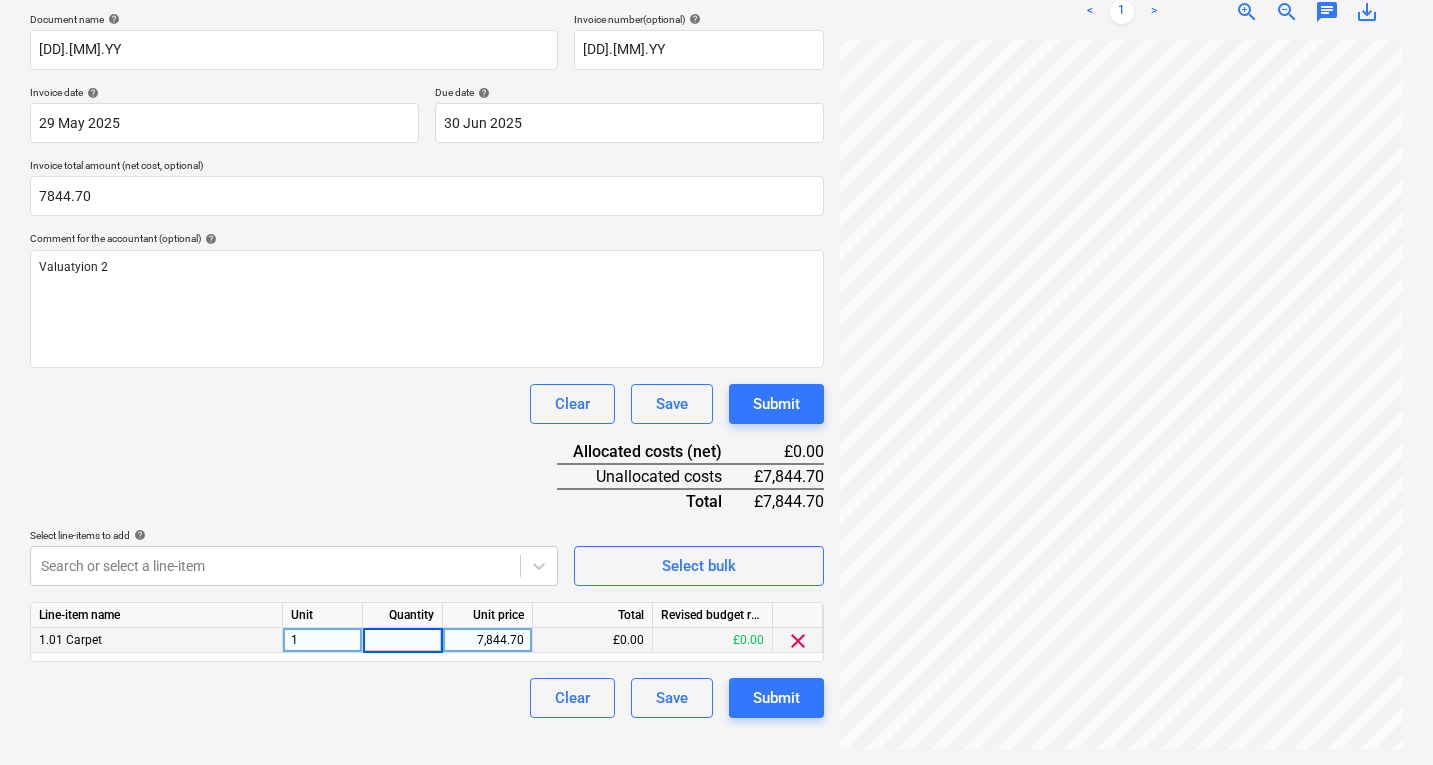 type on "1" 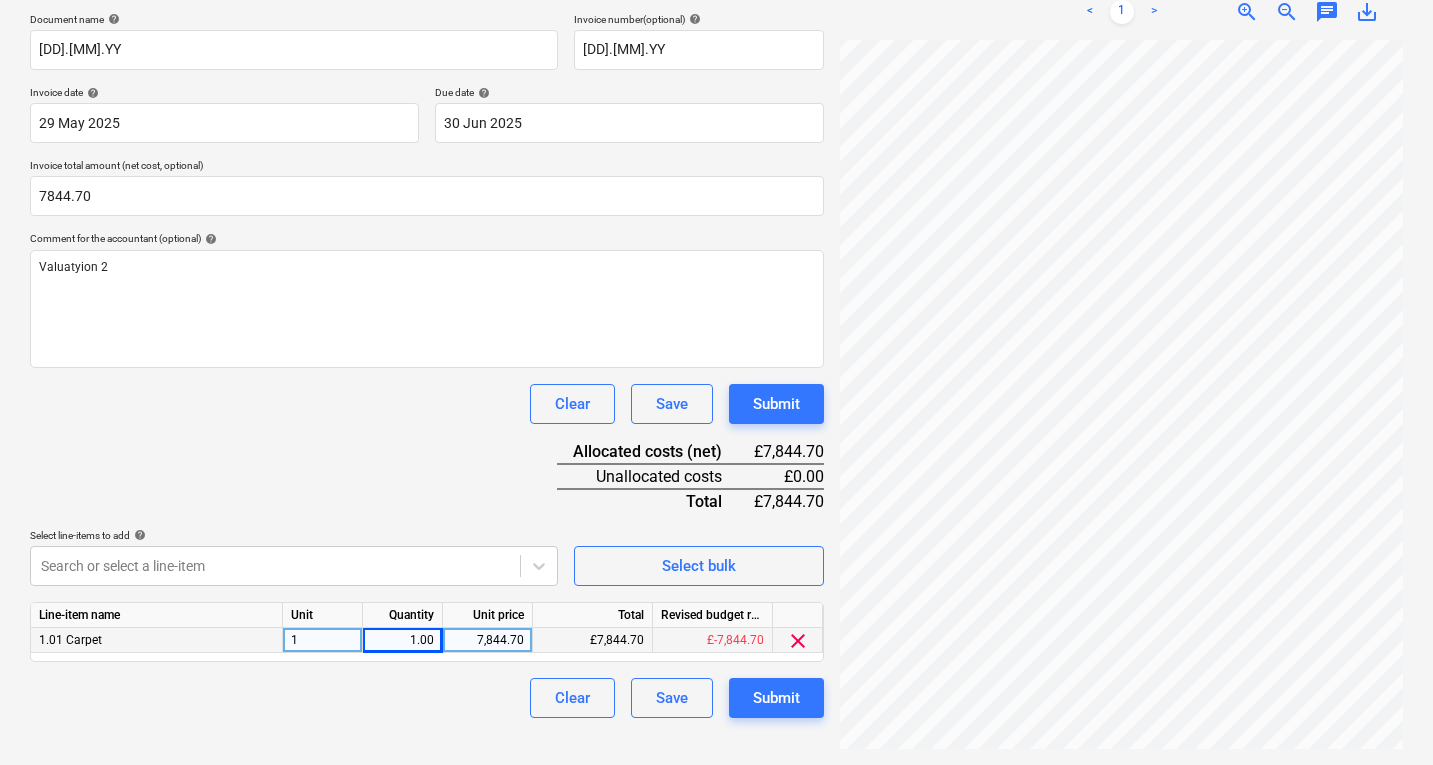 click on "Clear Save Submit" at bounding box center (427, 698) 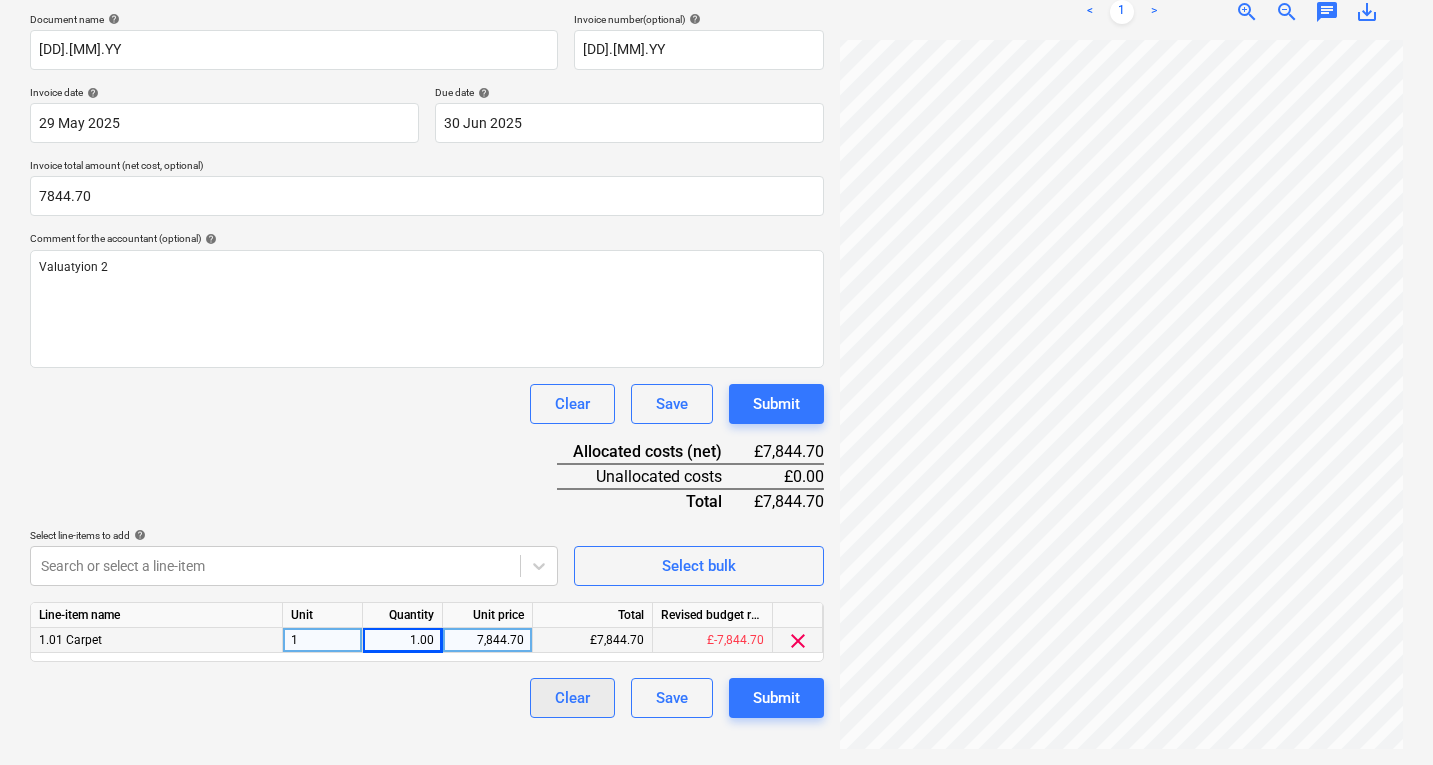click on "Clear" at bounding box center [572, 698] 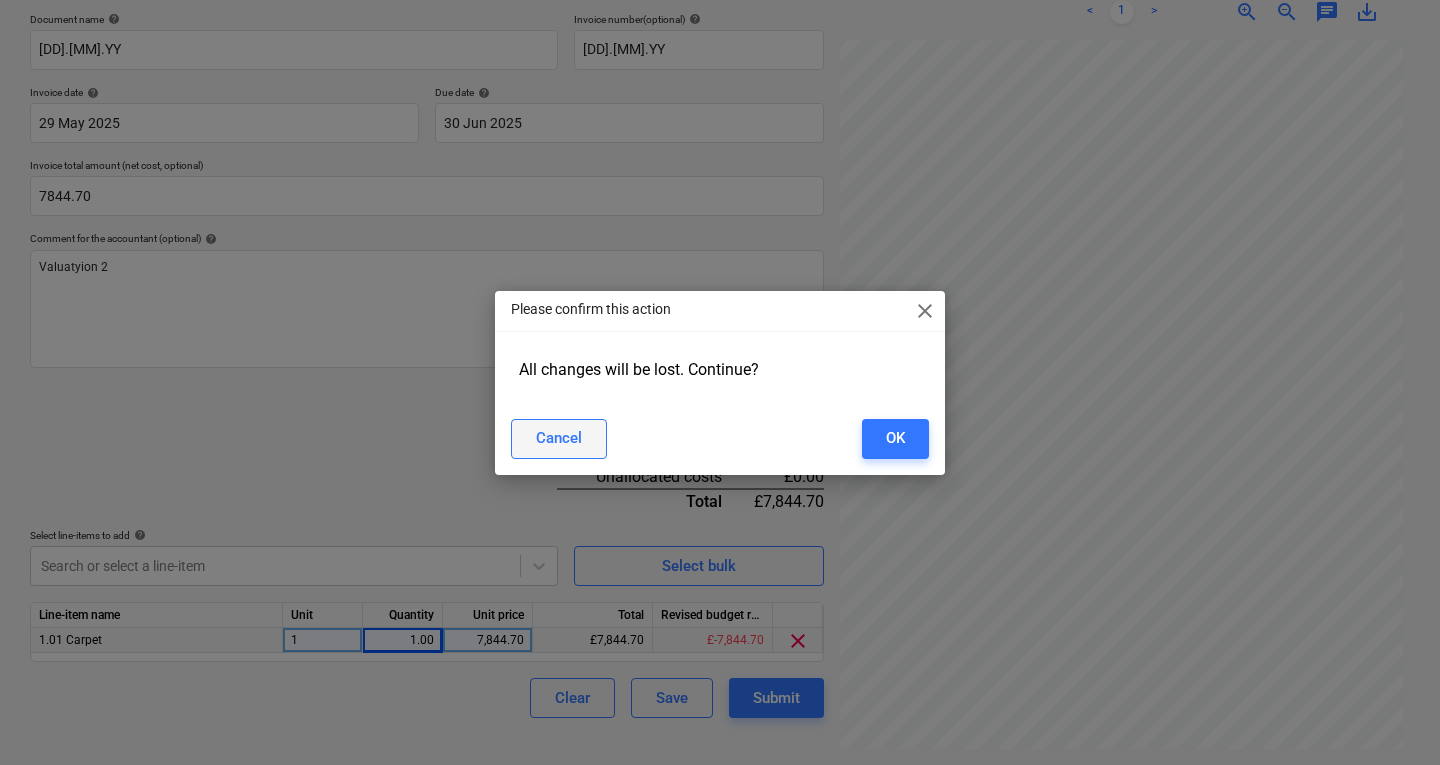 click on "Cancel" at bounding box center (559, 438) 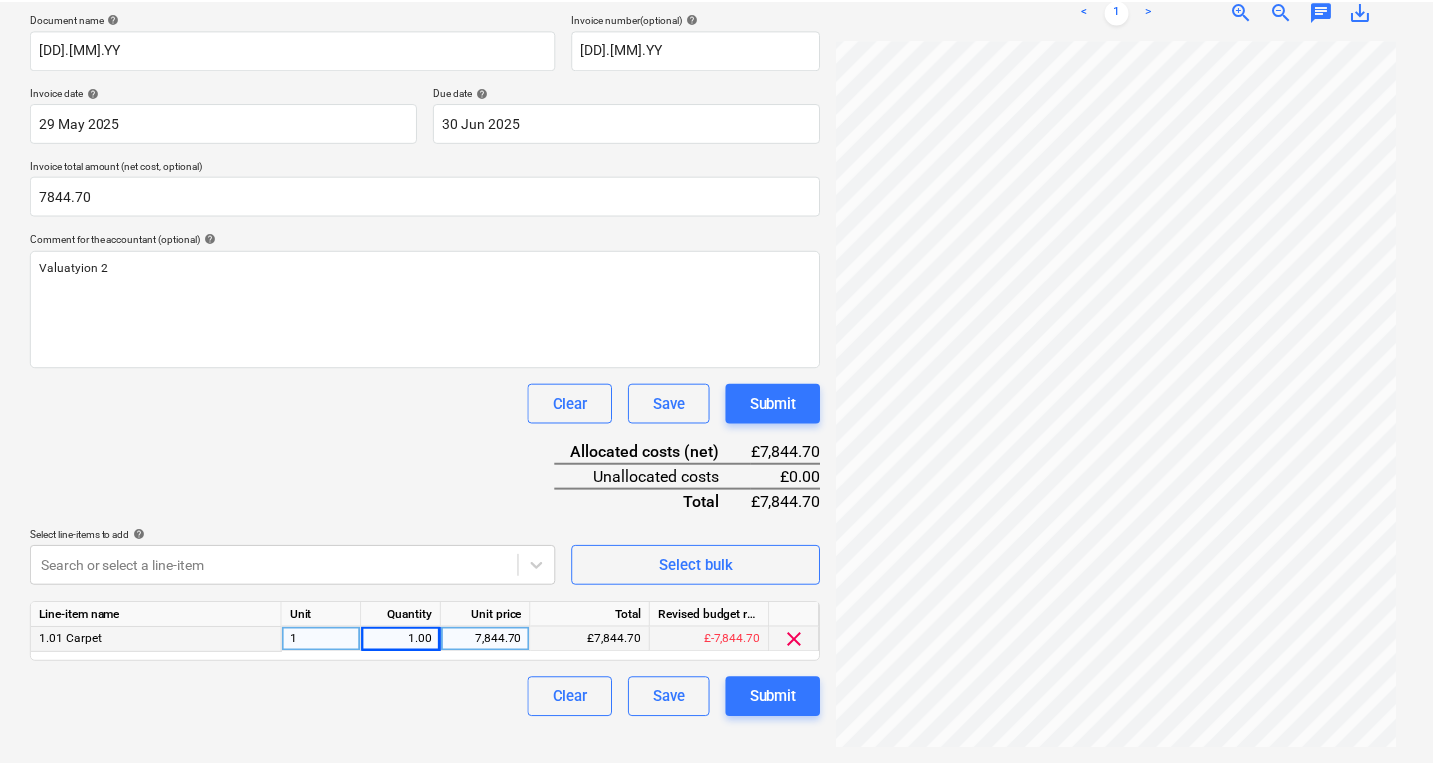 scroll, scrollTop: 285, scrollLeft: 0, axis: vertical 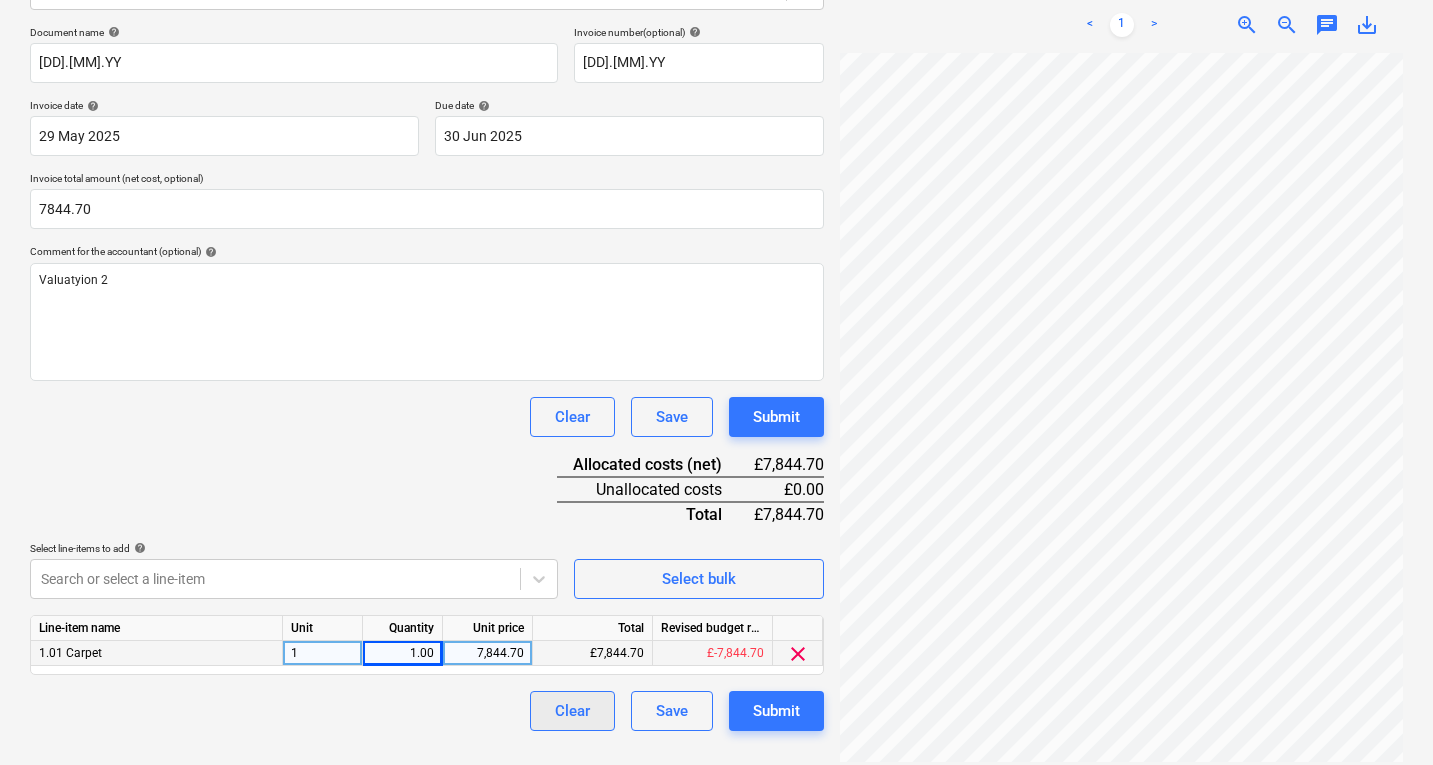 click on "Clear" at bounding box center [572, 711] 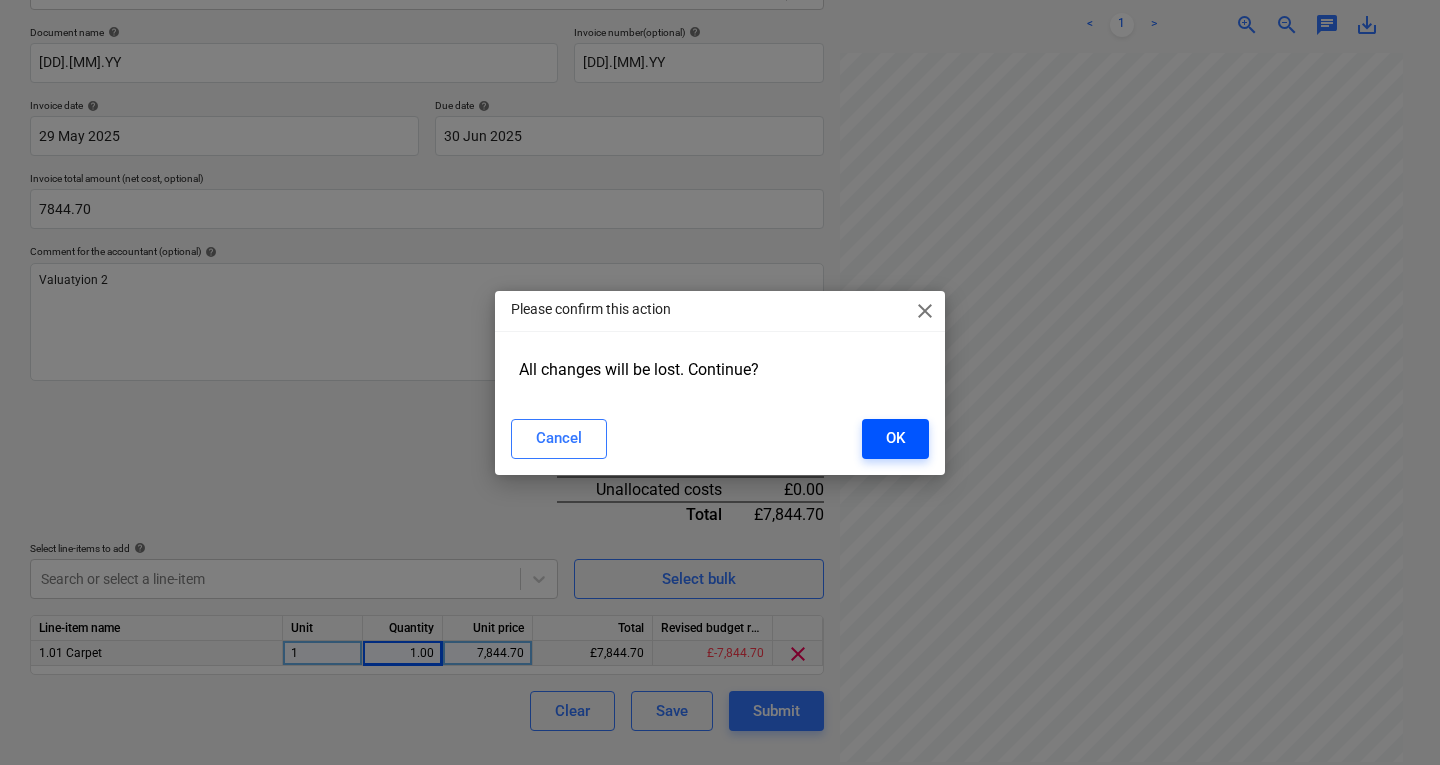 click on "OK" at bounding box center [895, 438] 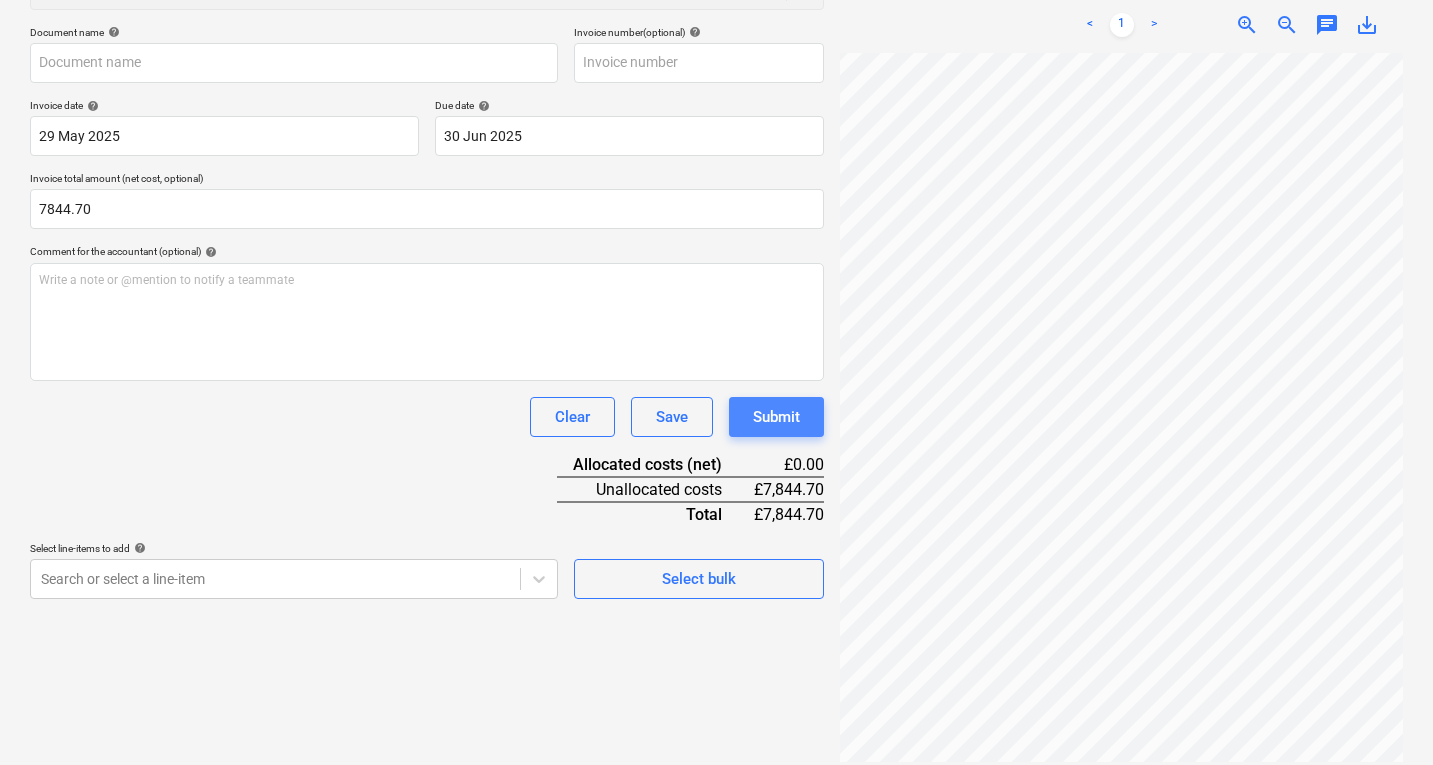 click on "Submit" at bounding box center (776, 417) 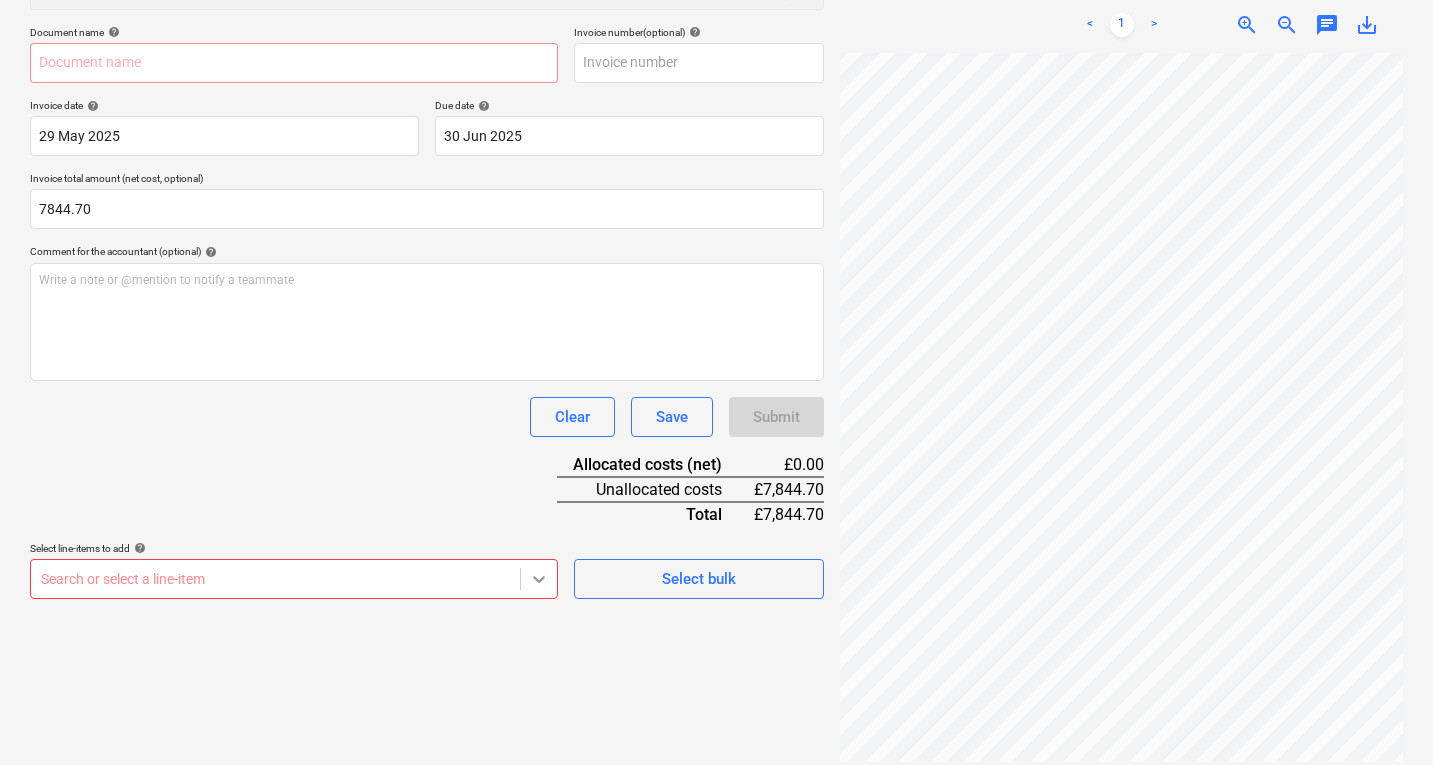 scroll, scrollTop: 431, scrollLeft: 0, axis: vertical 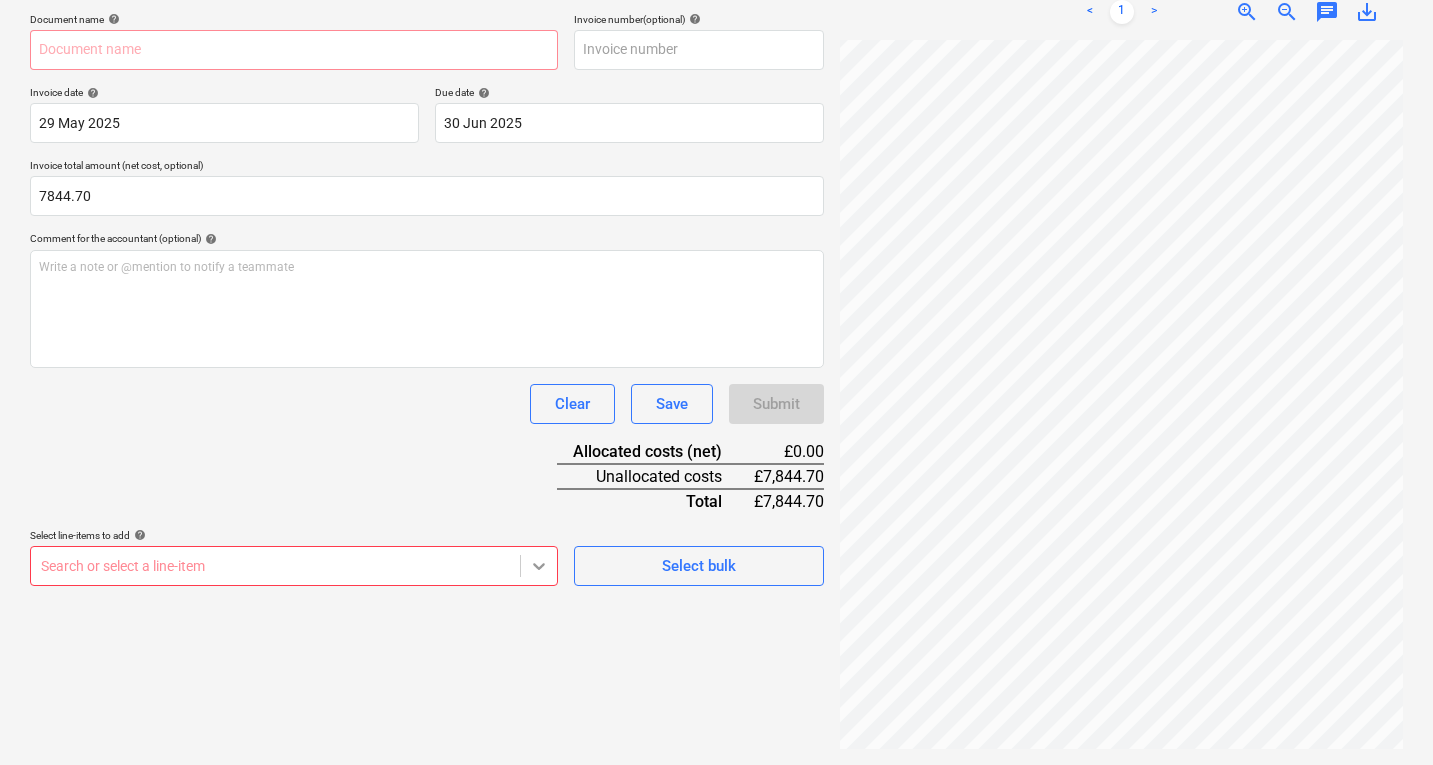 click on "Sales Projects Contacts Company Consolidated Invoices 1 Inbox 9+ Approvals format_size keyboard_arrow_down help search Search notifications 47 keyboard_arrow_down [NAME] keyboard_arrow_down White Rose Reception-J0788-1-25 Budget Client contract RFQs Subcontracts Valuations Purchase orders Costs Income Cash flow Files 1 Analytics Settings Create new document Select company Select company Add new company Select document type help Standalone purchase invoice or receipt Document name help Invoice number  (optional) help Invoice date help 29 May 2025 Press the down arrow key to interact with the calendar and
select a date. Press the question mark key to get the keyboard shortcuts for changing dates. Due date help 30 Jun 2025 Press the down arrow key to interact with the calendar and
select a date. Press the question mark key to get the keyboard shortcuts for changing dates. Invoice total amount (net cost, optional) 7844.70 Comment for the accountant (optional) help ﻿ Clear Save Submit £0.00 Total <" at bounding box center (716, 84) 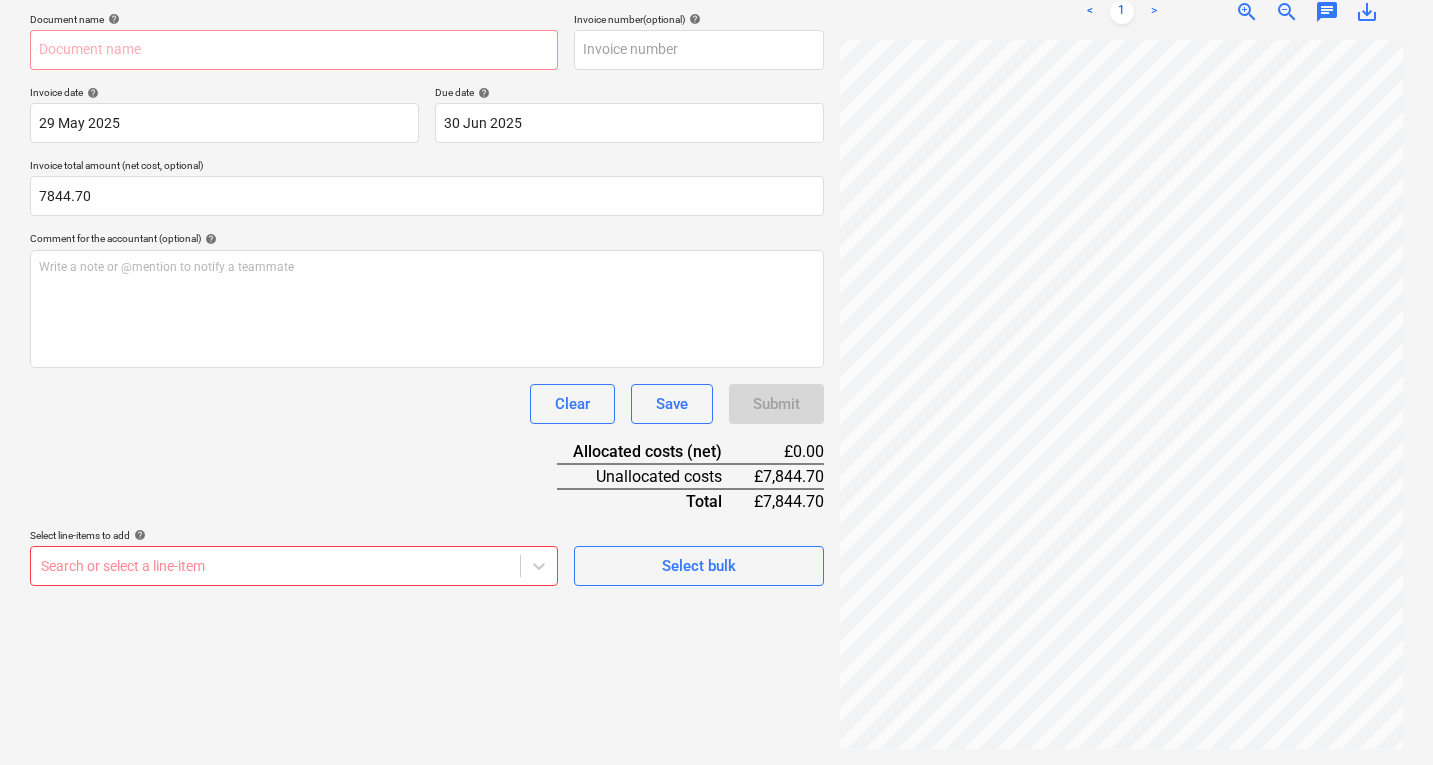 scroll, scrollTop: 0, scrollLeft: 0, axis: both 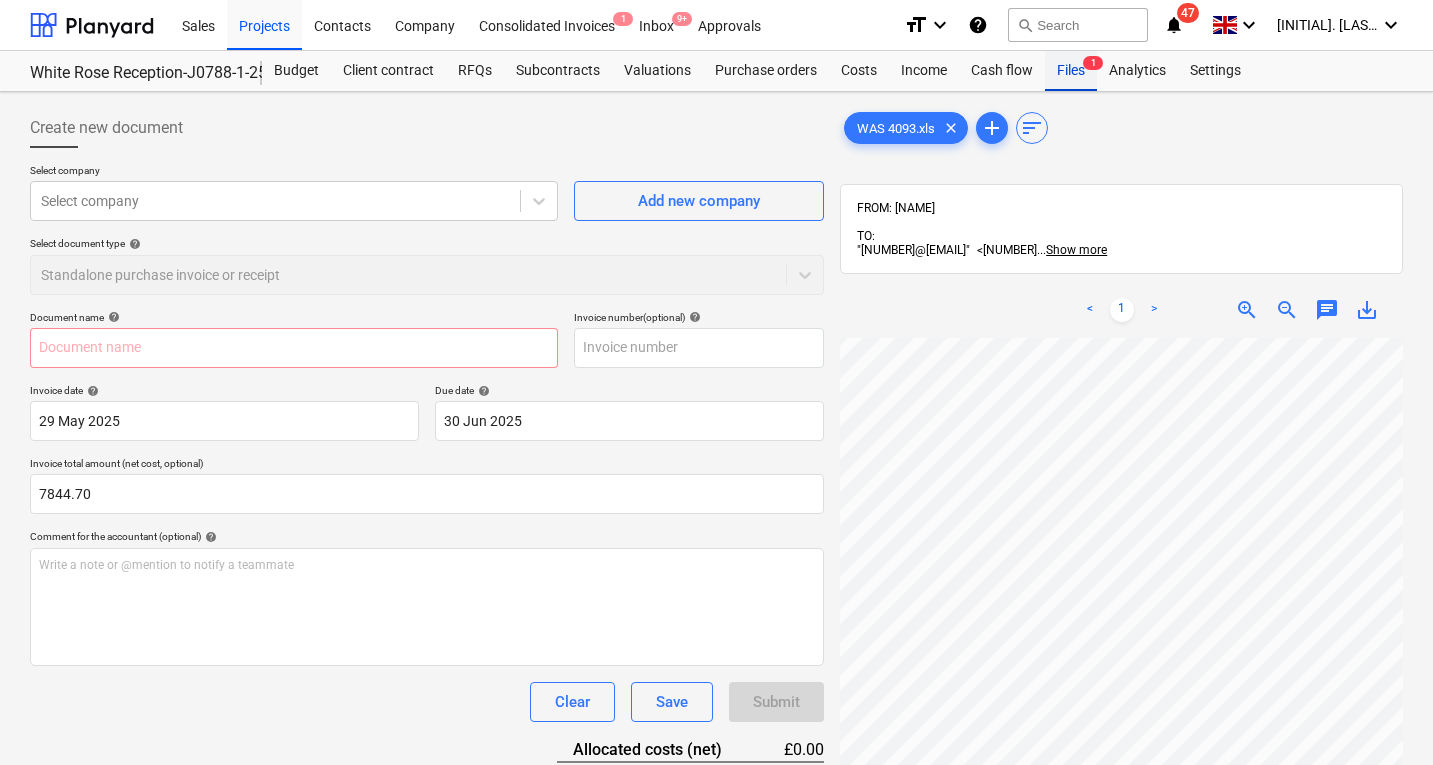 click on "Files 1" at bounding box center [1071, 71] 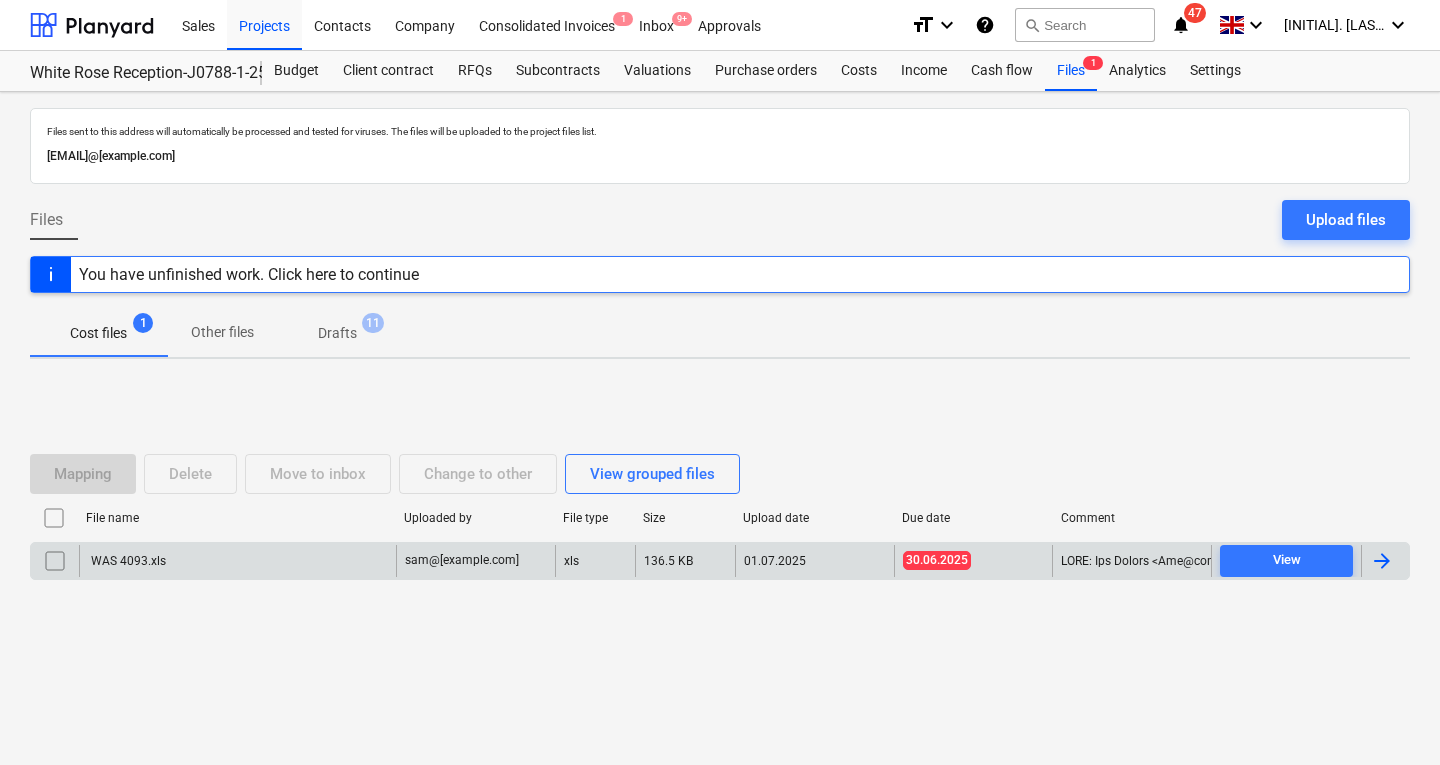 click on "WAS 4093.xls" at bounding box center (237, 561) 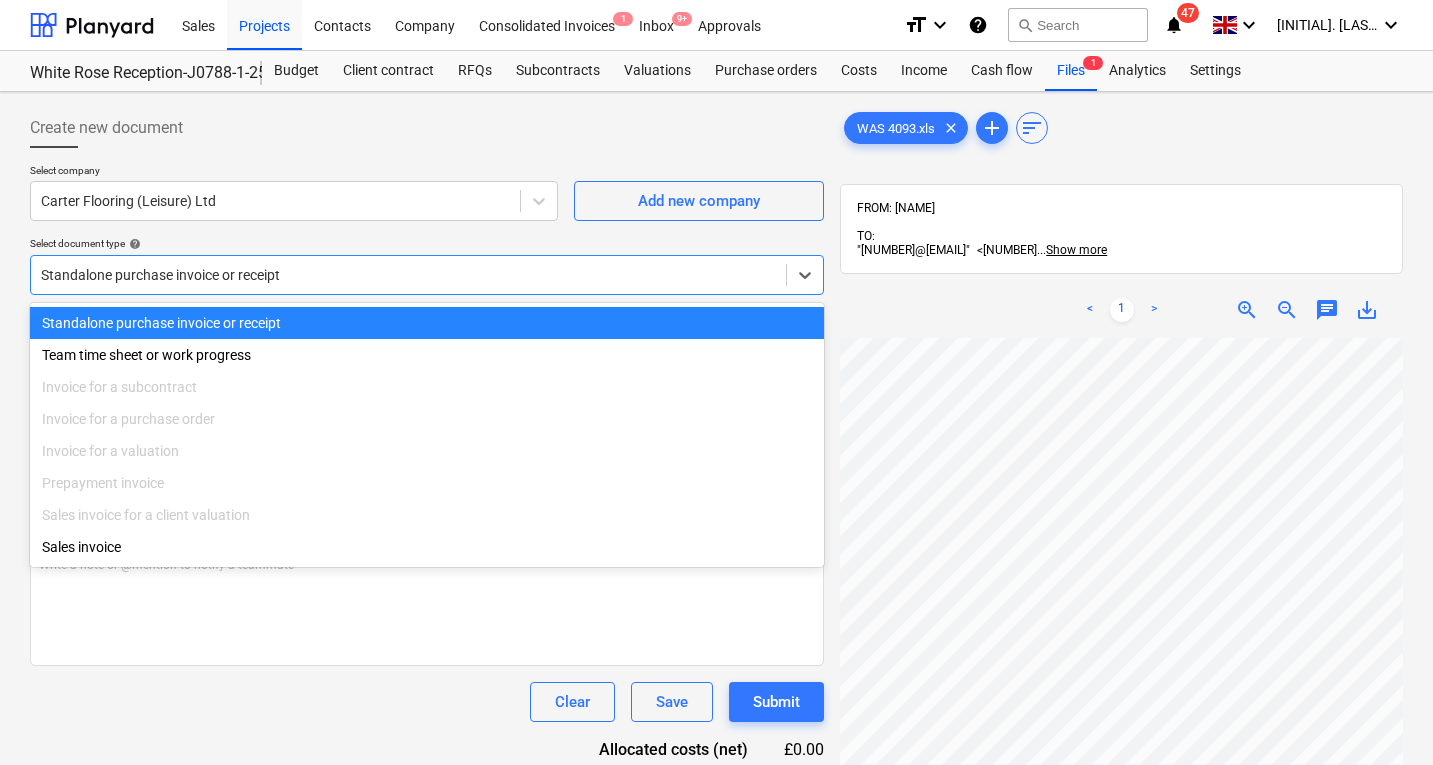 click at bounding box center [408, 275] 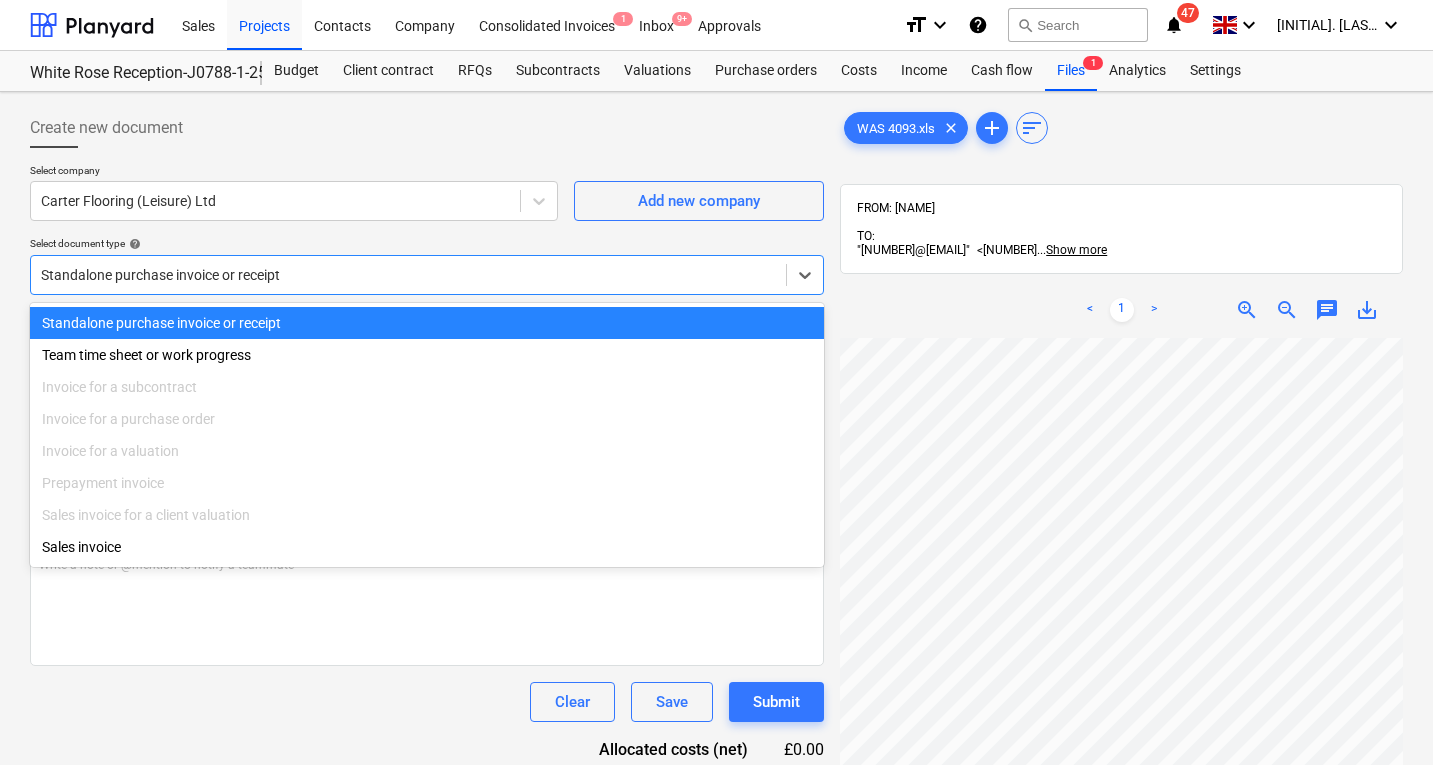 click on "Create new document Select company Carter Flooring (Leisure) Ltd   Add new company Select document type help option Standalone purchase invoice or receipt selected, 1 of 8. 8 results available. Use Up and Down to choose options, press Enter to select the currently focused option, press Escape to exit the menu, press Tab to select the option and exit the menu. Standalone purchase invoice or receipt Document name help 29.05.25 Invoice number  (optional) help 29.05.25 Invoice date help 29 May 2025 29.05.2025 Press the down arrow key to interact with the calendar and
select a date. Press the question mark key to get the keyboard shortcuts for changing dates. Due date help 30 Jun 2025 30.06.2025 Press the down arrow key to interact with the calendar and
select a date. Press the question mark key to get the keyboard shortcuts for changing dates. Invoice total amount (net cost, optional) 0.00 Comment for the accountant (optional) help Write a note or @mention to notify a teammate ﻿ Clear Save Submit £0.00 add" at bounding box center (716, 577) 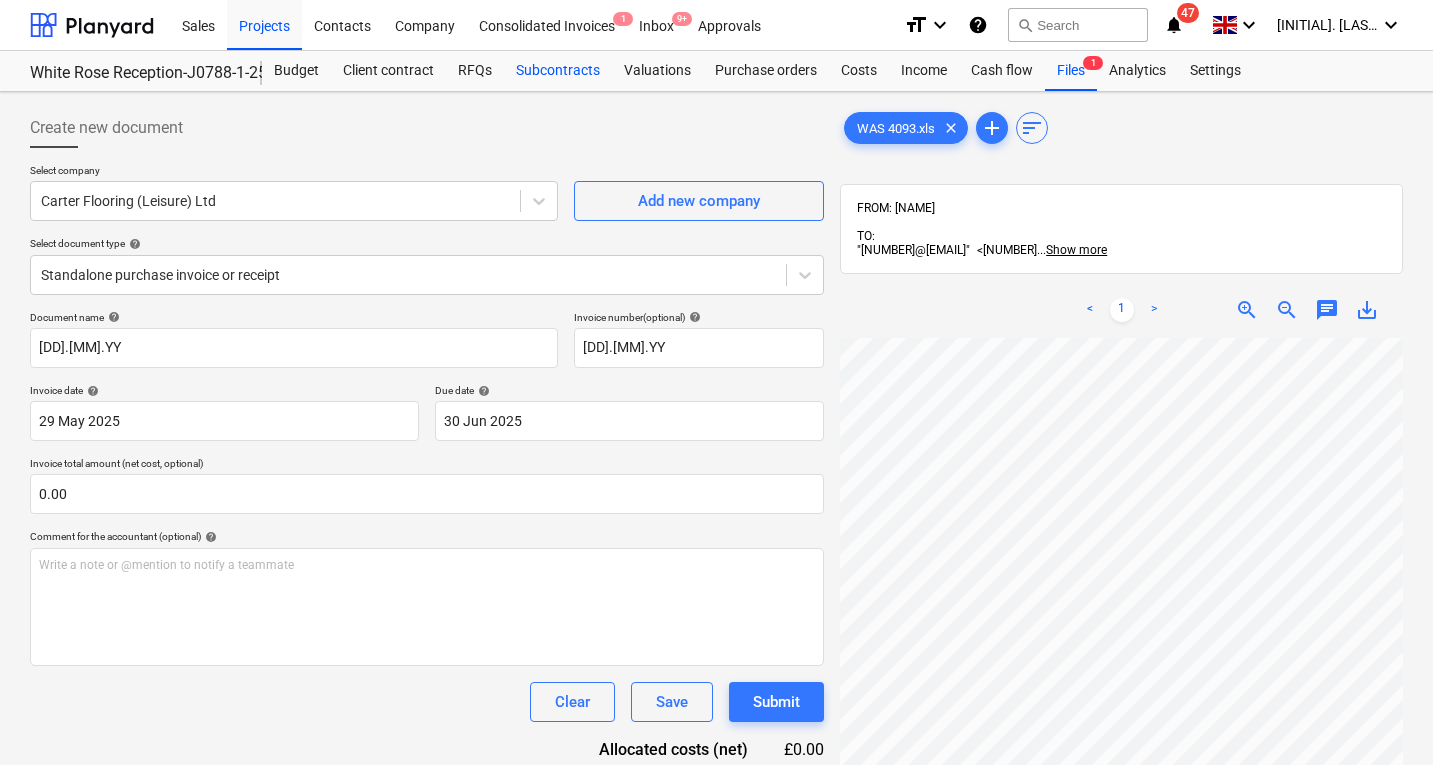 click on "Subcontracts" at bounding box center [558, 71] 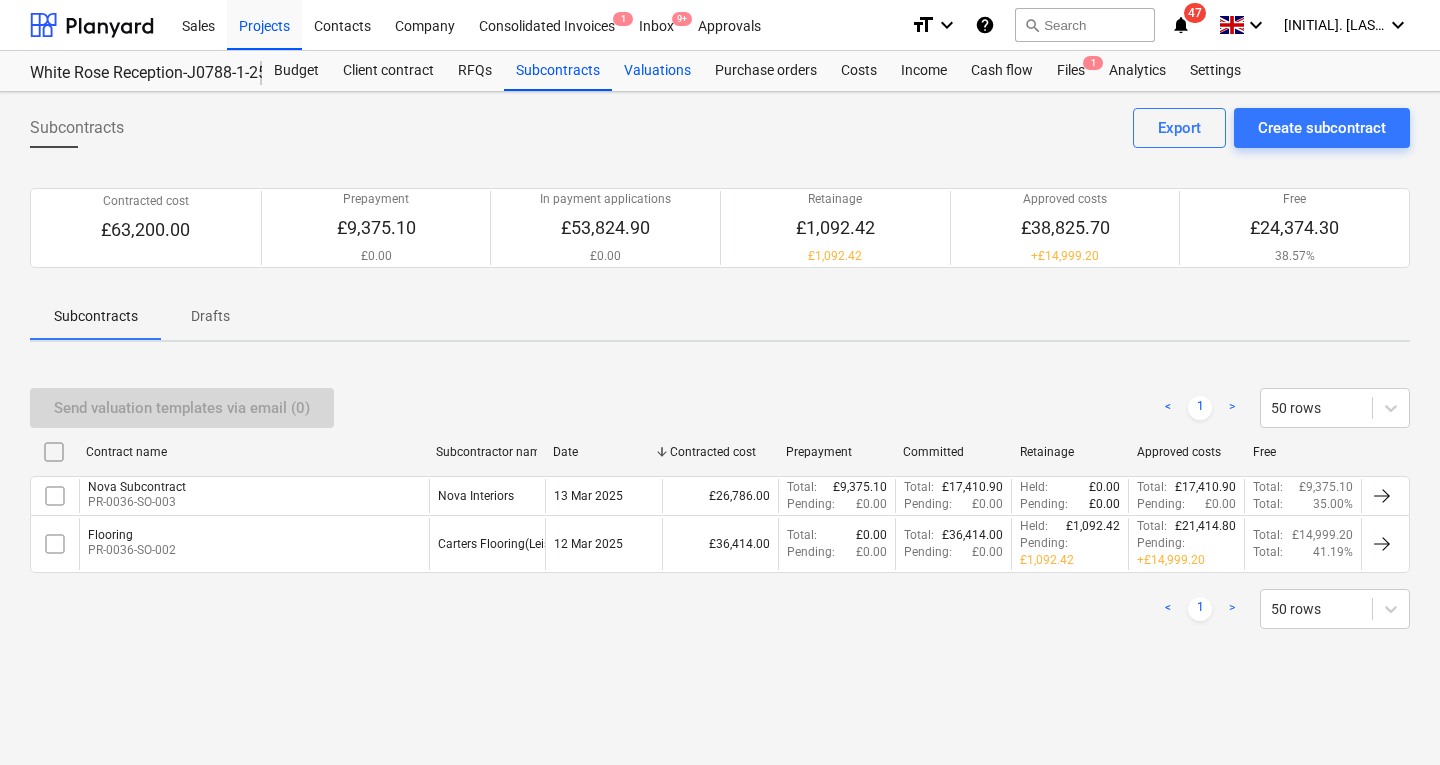 click on "Valuations" at bounding box center (657, 71) 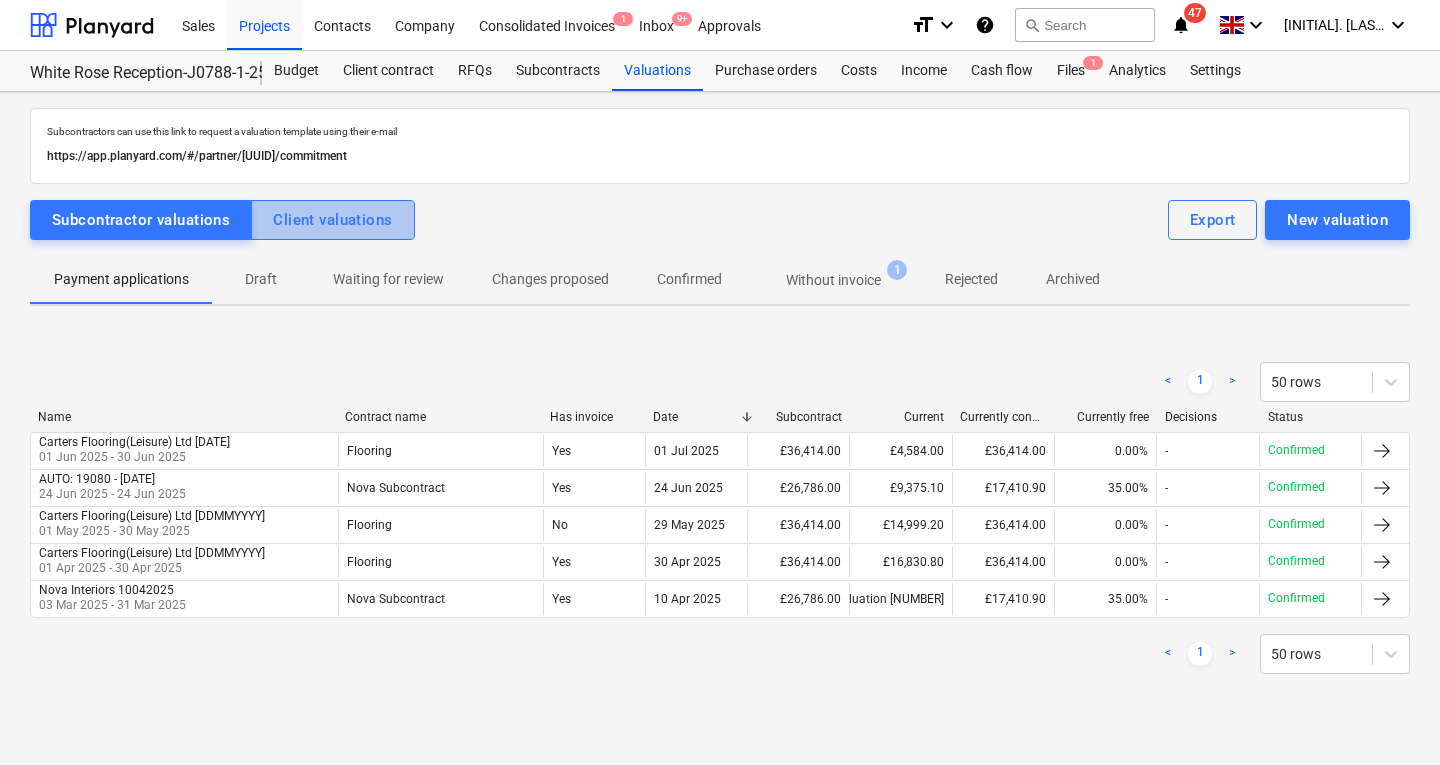 click on "Client valuations" at bounding box center [332, 220] 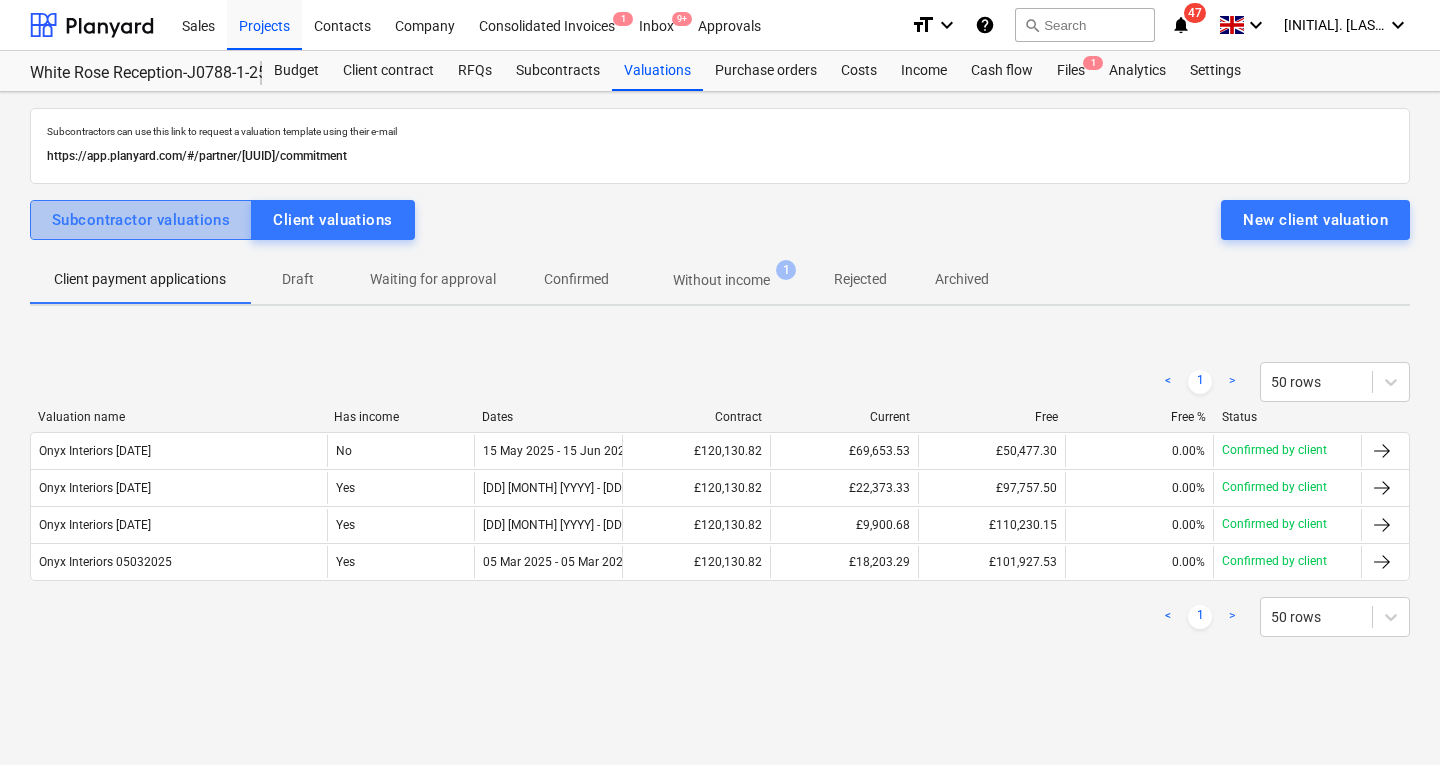 click on "Subcontractor valuations" at bounding box center (141, 220) 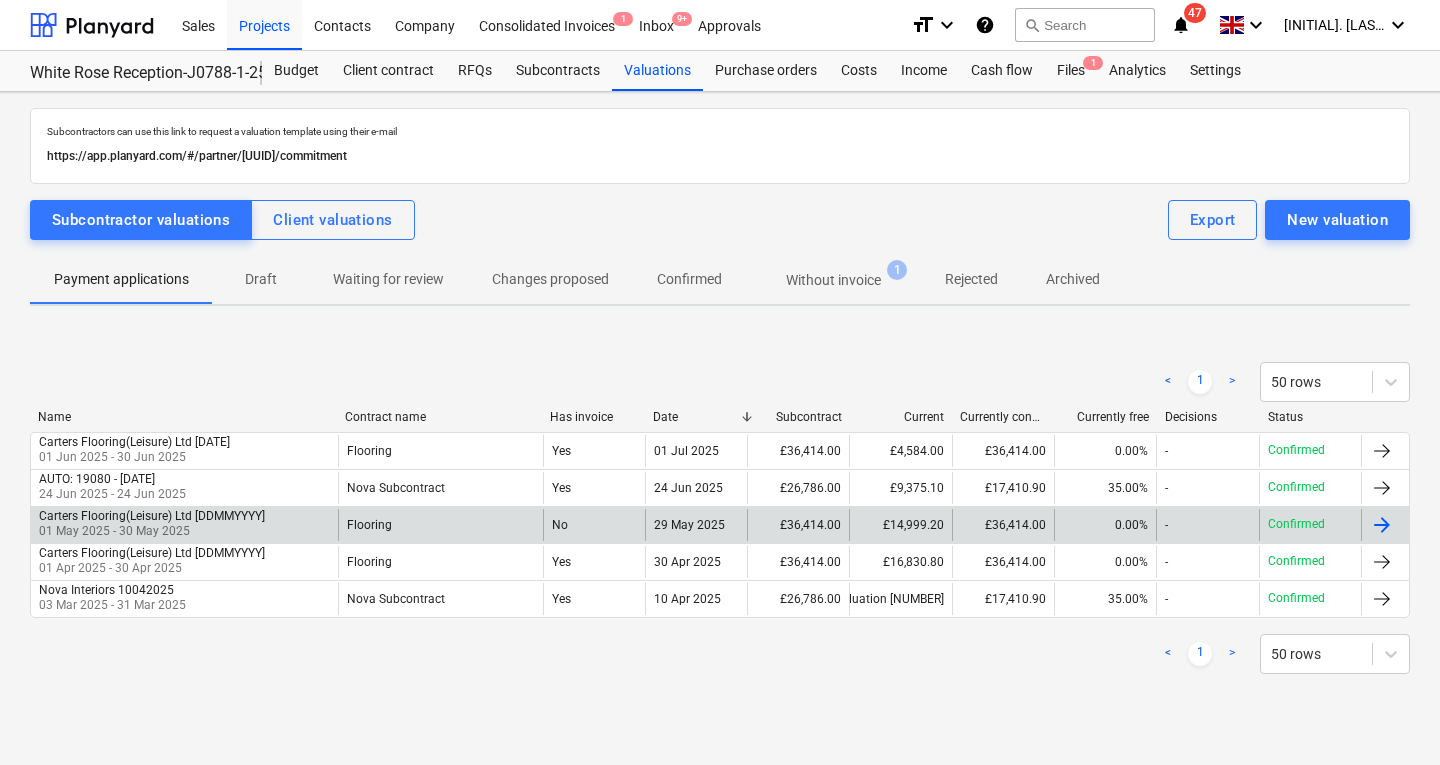 click on "Carters Flooring(Leisure) Ltd [DDMMYYYY]" at bounding box center [152, 516] 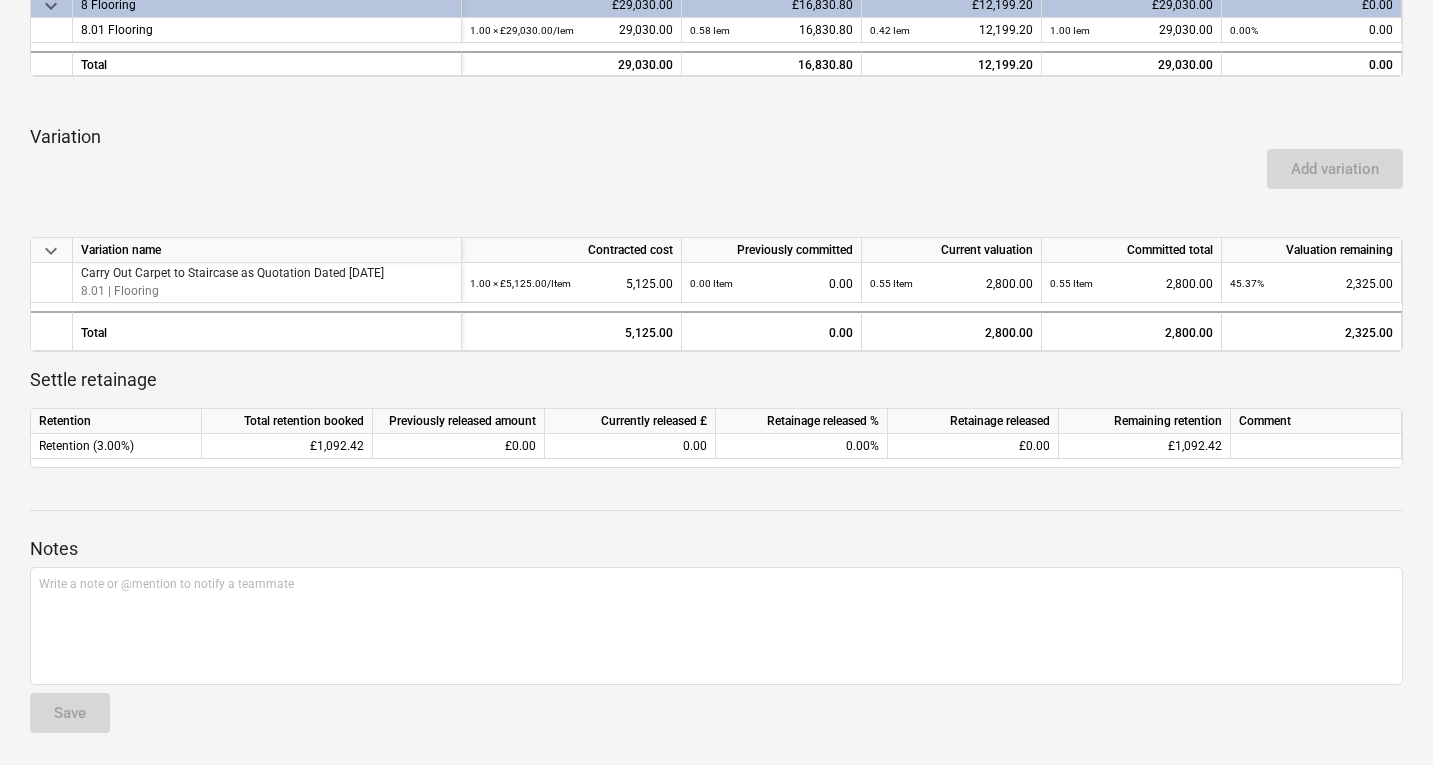 scroll, scrollTop: 0, scrollLeft: 0, axis: both 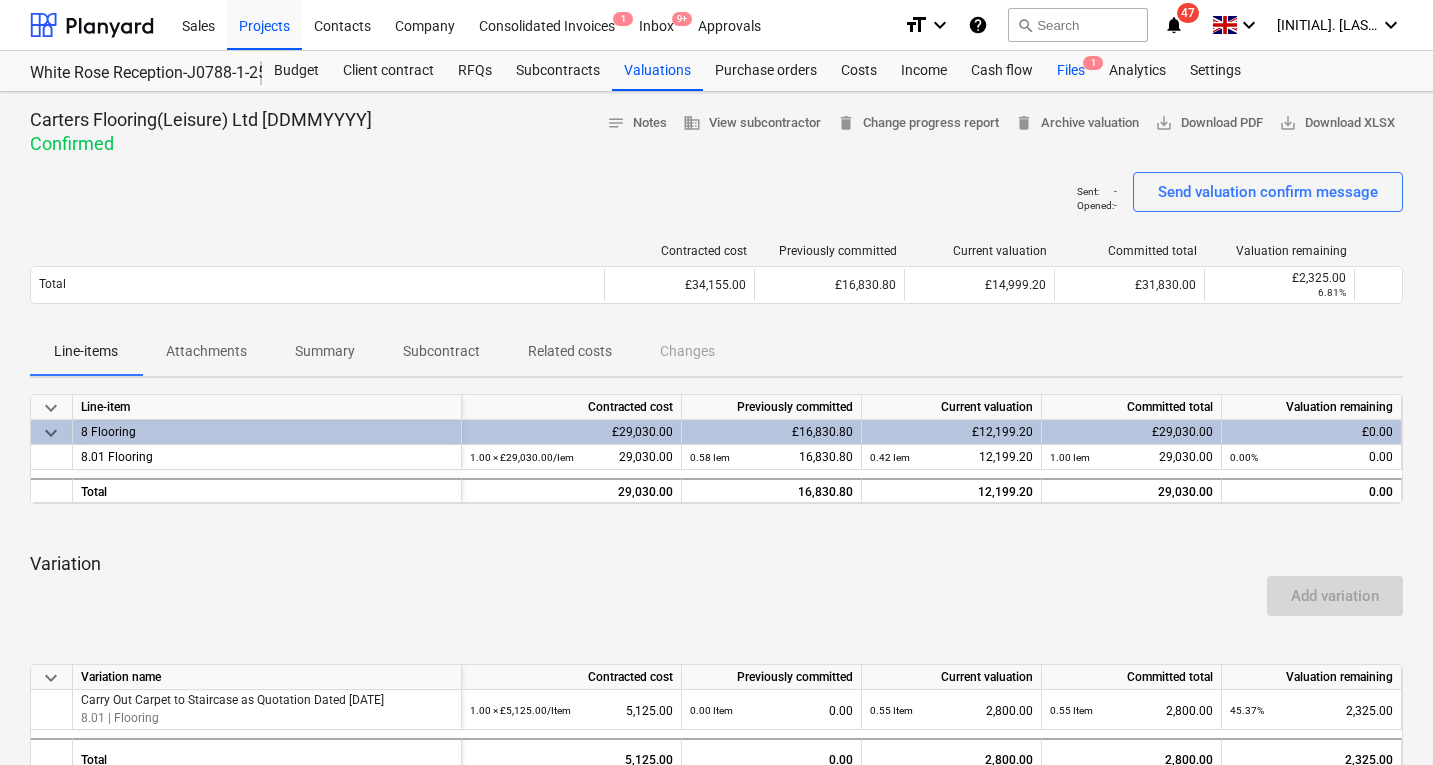 click on "Files 1" at bounding box center [1071, 71] 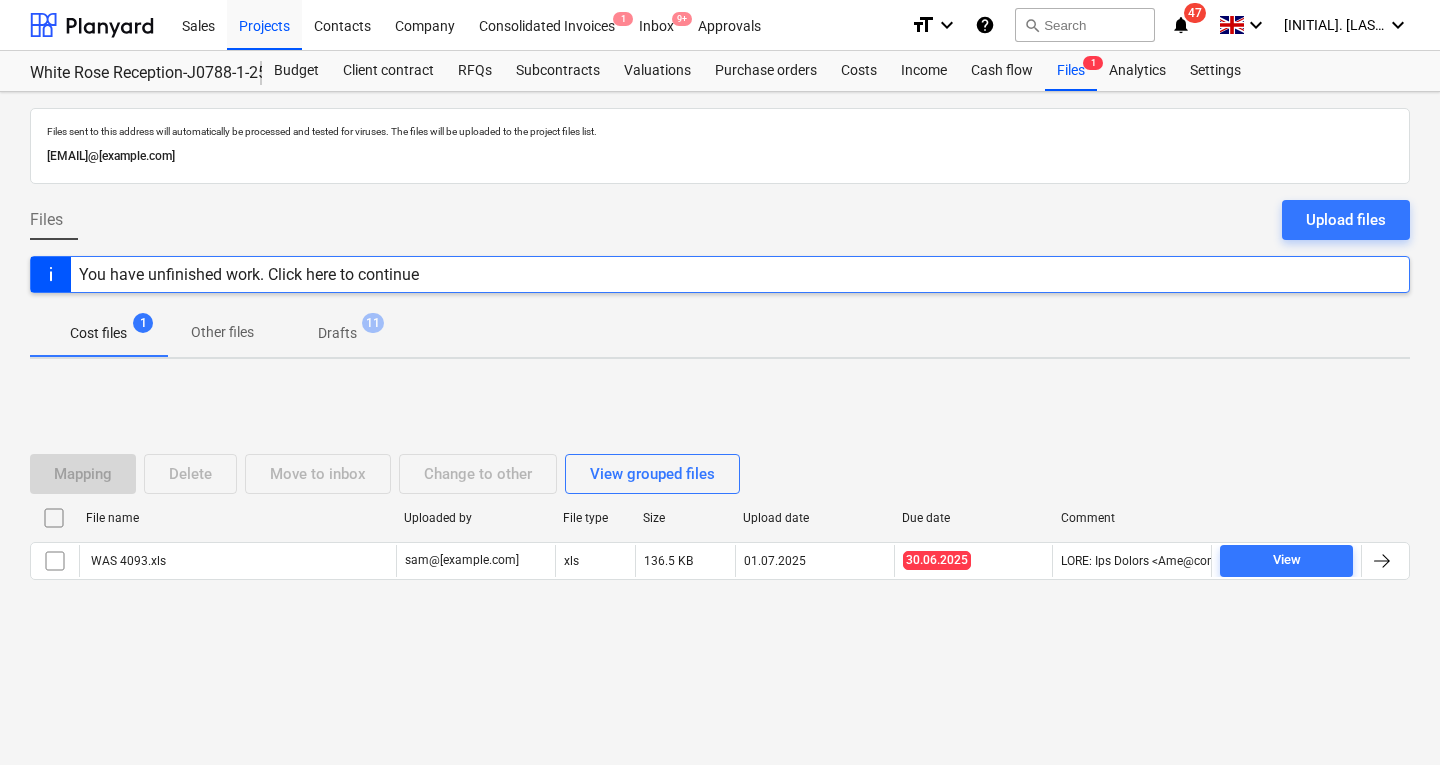 click on "Other files" at bounding box center (222, 332) 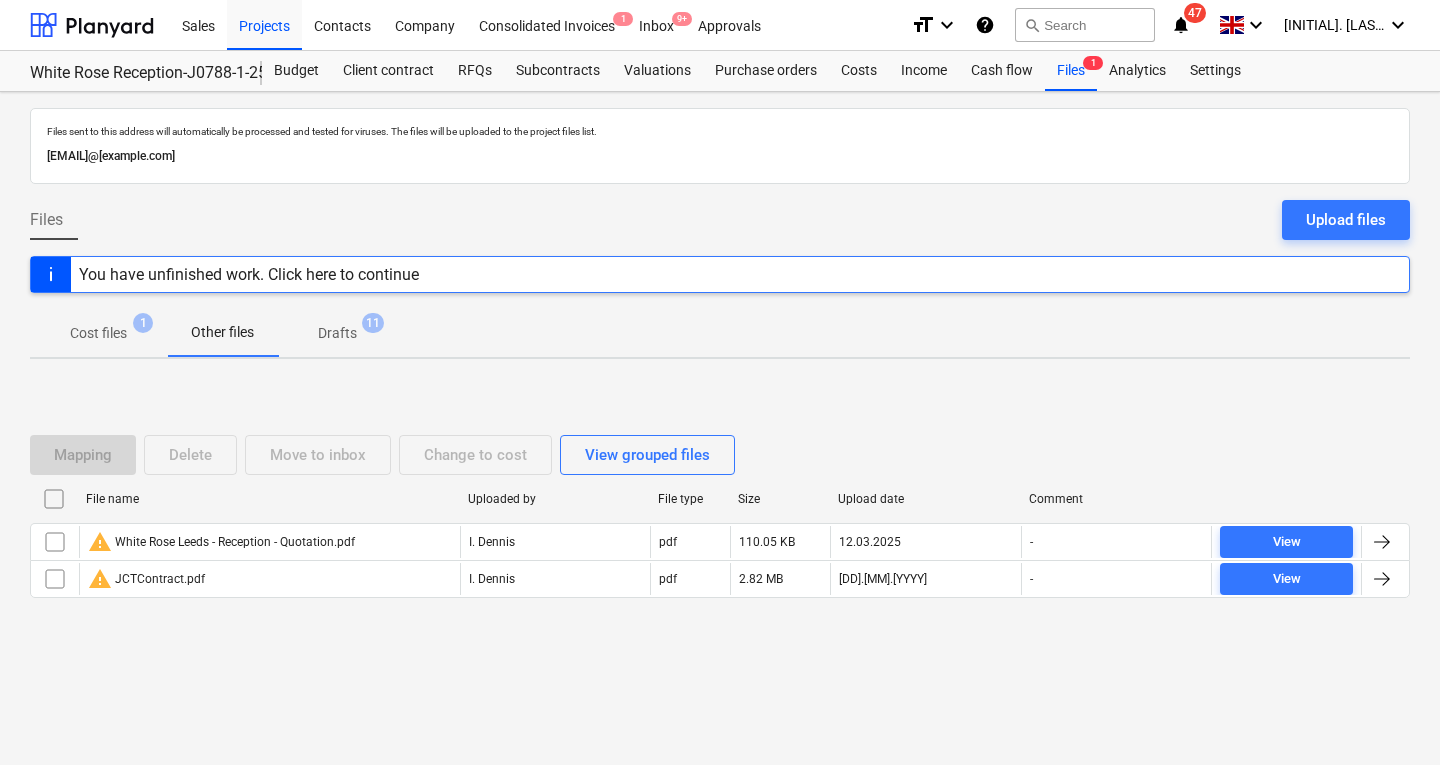 click on "Drafts [NUMBER]" at bounding box center [337, 333] 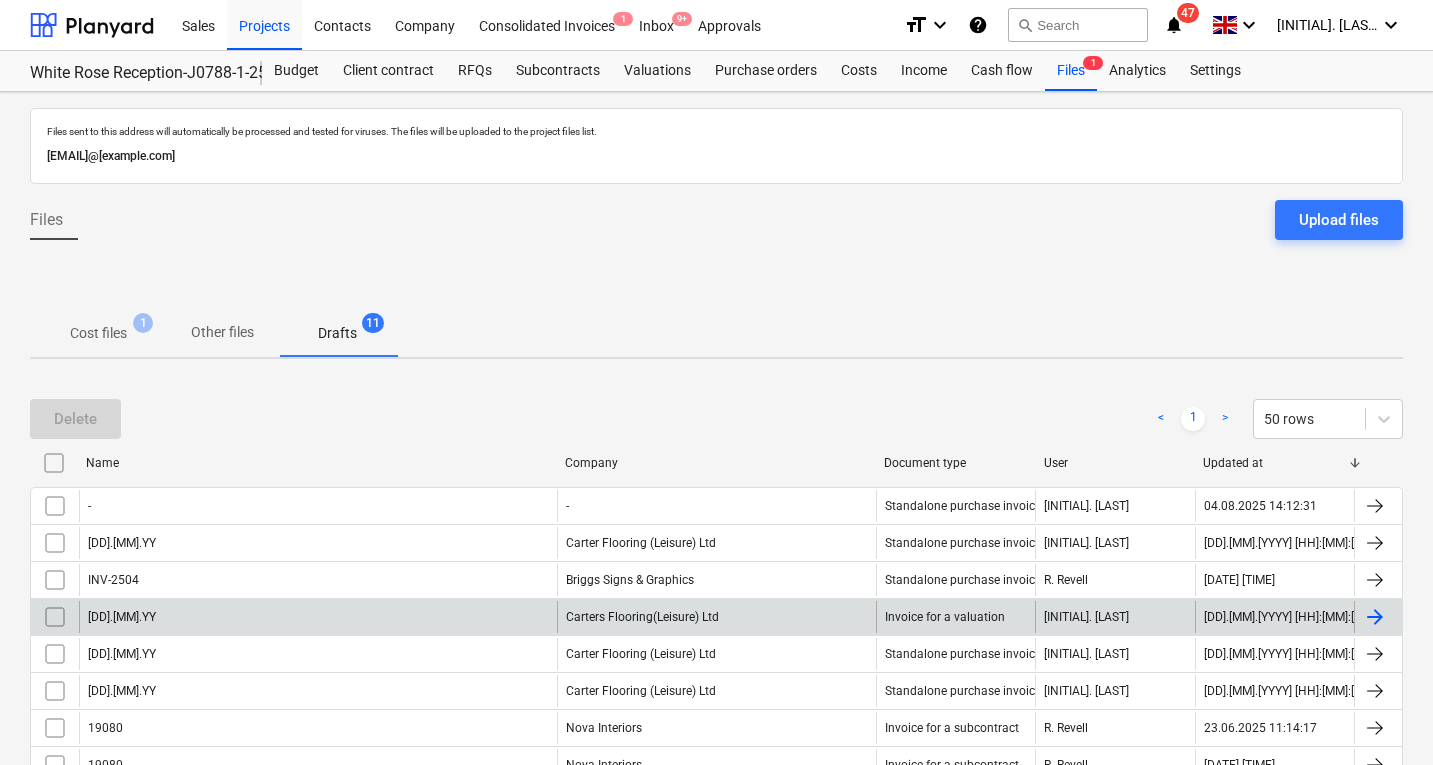 scroll, scrollTop: 242, scrollLeft: 0, axis: vertical 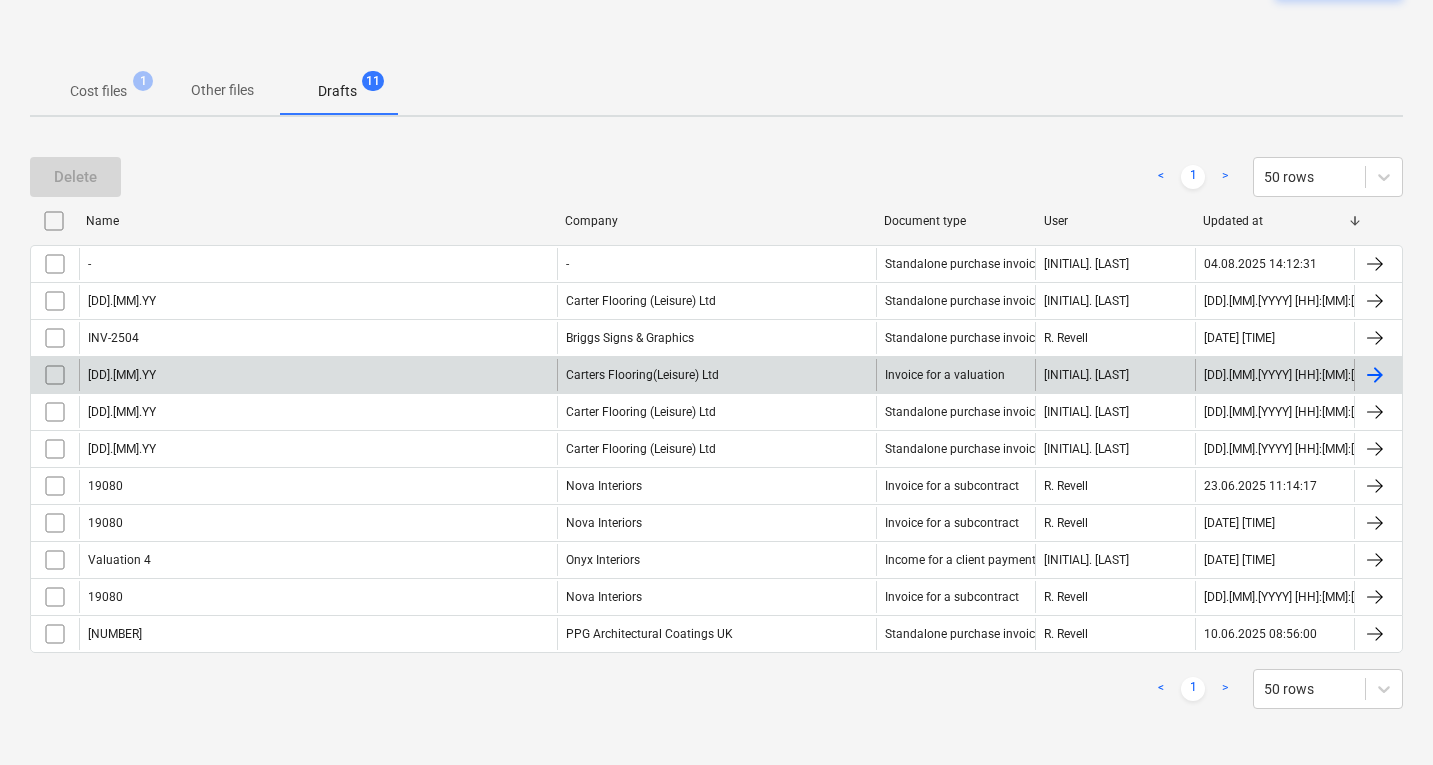 click on "Carters Flooring(Leisure) Ltd" at bounding box center (716, 375) 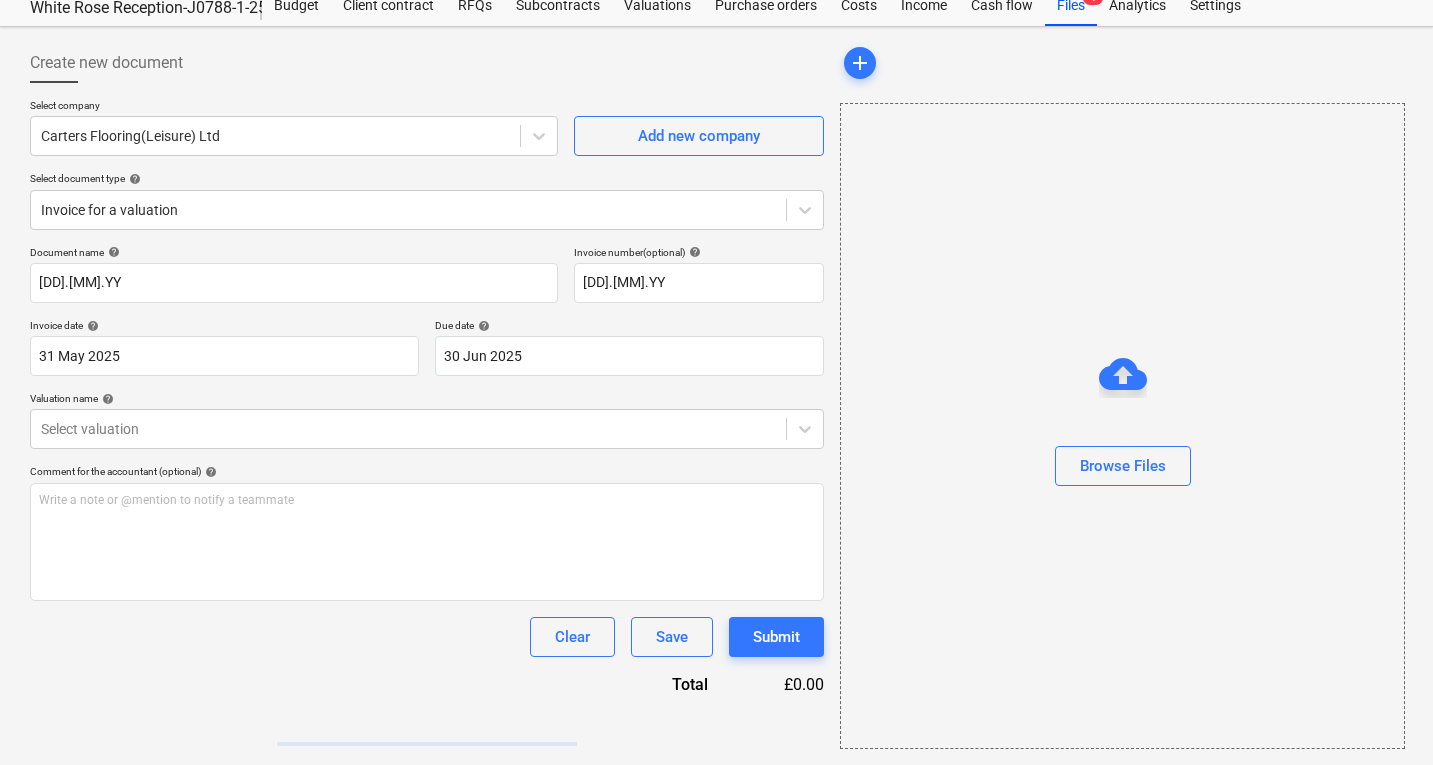 scroll, scrollTop: 115, scrollLeft: 0, axis: vertical 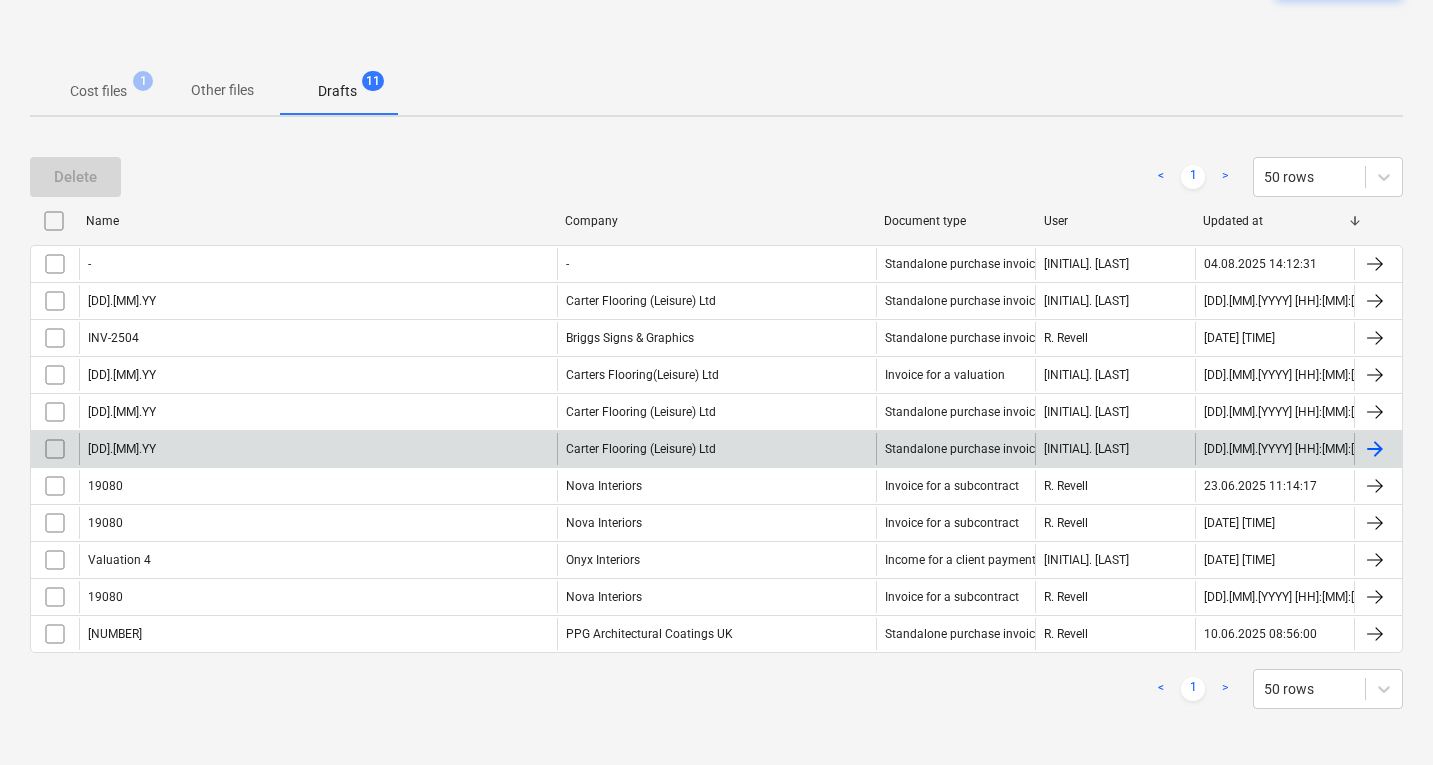 click on "[DD].[MM].YY" at bounding box center (318, 449) 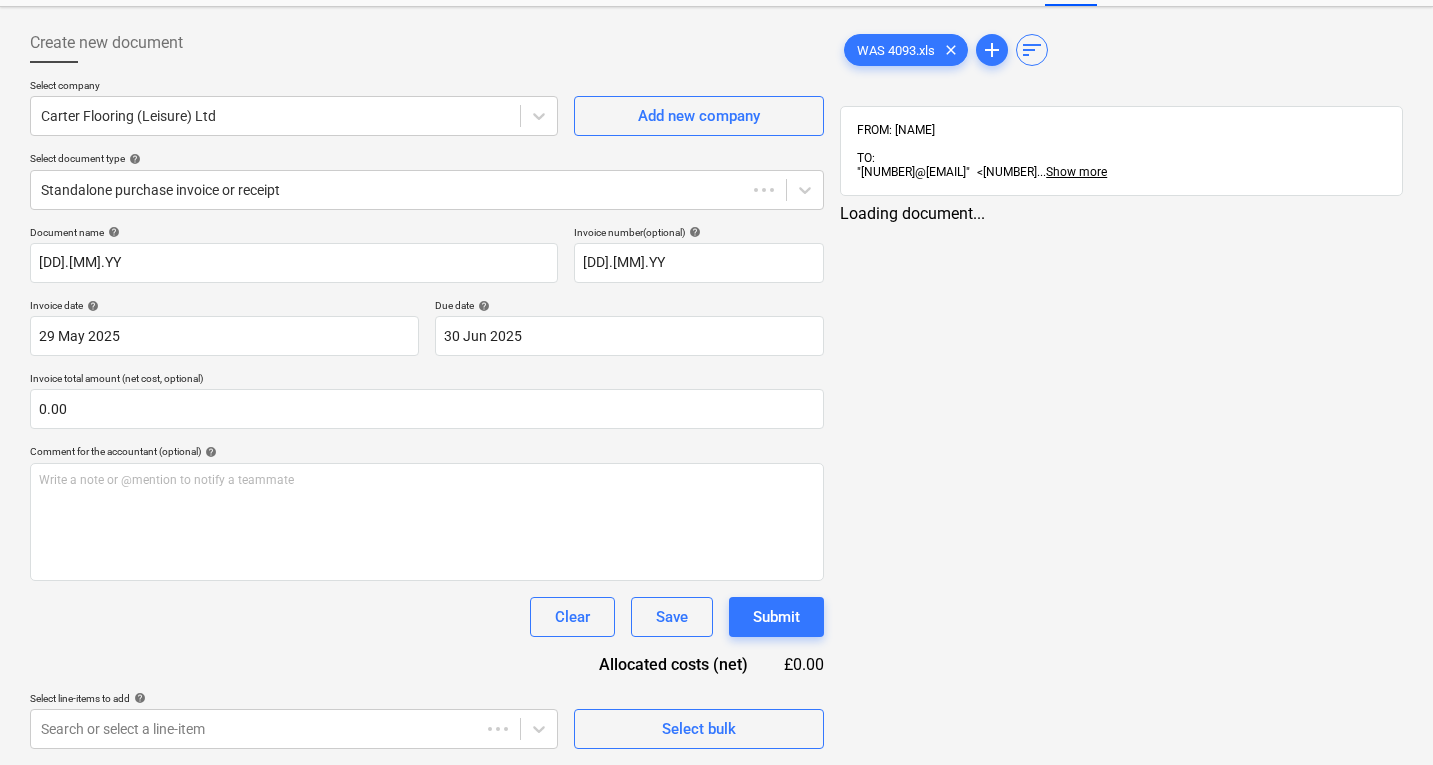 scroll, scrollTop: 85, scrollLeft: 0, axis: vertical 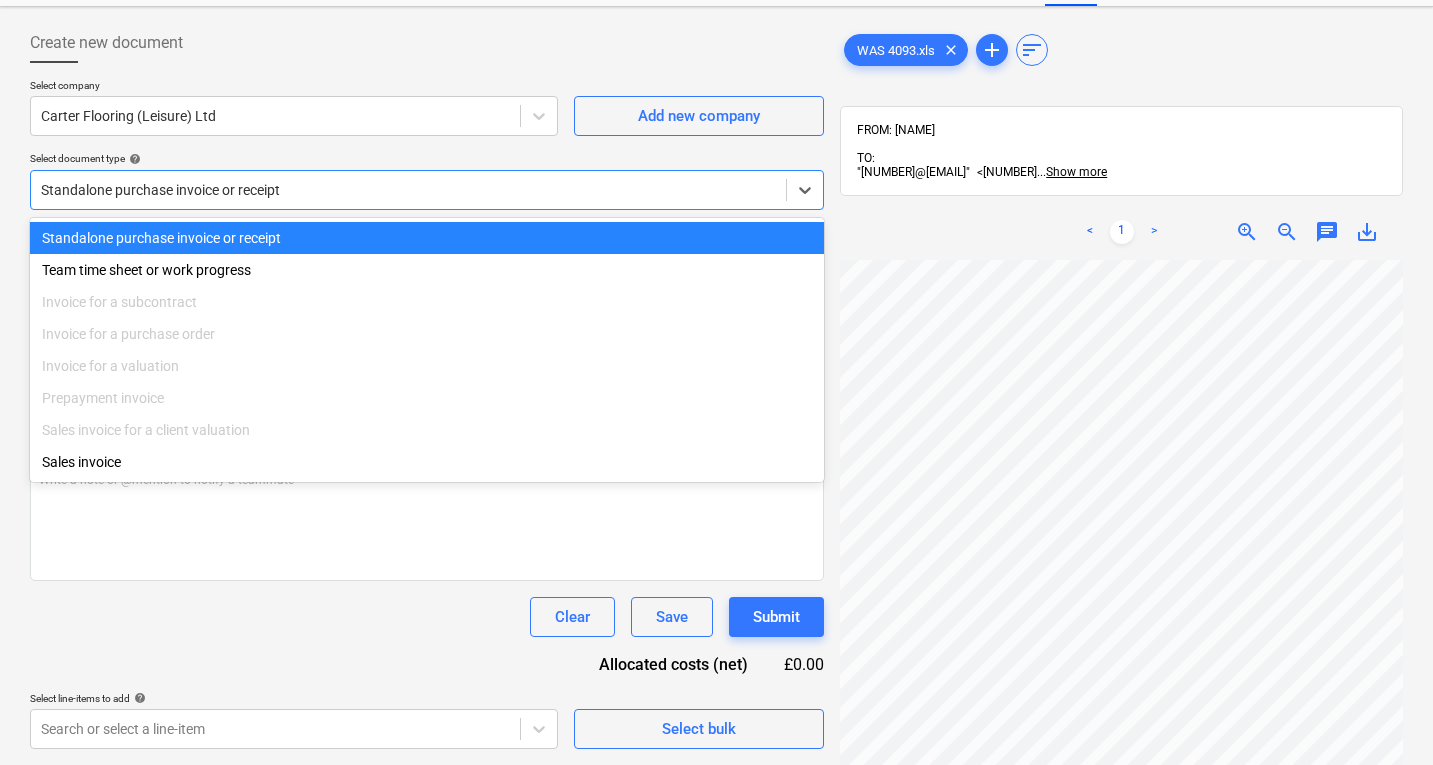 click at bounding box center [408, 190] 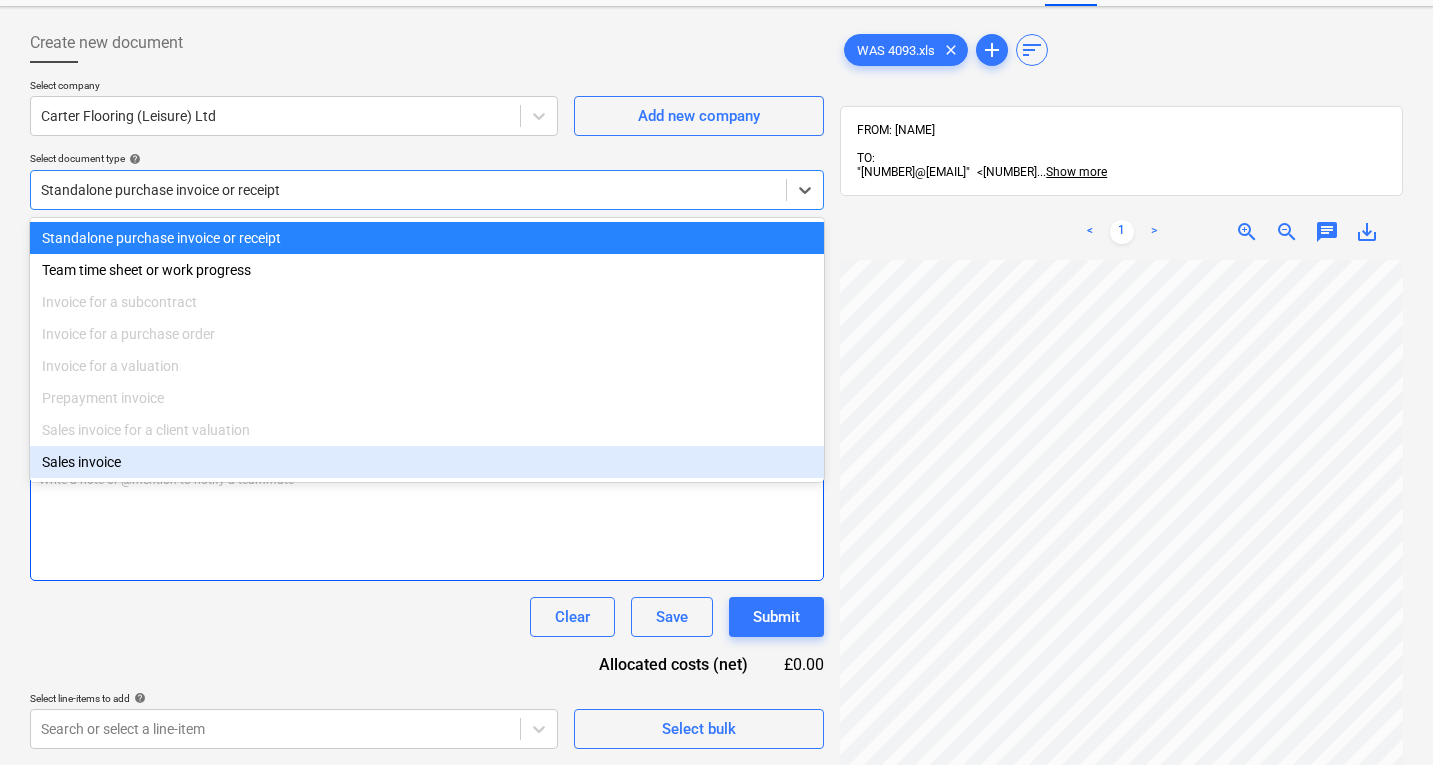 click on "Write a note or @mention to notify a teammate ﻿" at bounding box center [427, 522] 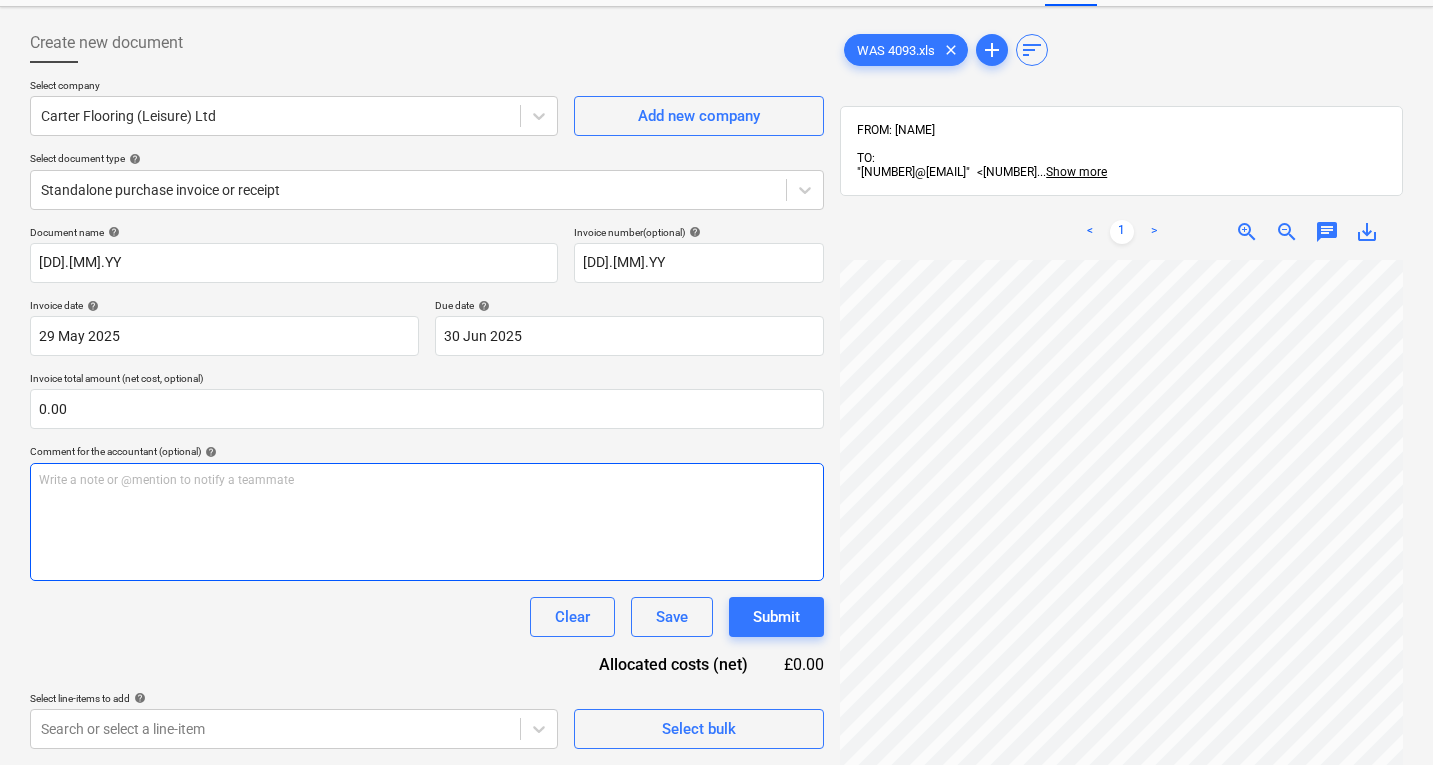 scroll, scrollTop: 148, scrollLeft: 0, axis: vertical 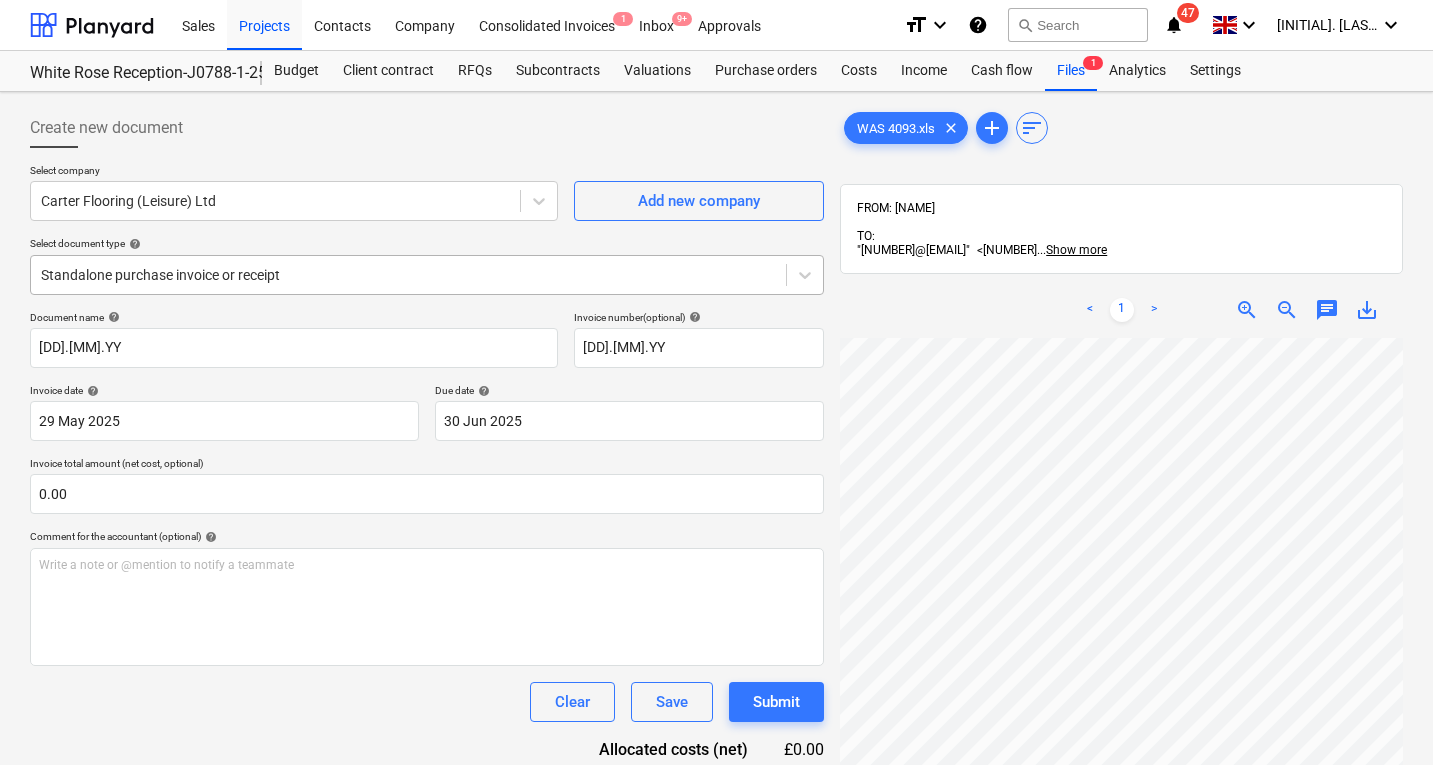 click at bounding box center [408, 275] 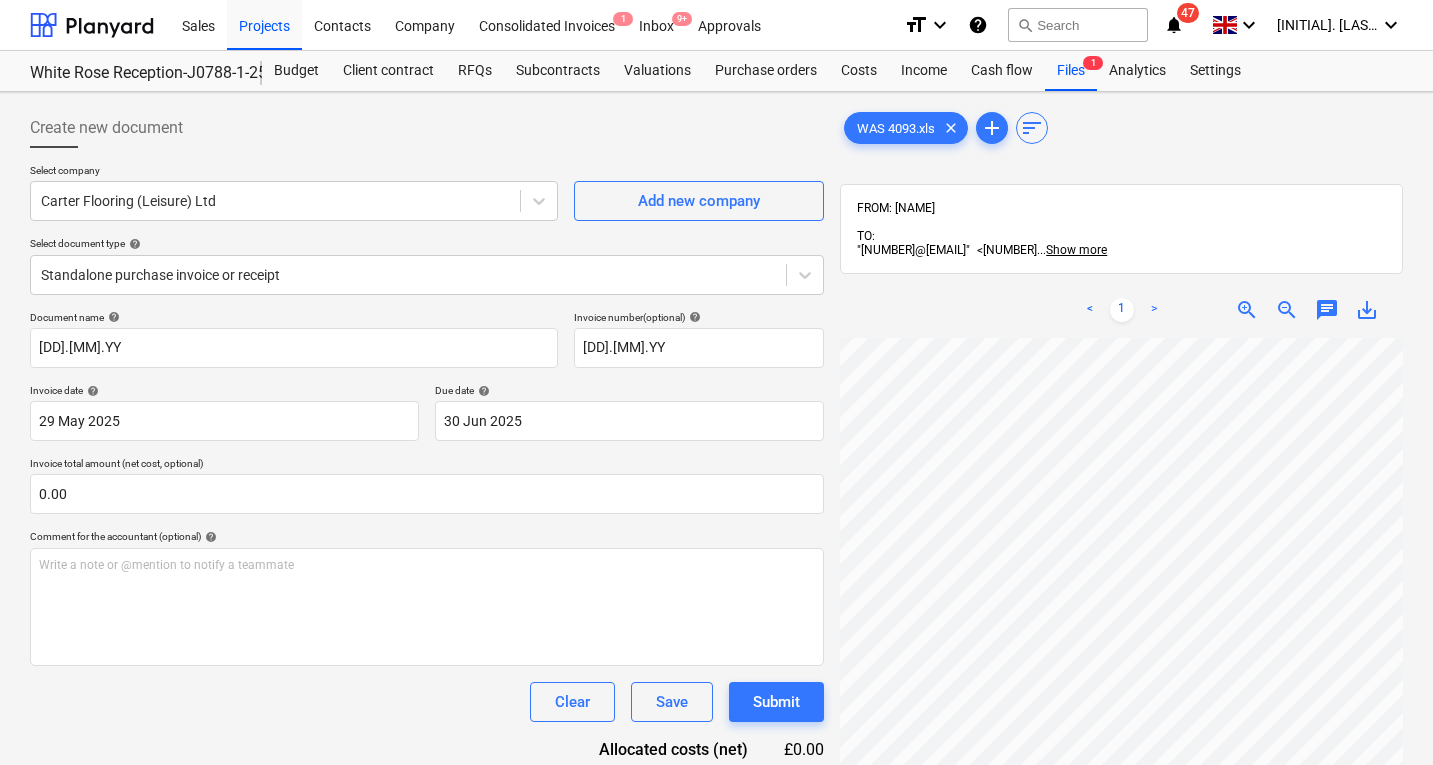 click on "Create new document" at bounding box center [427, 128] 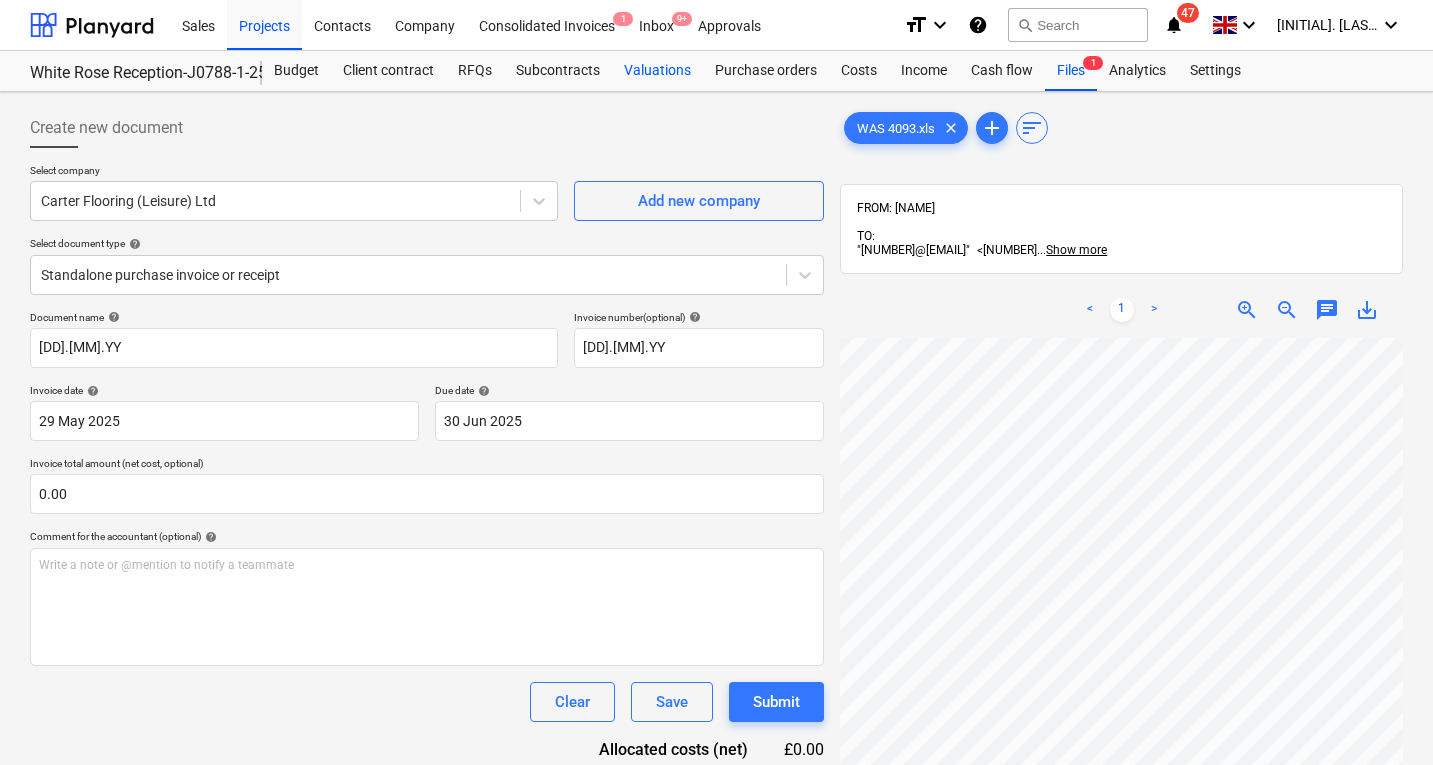 click on "Valuations" at bounding box center (657, 71) 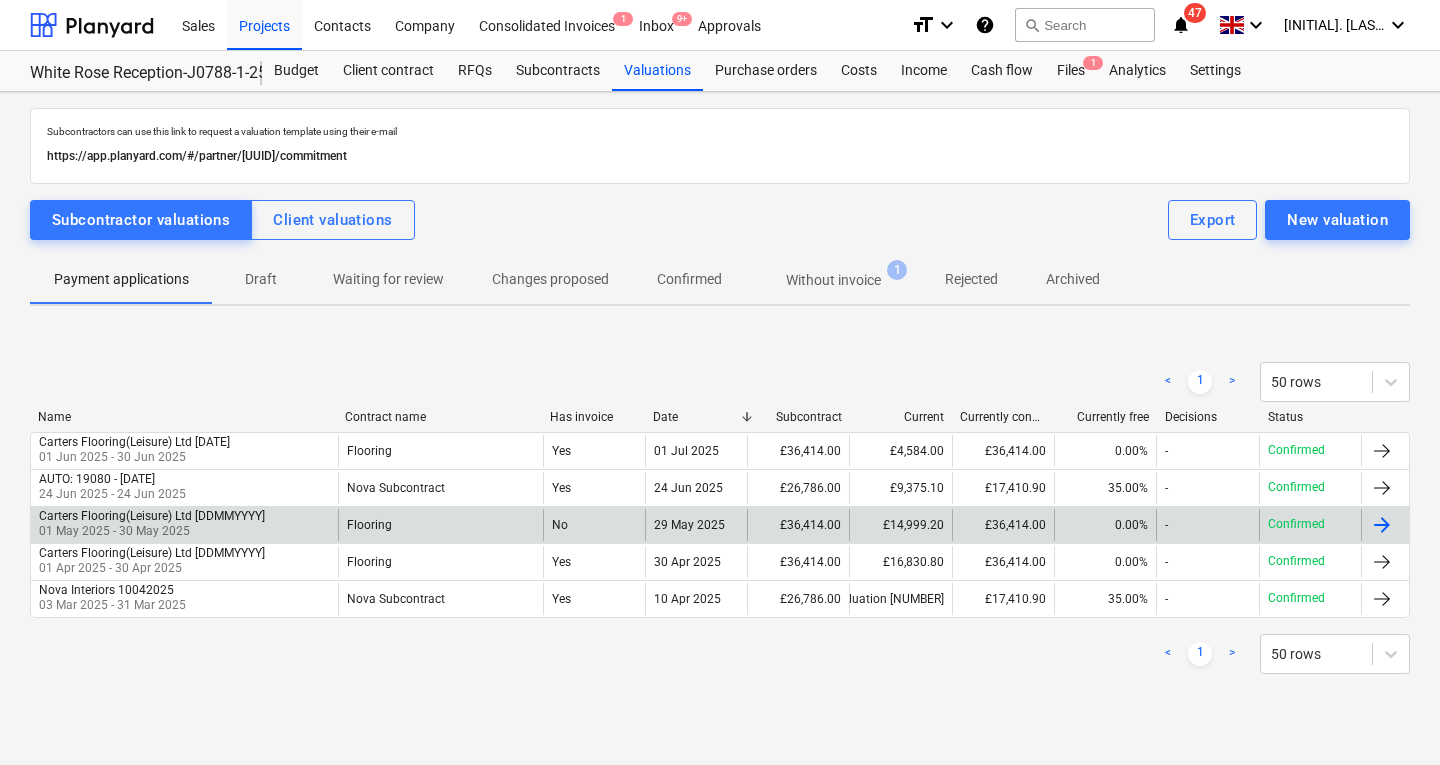 click on "Carters Flooring(Leisure) Ltd [DDMMYYYY]" at bounding box center (152, 516) 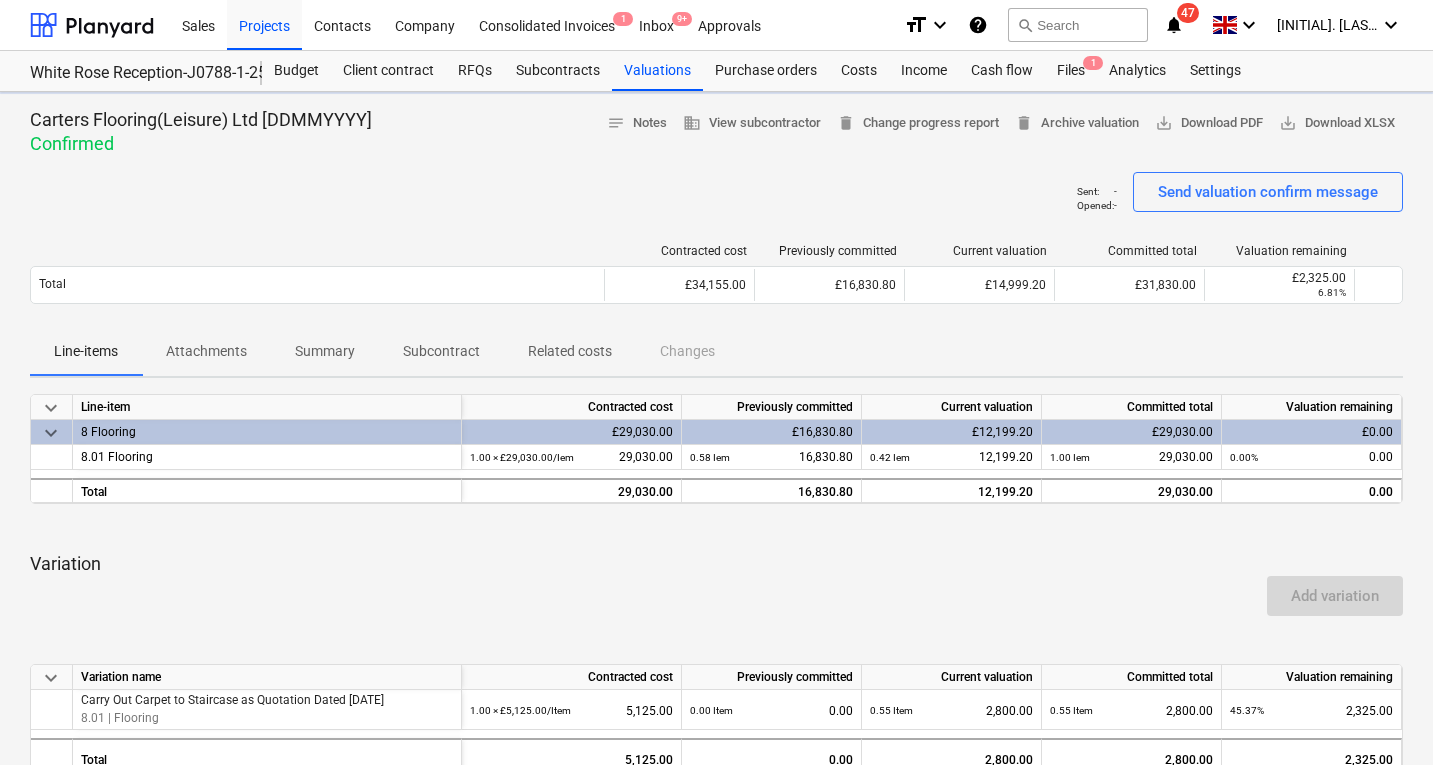 click at bounding box center [716, 528] 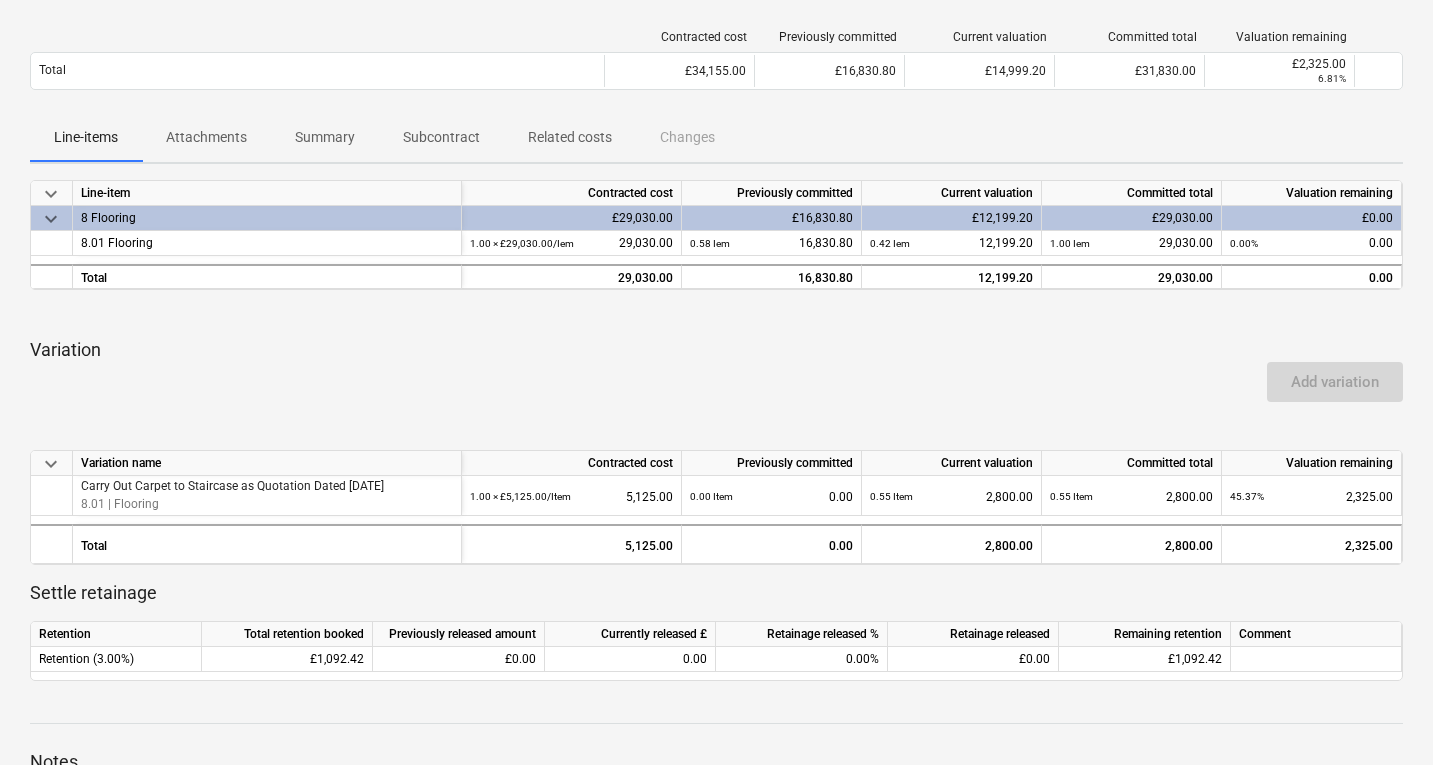 scroll, scrollTop: 0, scrollLeft: 0, axis: both 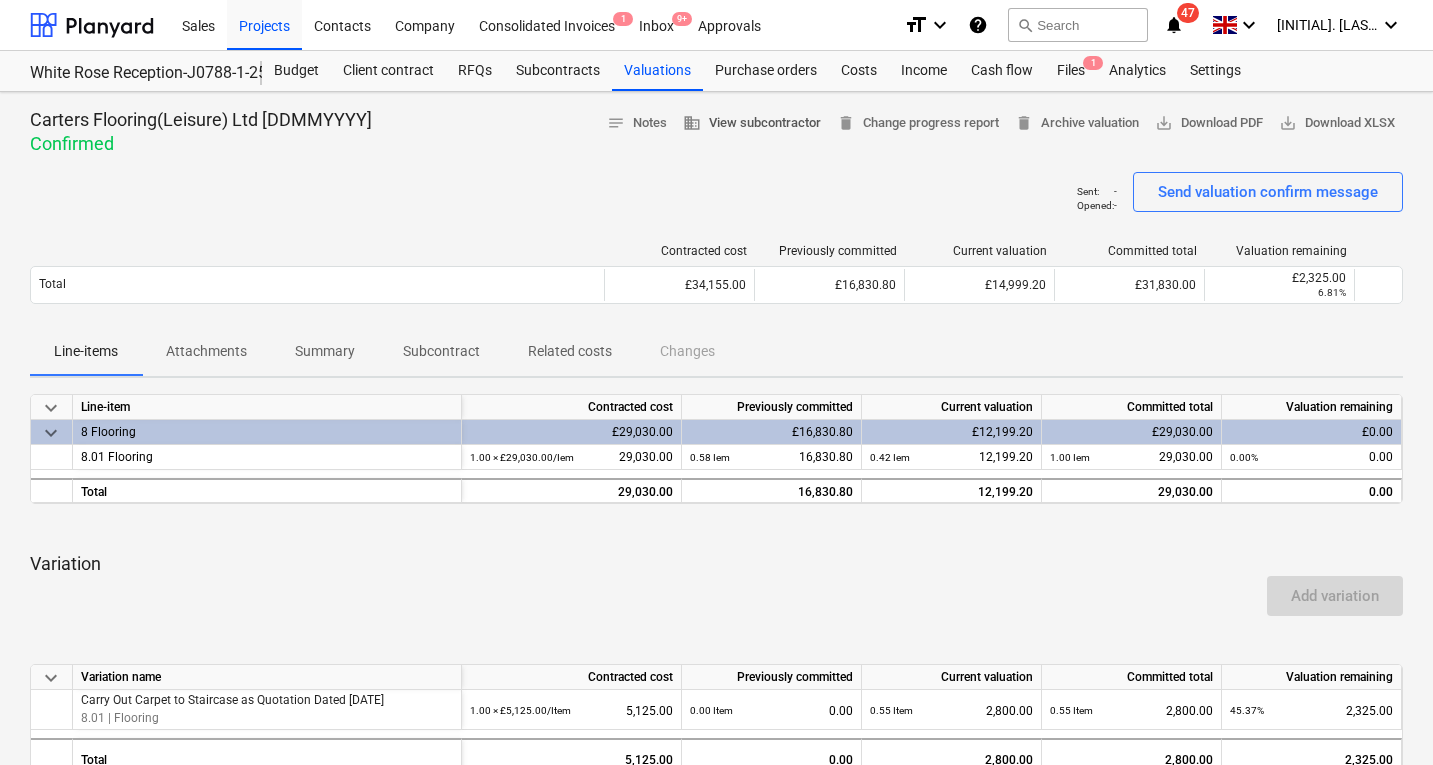 click on "business View subcontractor" at bounding box center (752, 123) 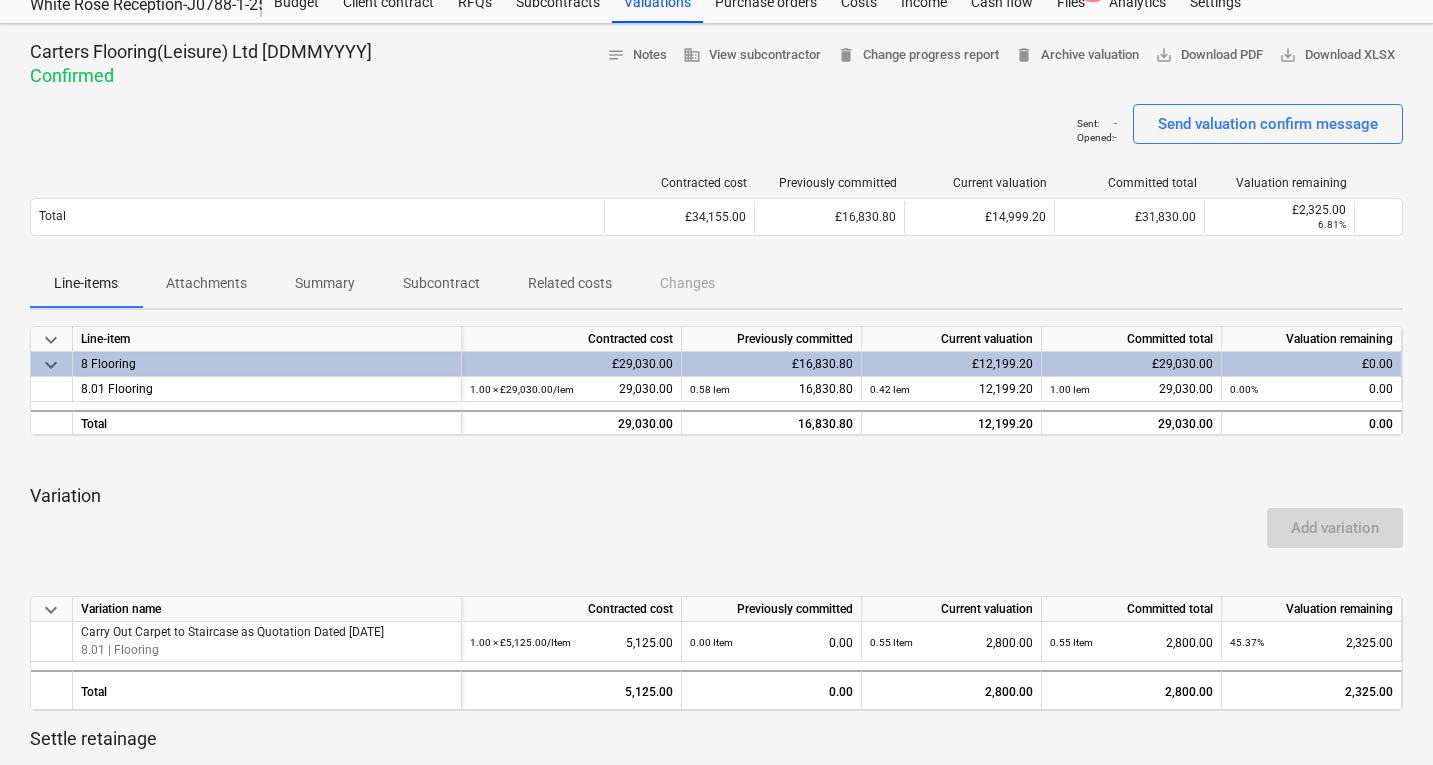 scroll, scrollTop: 0, scrollLeft: 0, axis: both 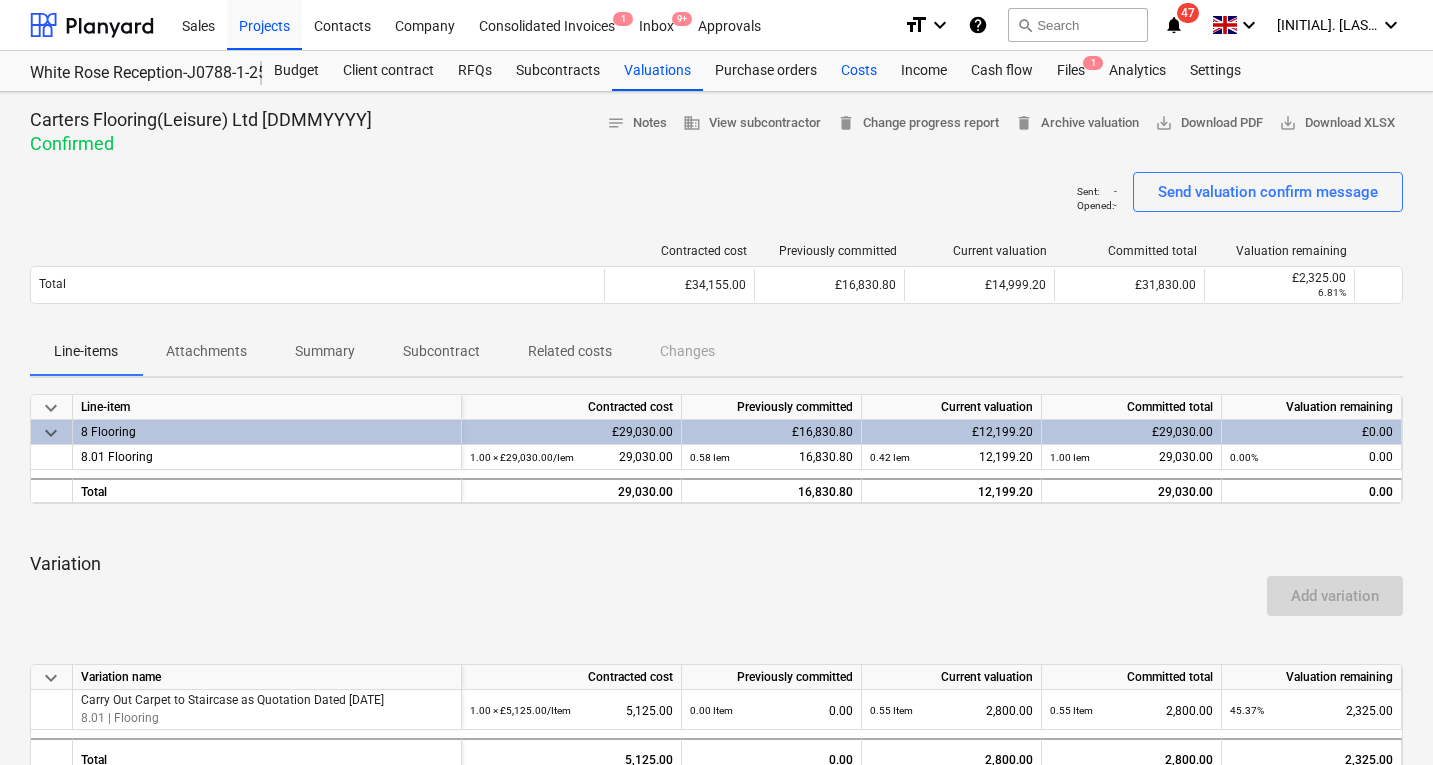 click on "Costs" at bounding box center [859, 71] 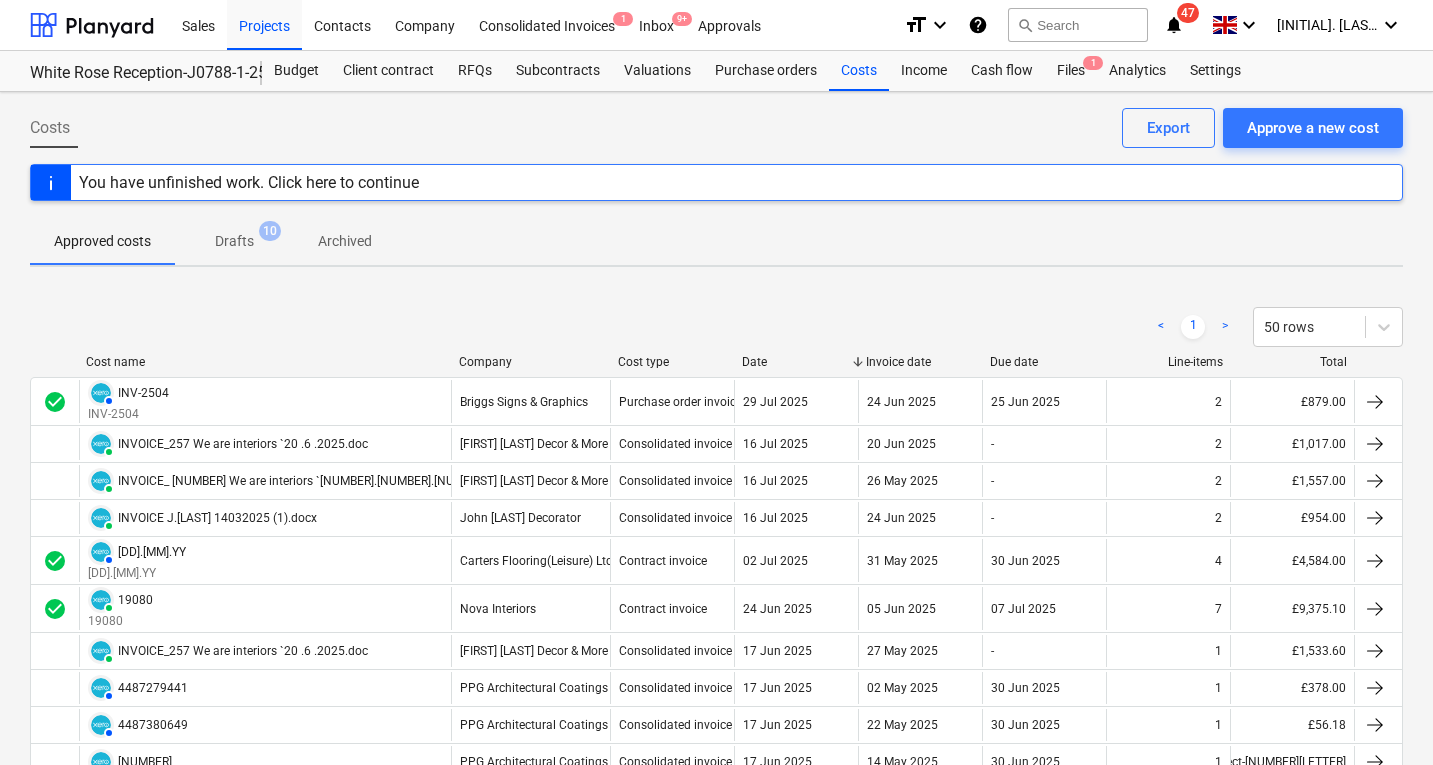 click on "Drafts 10" at bounding box center (234, 241) 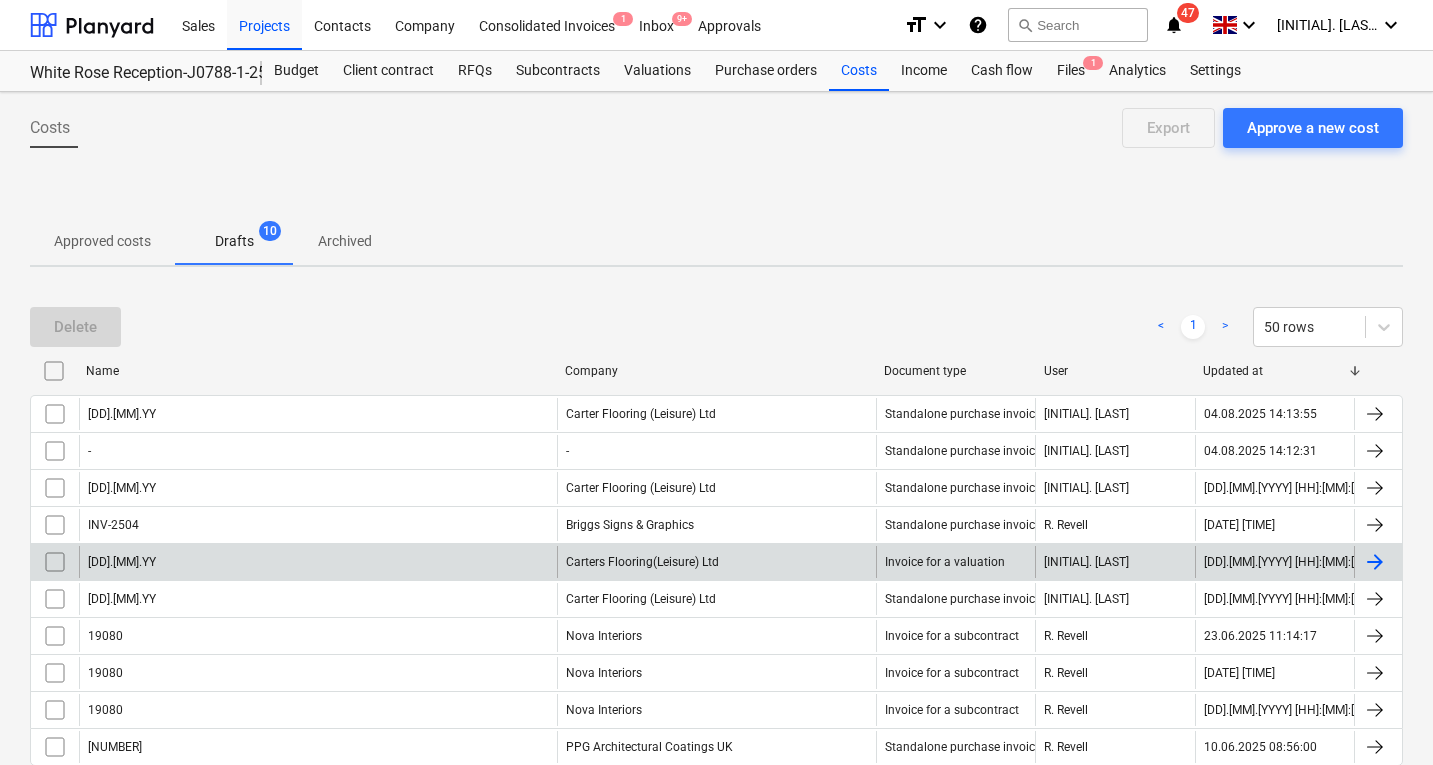 click on "[DD].[MM].YY" at bounding box center [318, 562] 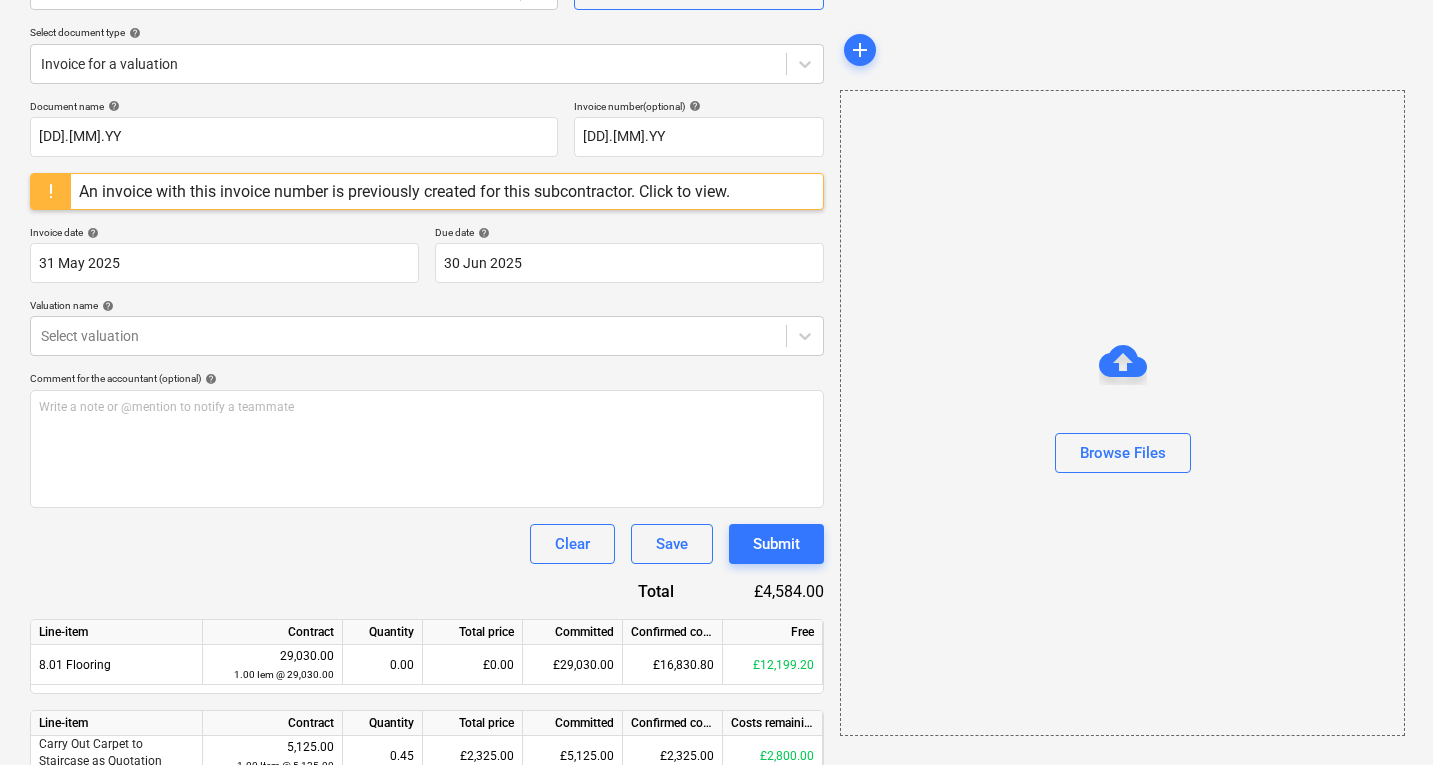 scroll, scrollTop: 210, scrollLeft: 0, axis: vertical 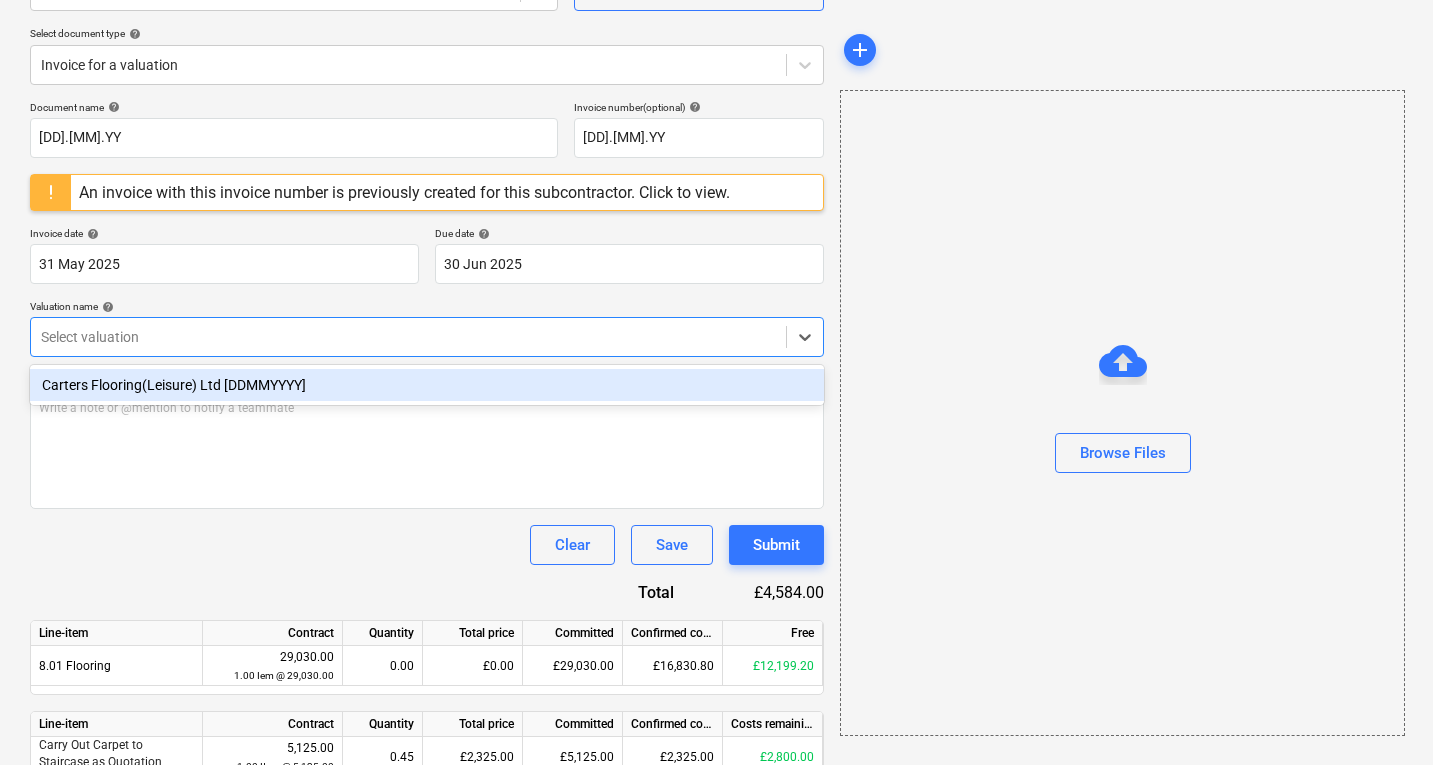 click at bounding box center (408, 337) 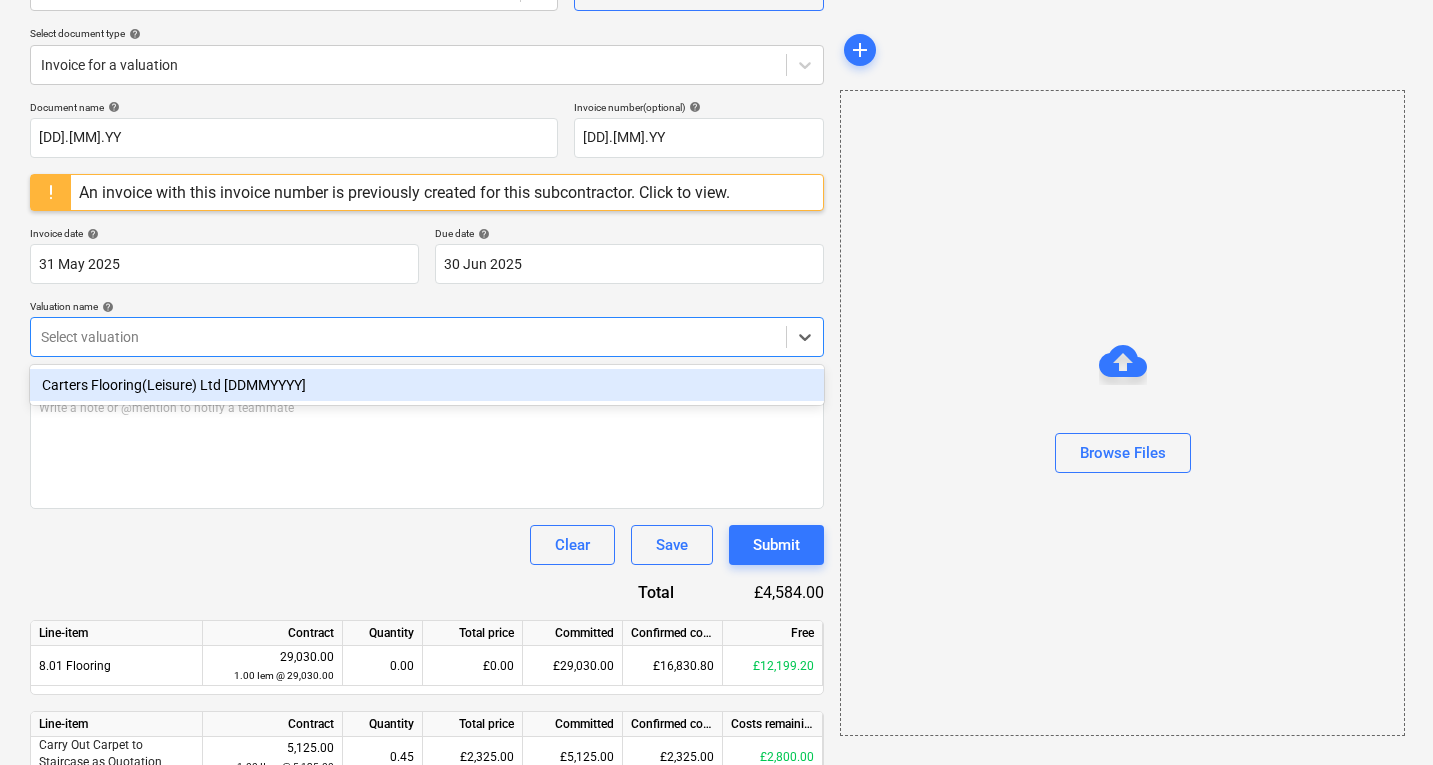 click on "Carters Flooring(Leisure) Ltd [DDMMYYYY]" at bounding box center [427, 385] 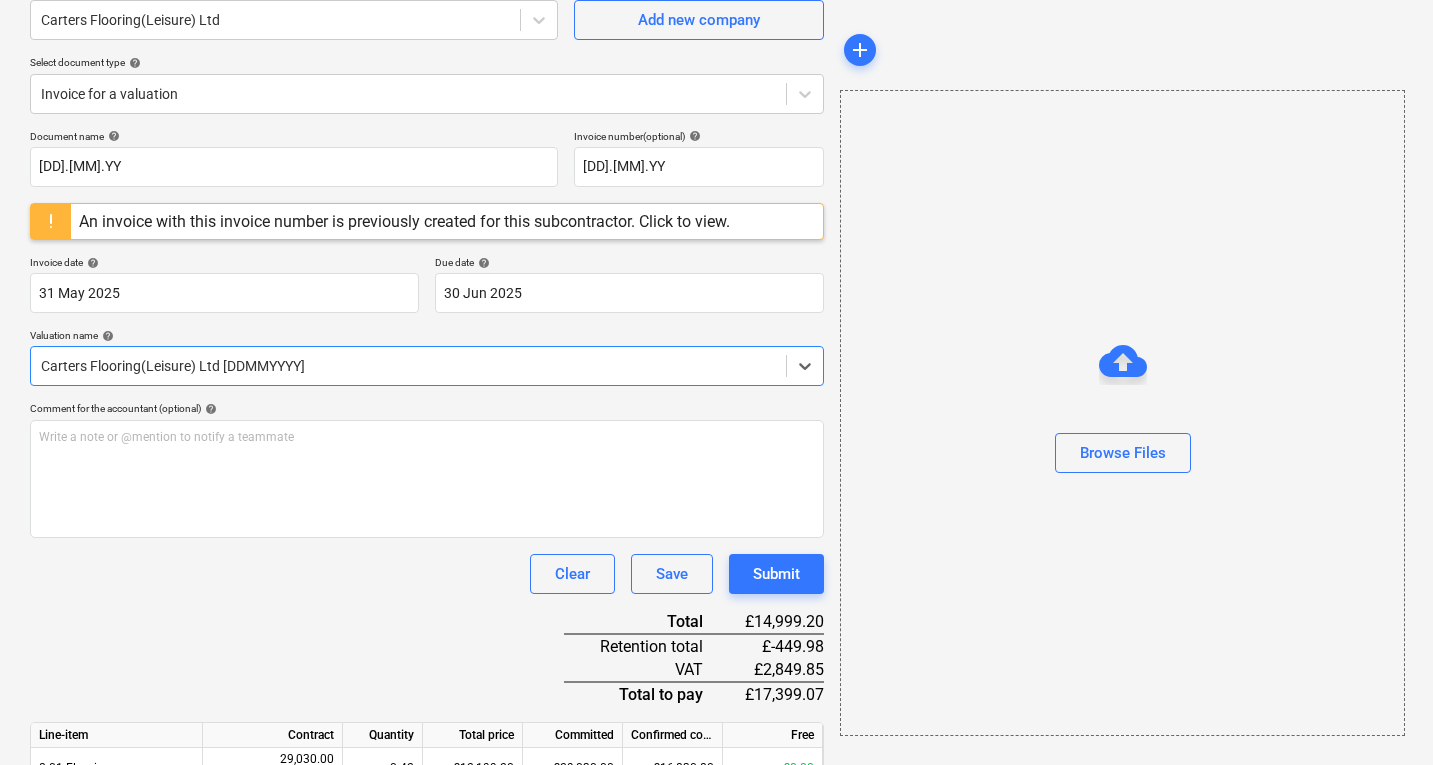 scroll, scrollTop: 376, scrollLeft: 0, axis: vertical 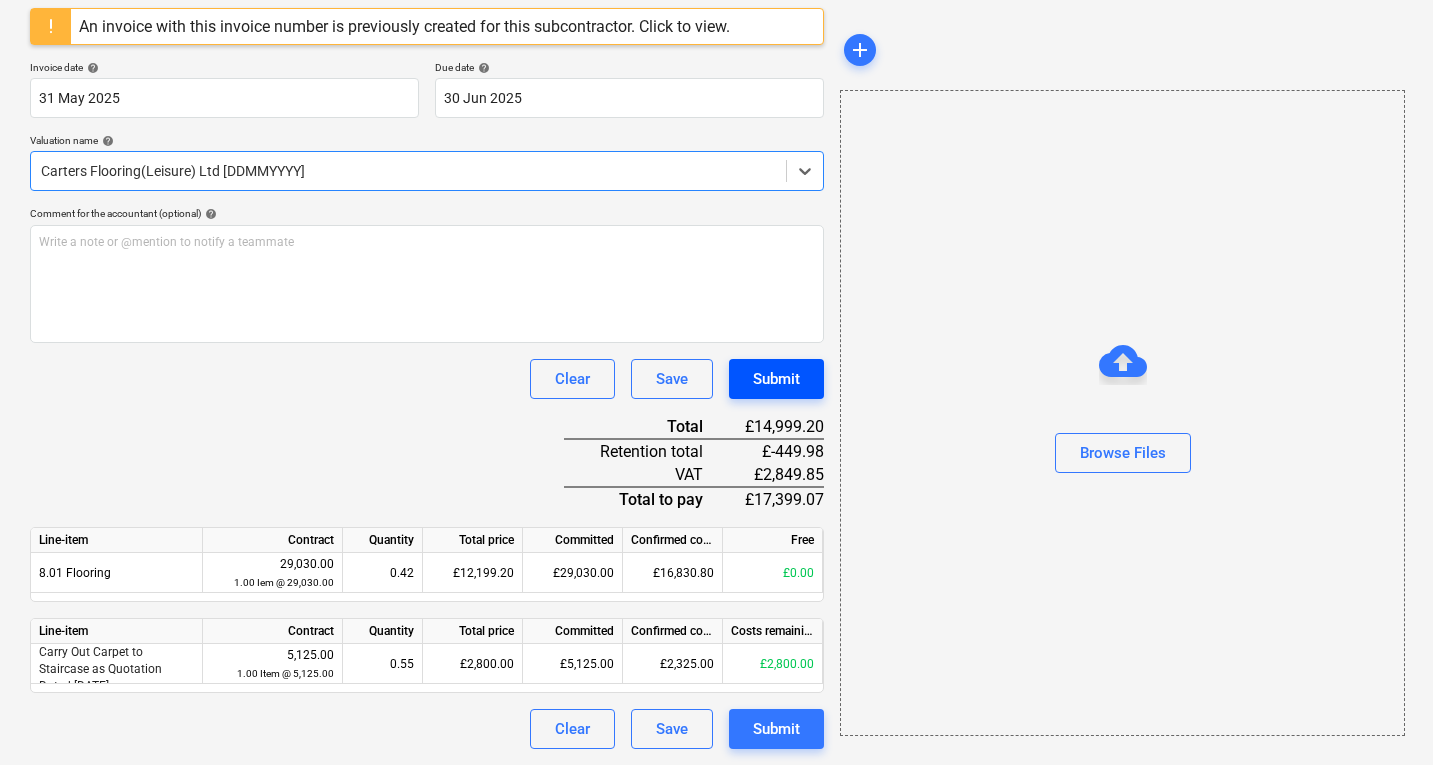 click on "Submit" at bounding box center (776, 379) 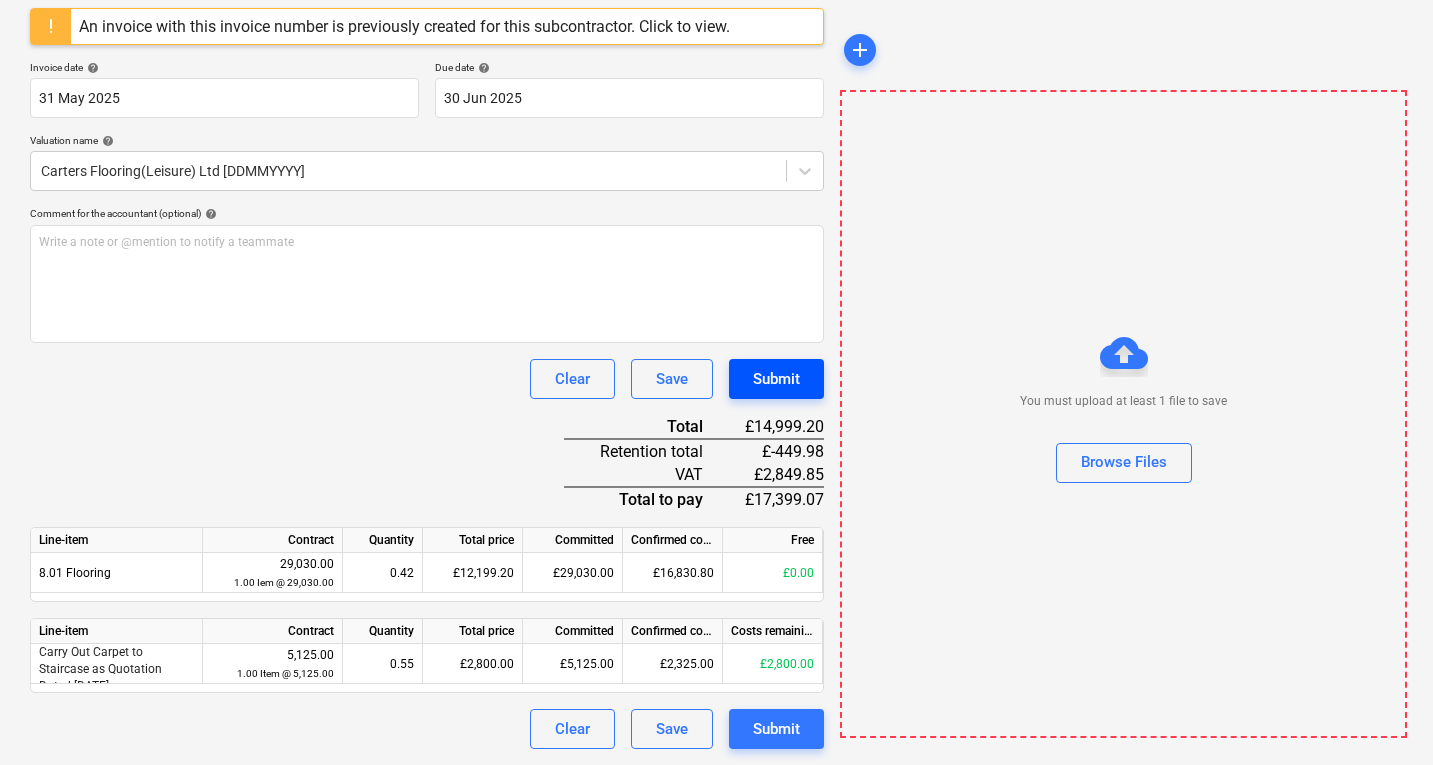 click on "Submit" at bounding box center (776, 379) 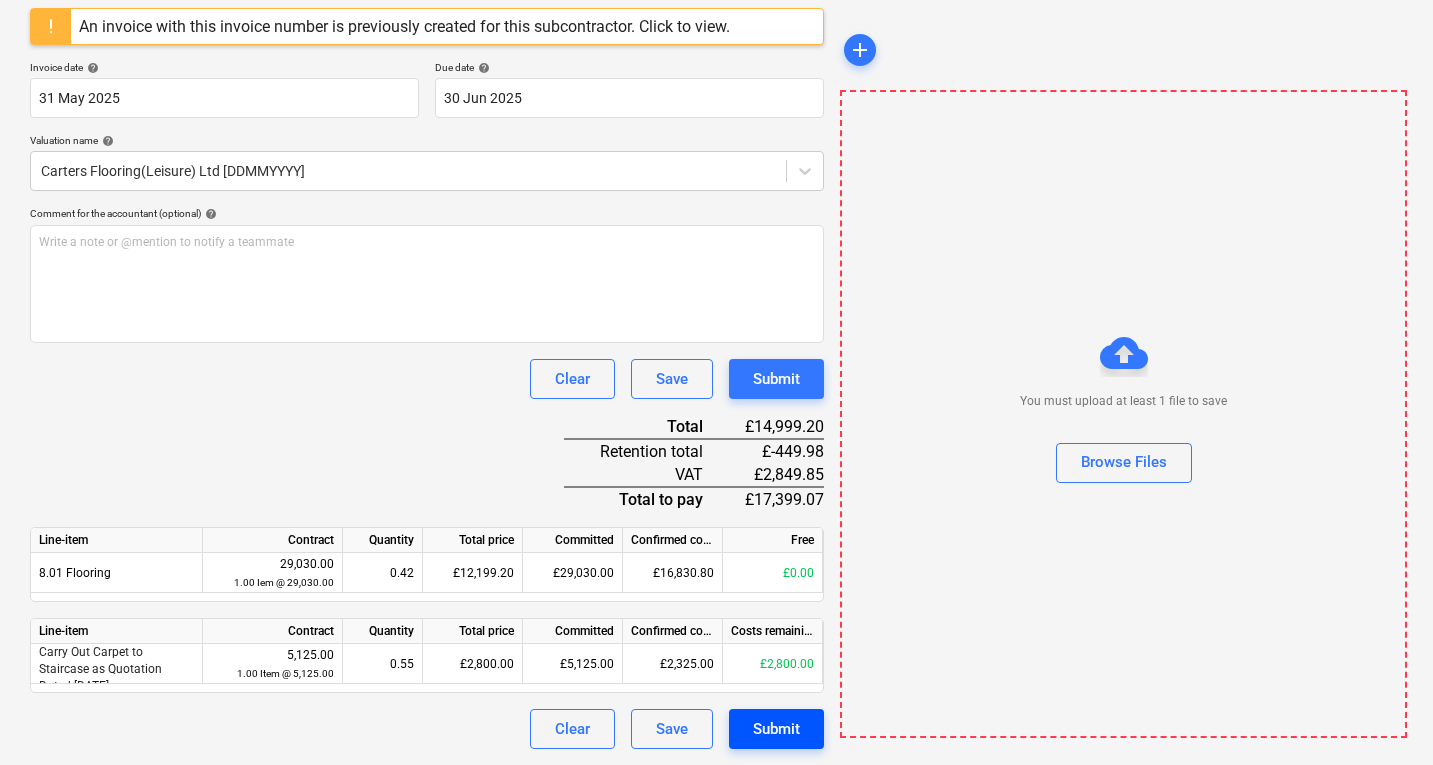 click on "Submit" at bounding box center [776, 729] 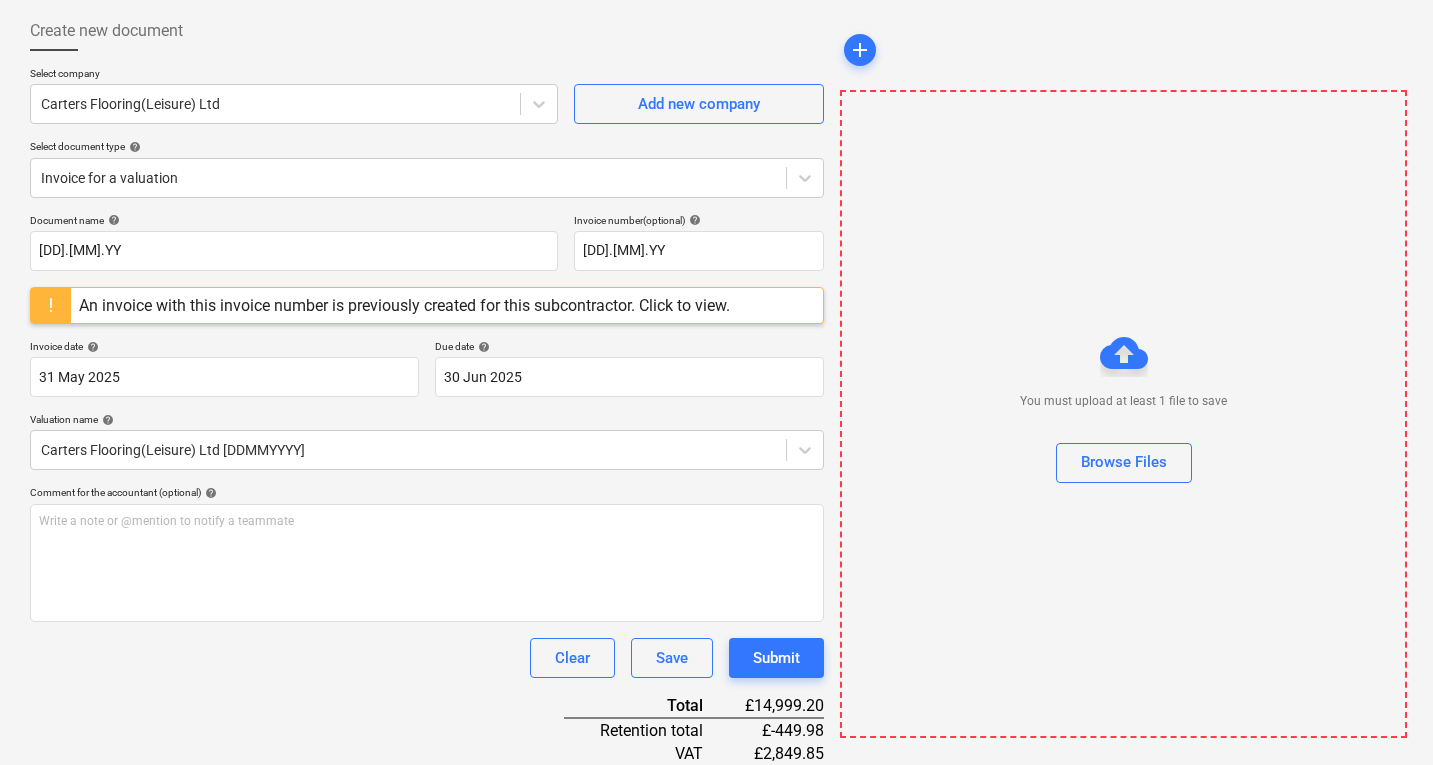 scroll, scrollTop: 96, scrollLeft: 0, axis: vertical 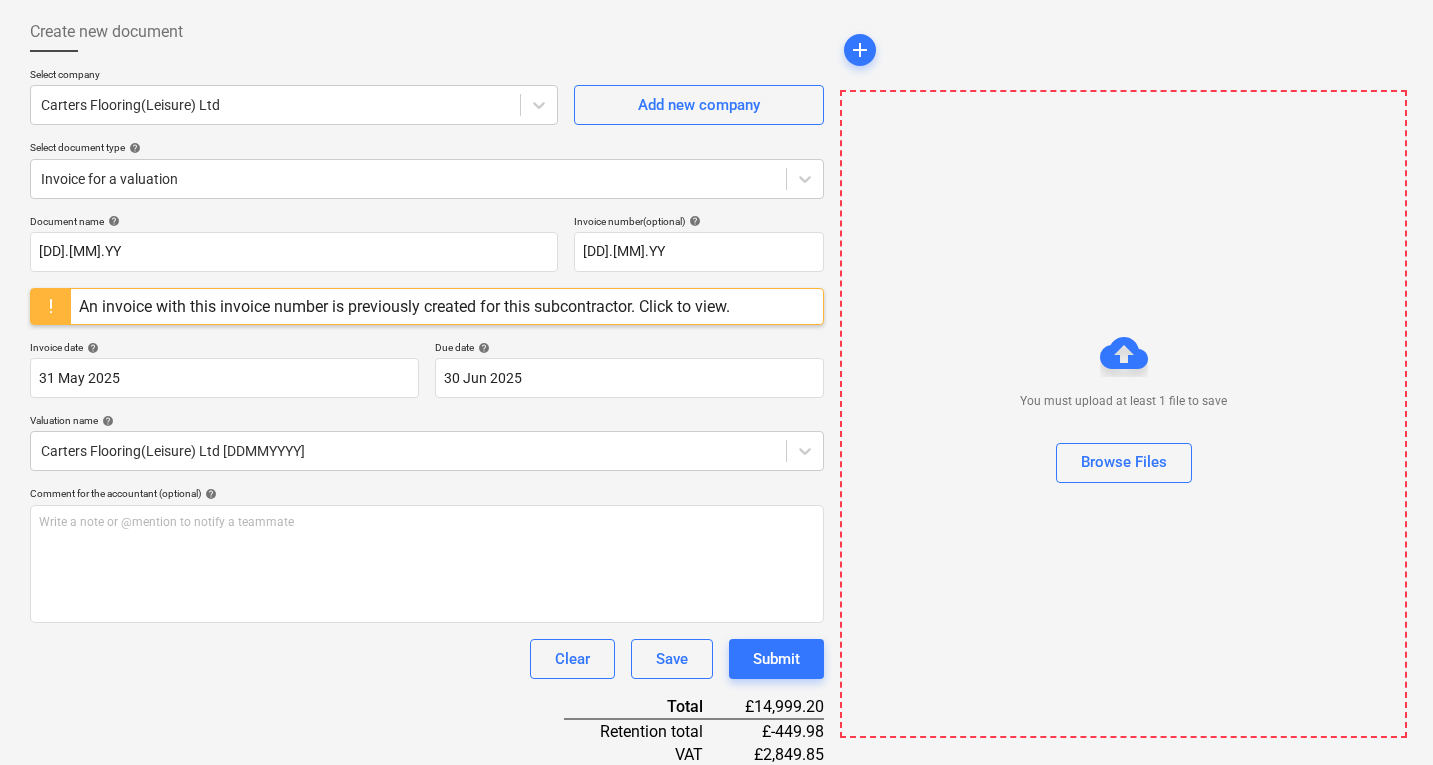 click on "An invoice with this invoice number is previously created for this subcontractor. Click to view." at bounding box center [404, 306] 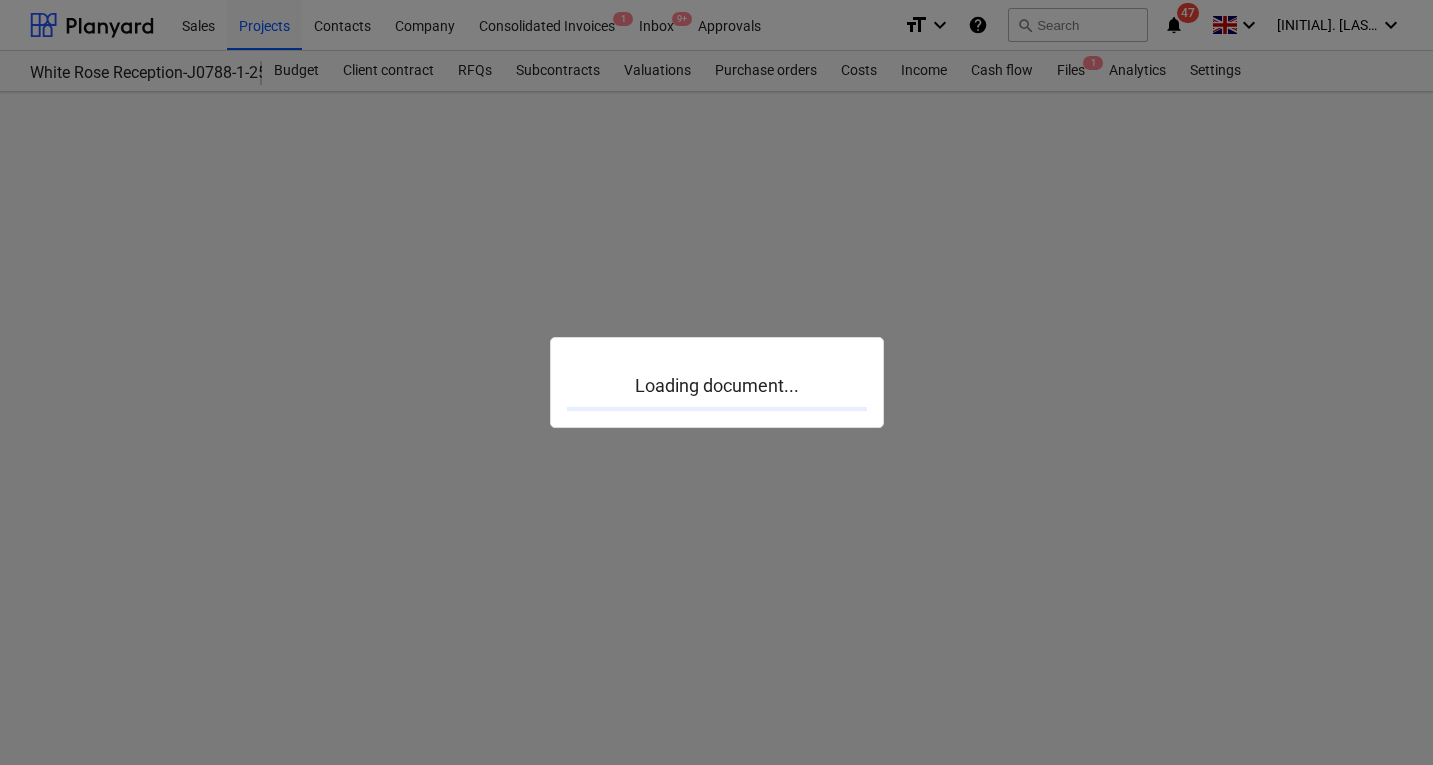 scroll, scrollTop: 0, scrollLeft: 0, axis: both 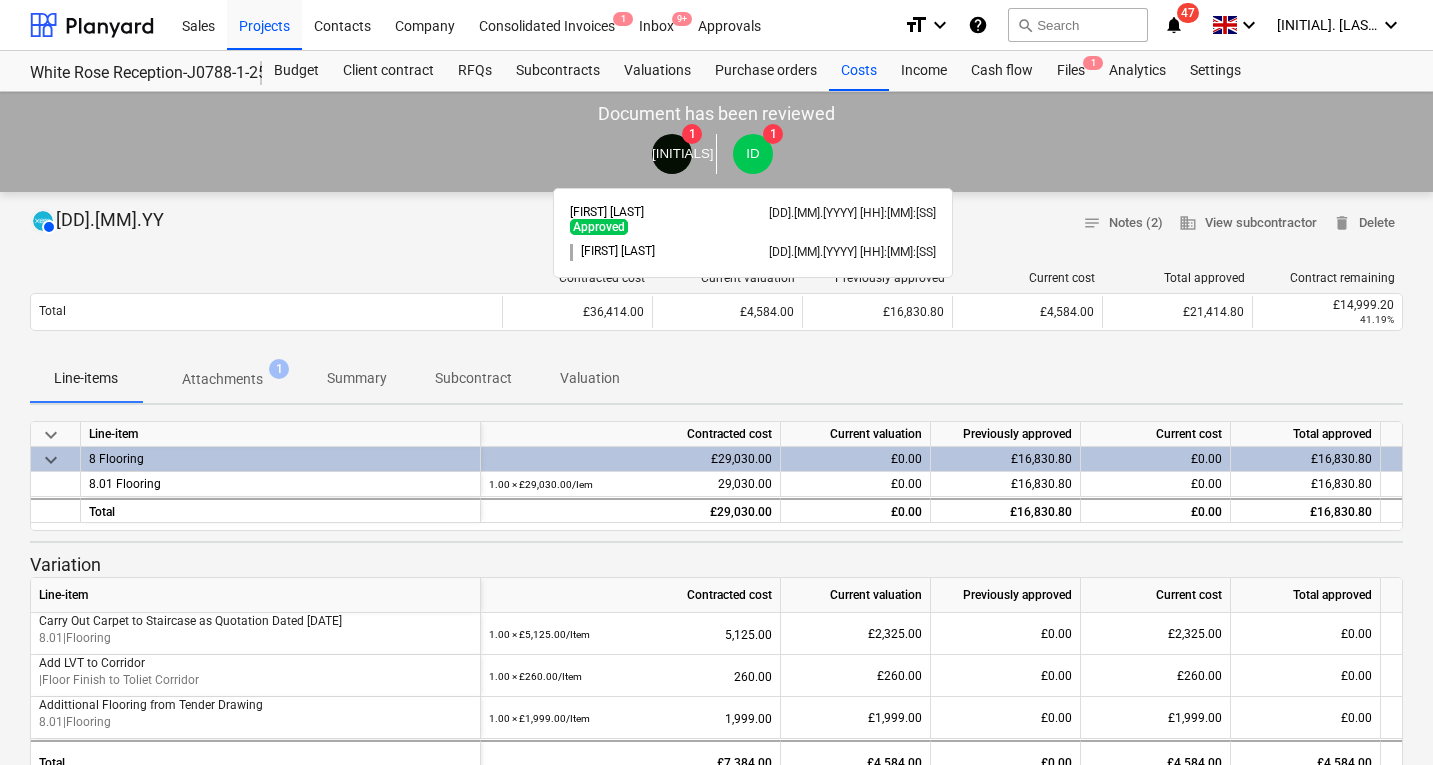 click on "ID" at bounding box center (752, 153) 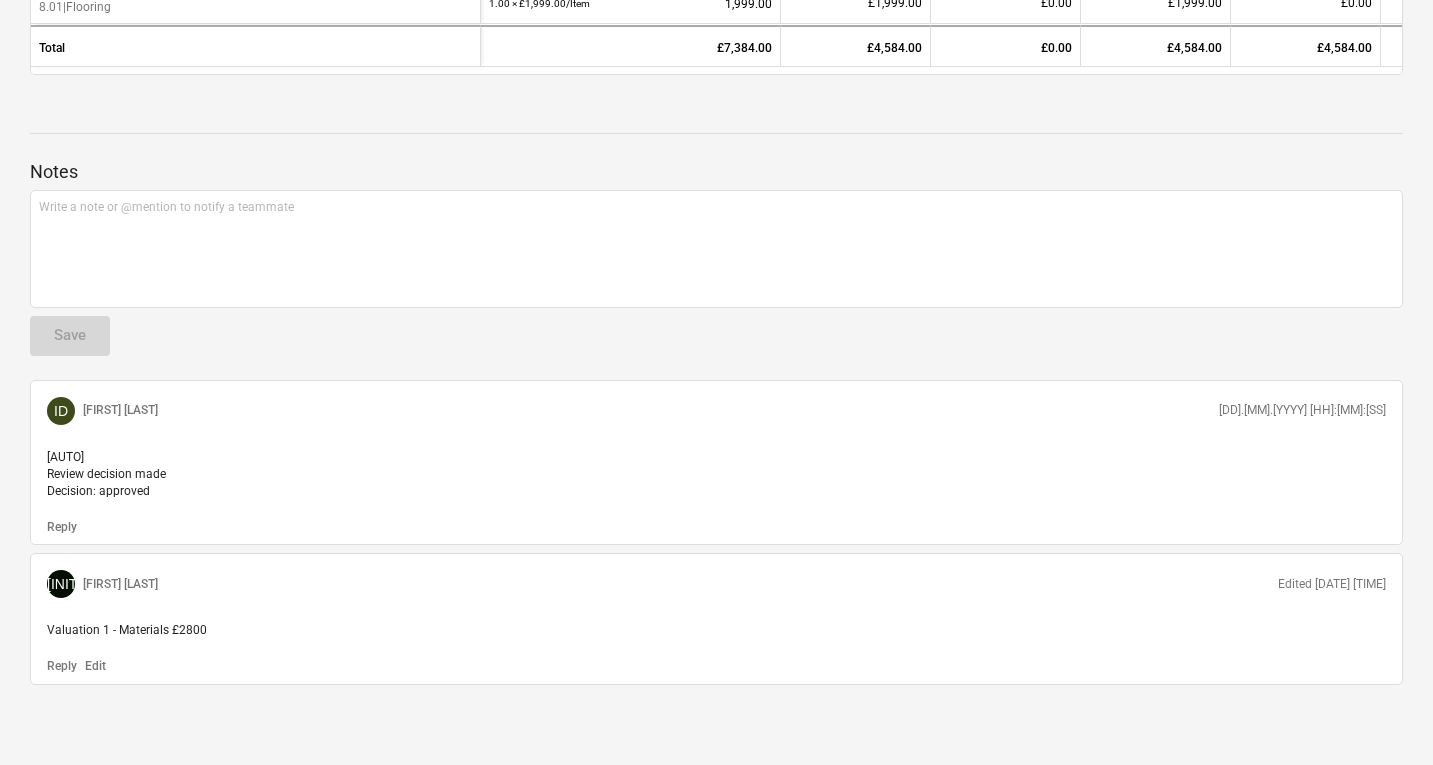 scroll, scrollTop: 0, scrollLeft: 0, axis: both 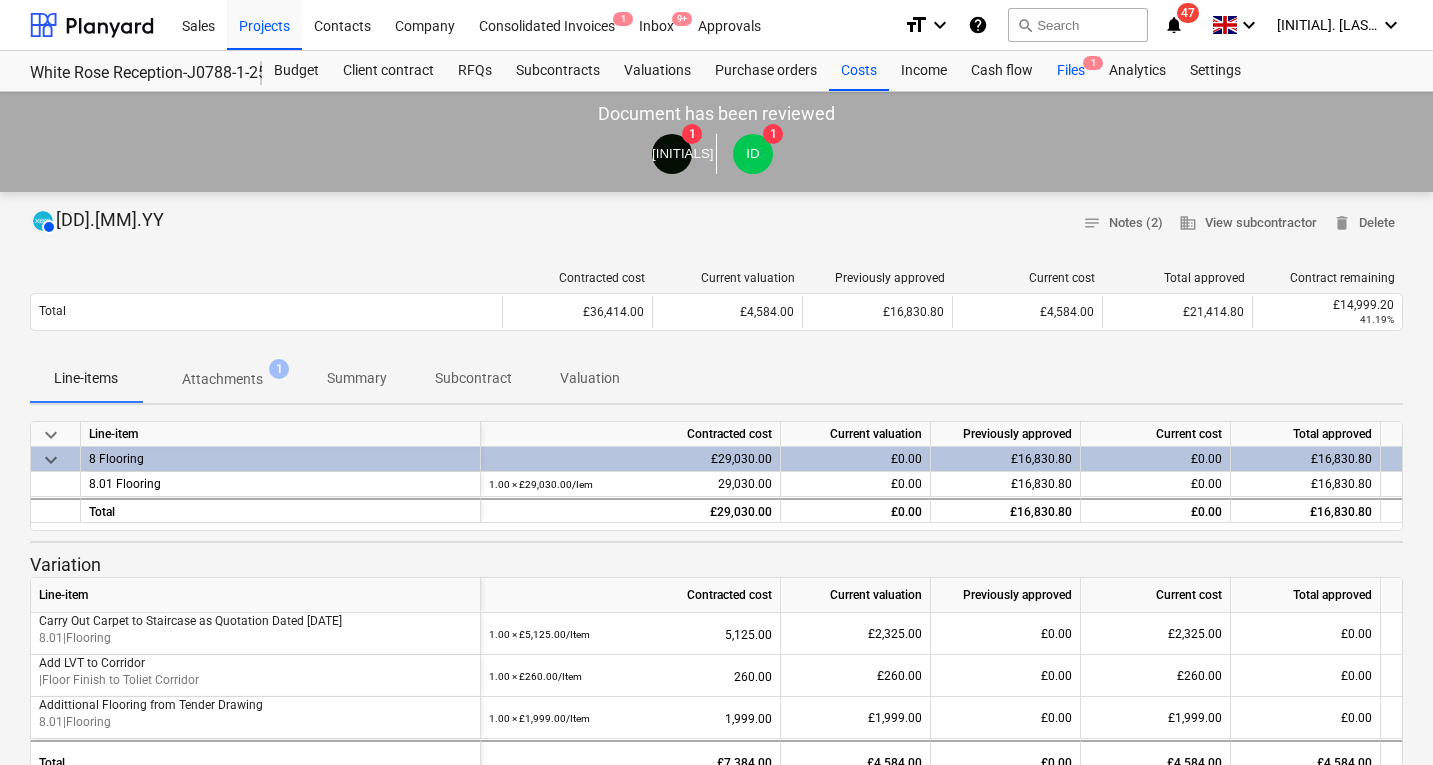 click on "Files 1" at bounding box center (1071, 71) 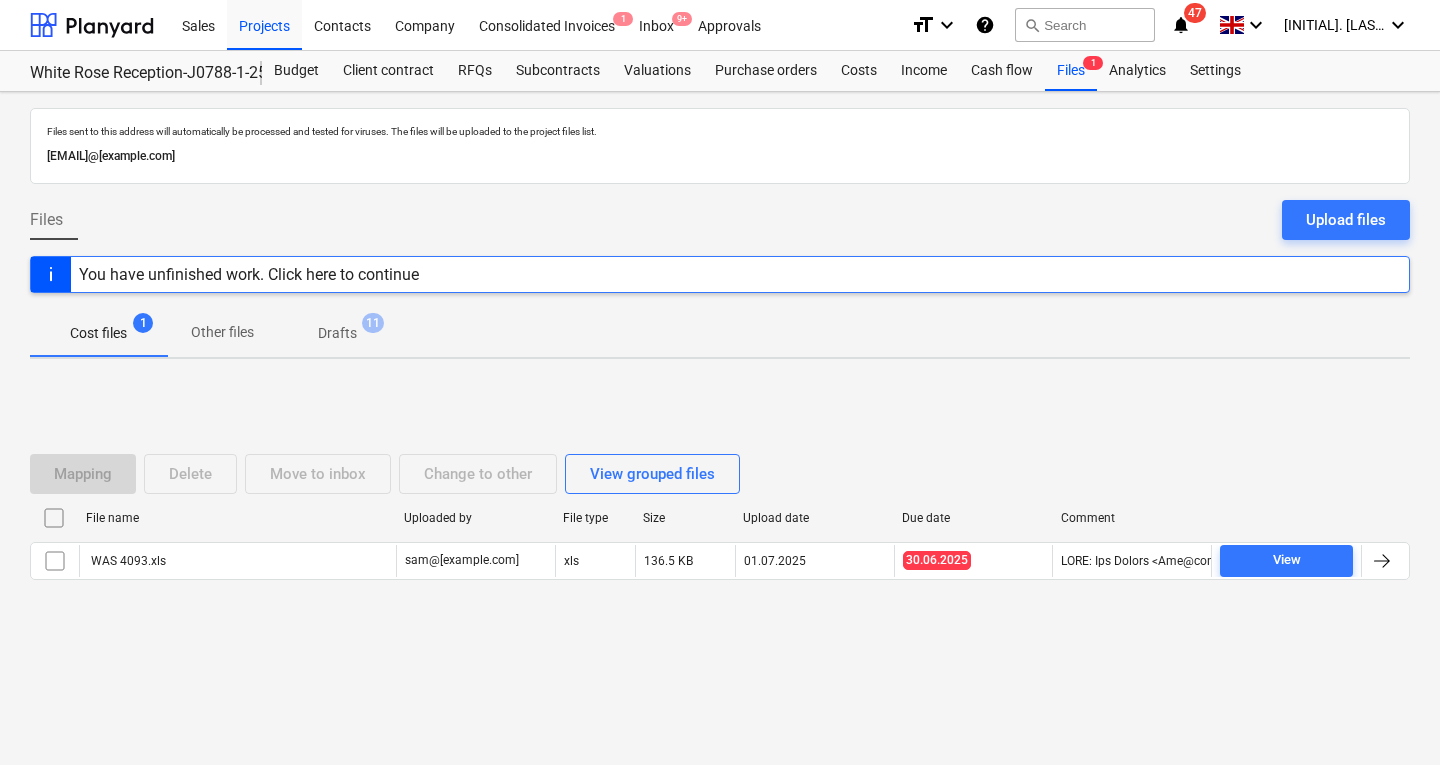 click on "Drafts" at bounding box center [337, 333] 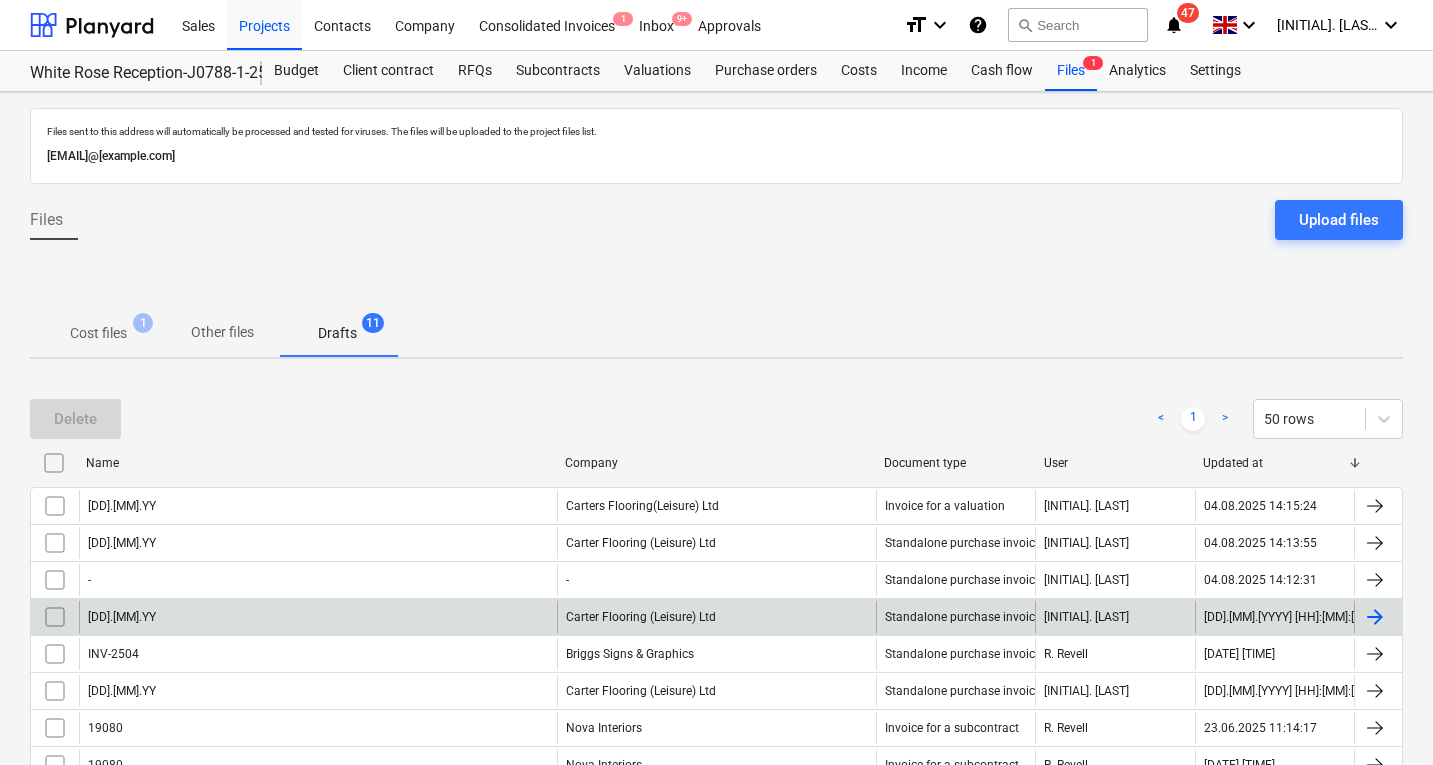 scroll, scrollTop: 242, scrollLeft: 0, axis: vertical 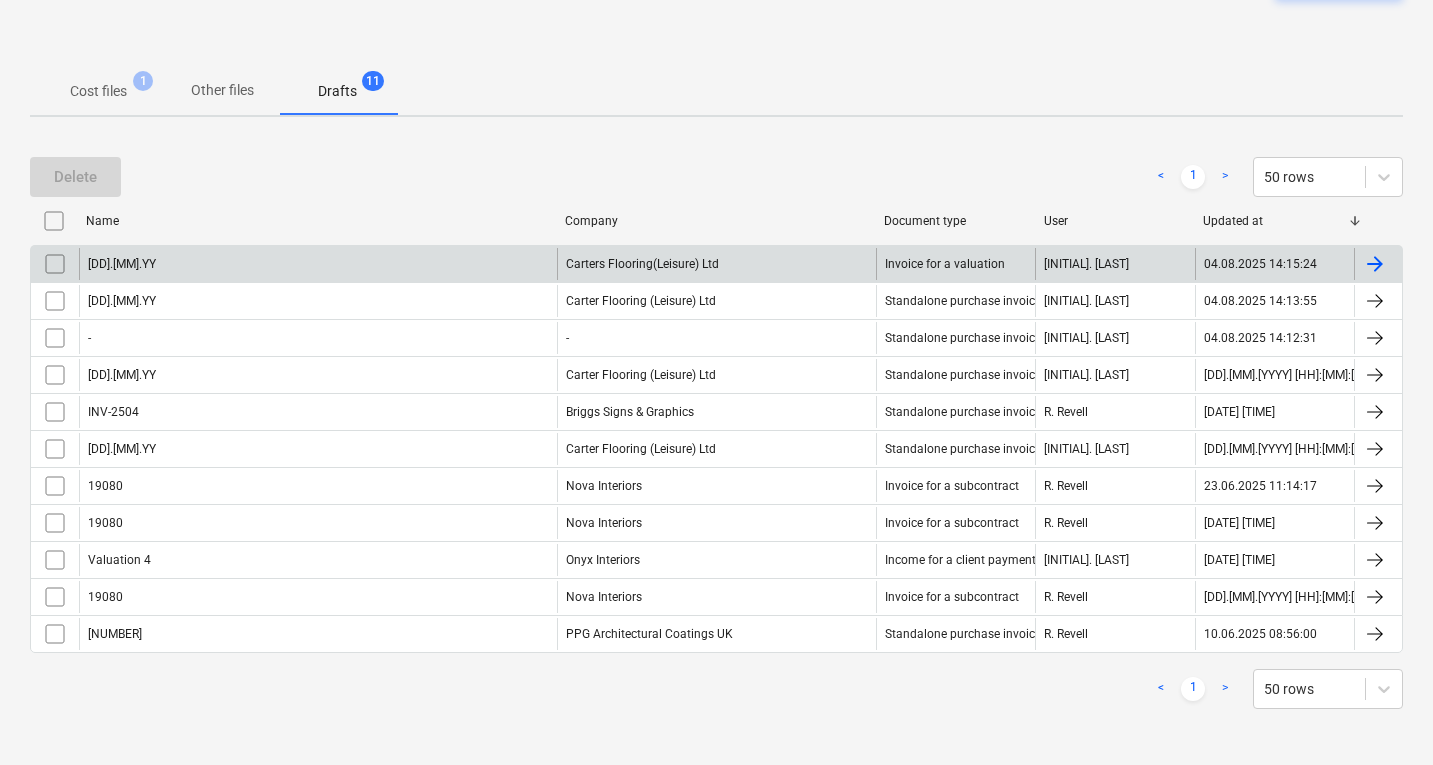 click at bounding box center [55, 264] 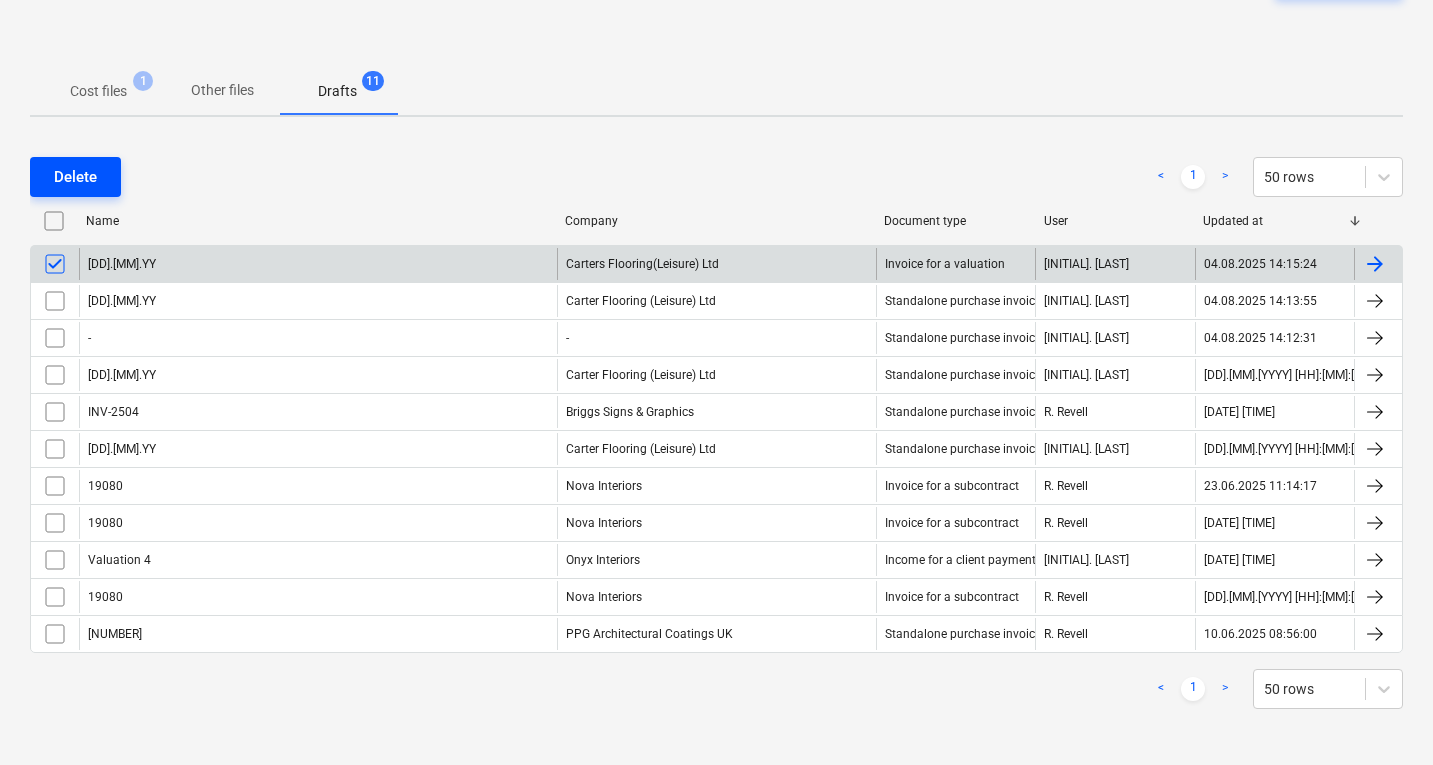 click on "Delete" at bounding box center (75, 177) 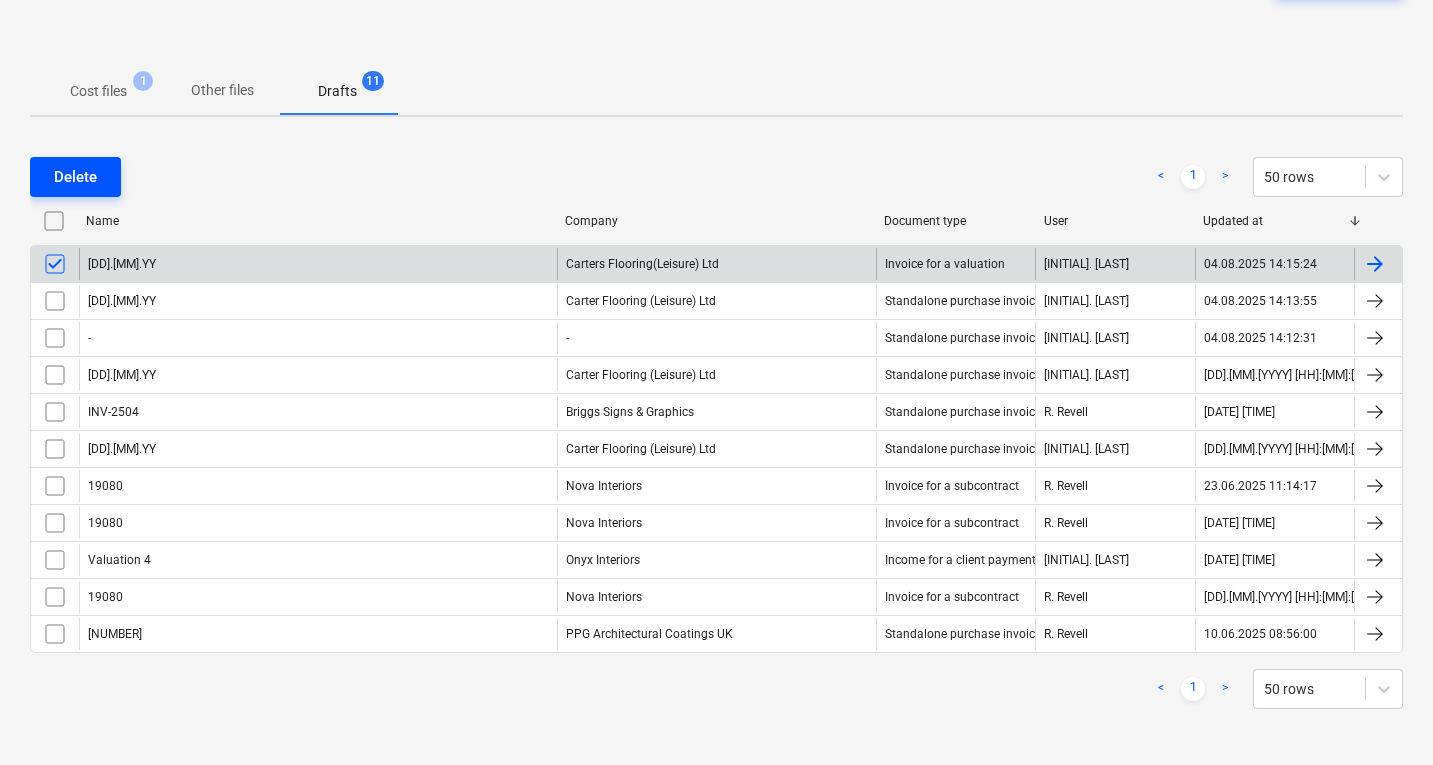 scroll, scrollTop: 205, scrollLeft: 0, axis: vertical 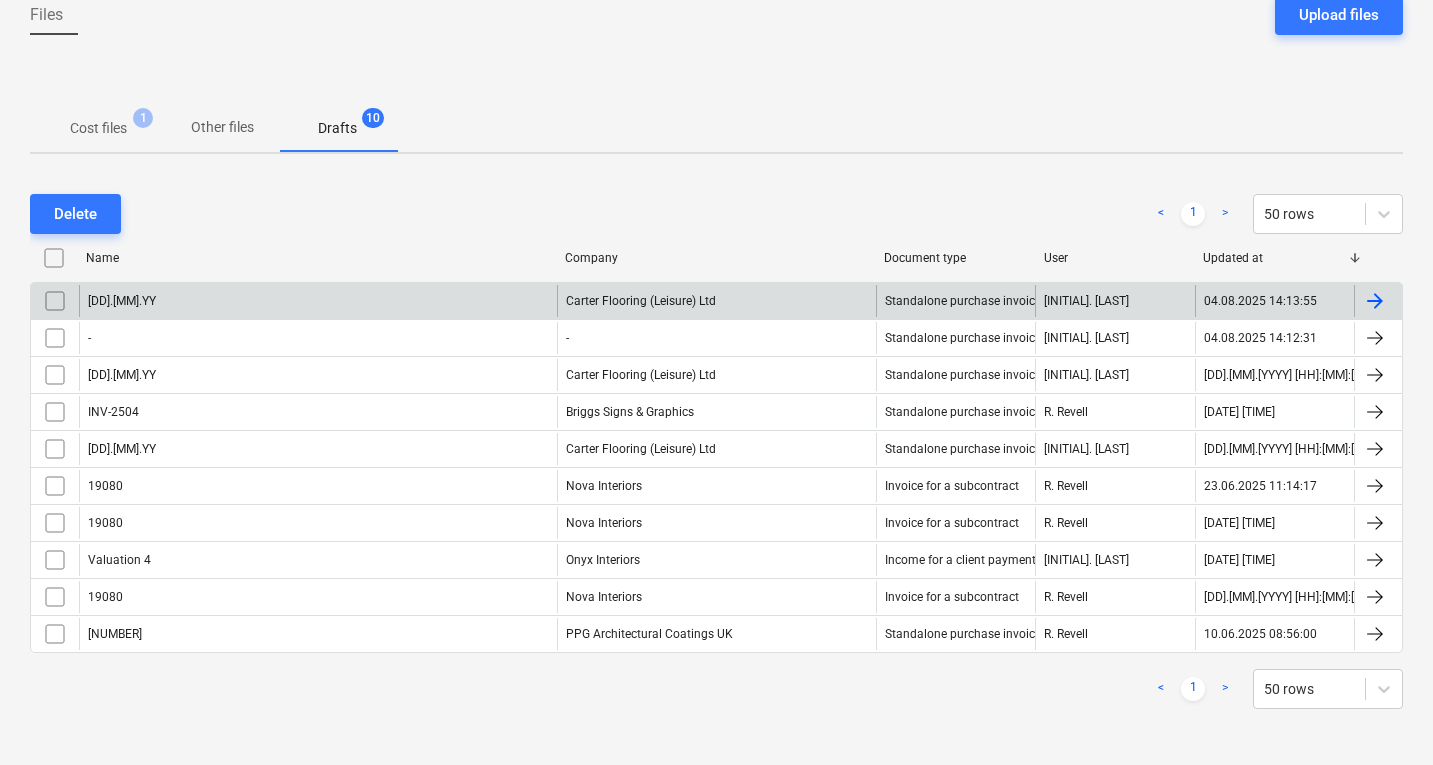 click on "Carter Flooring (Leisure) Ltd" at bounding box center (716, 301) 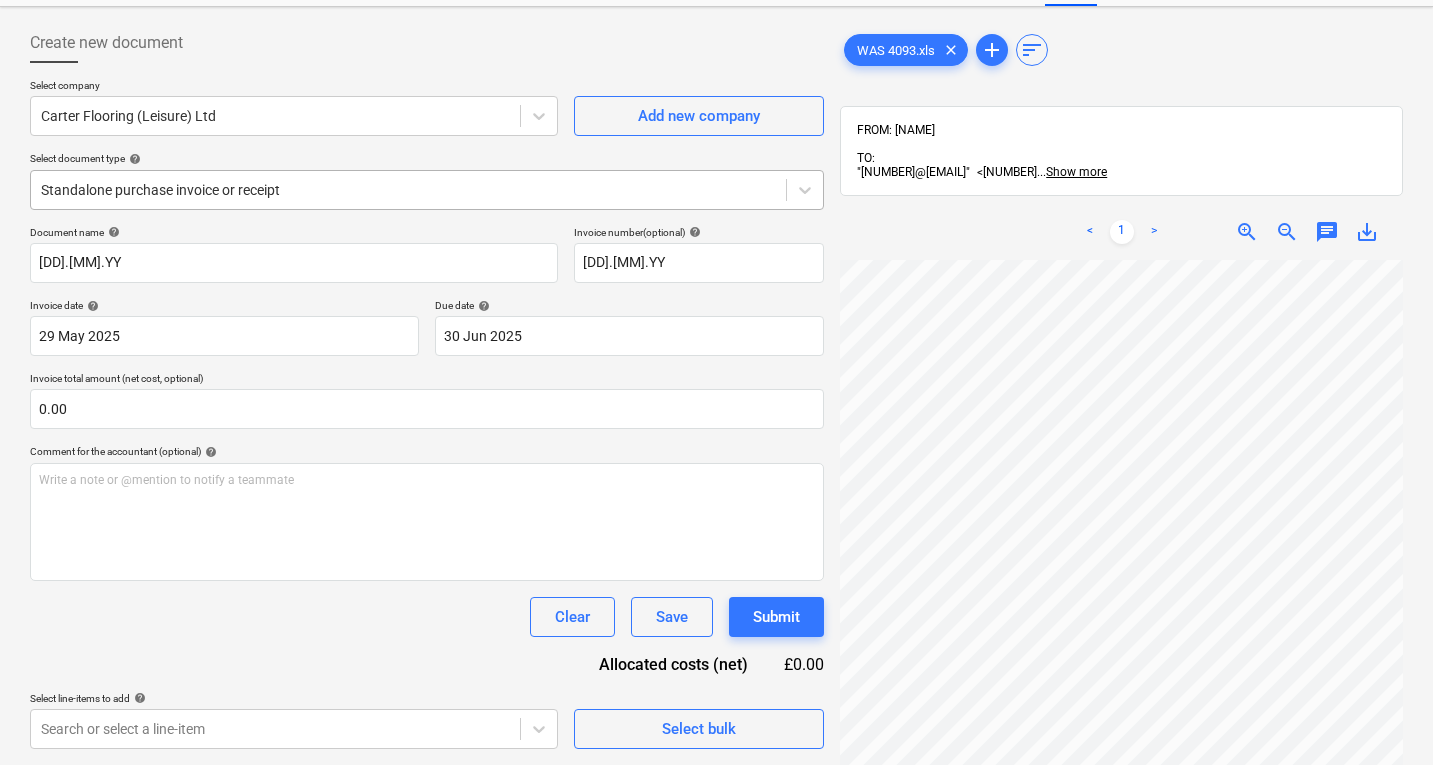 click at bounding box center [408, 190] 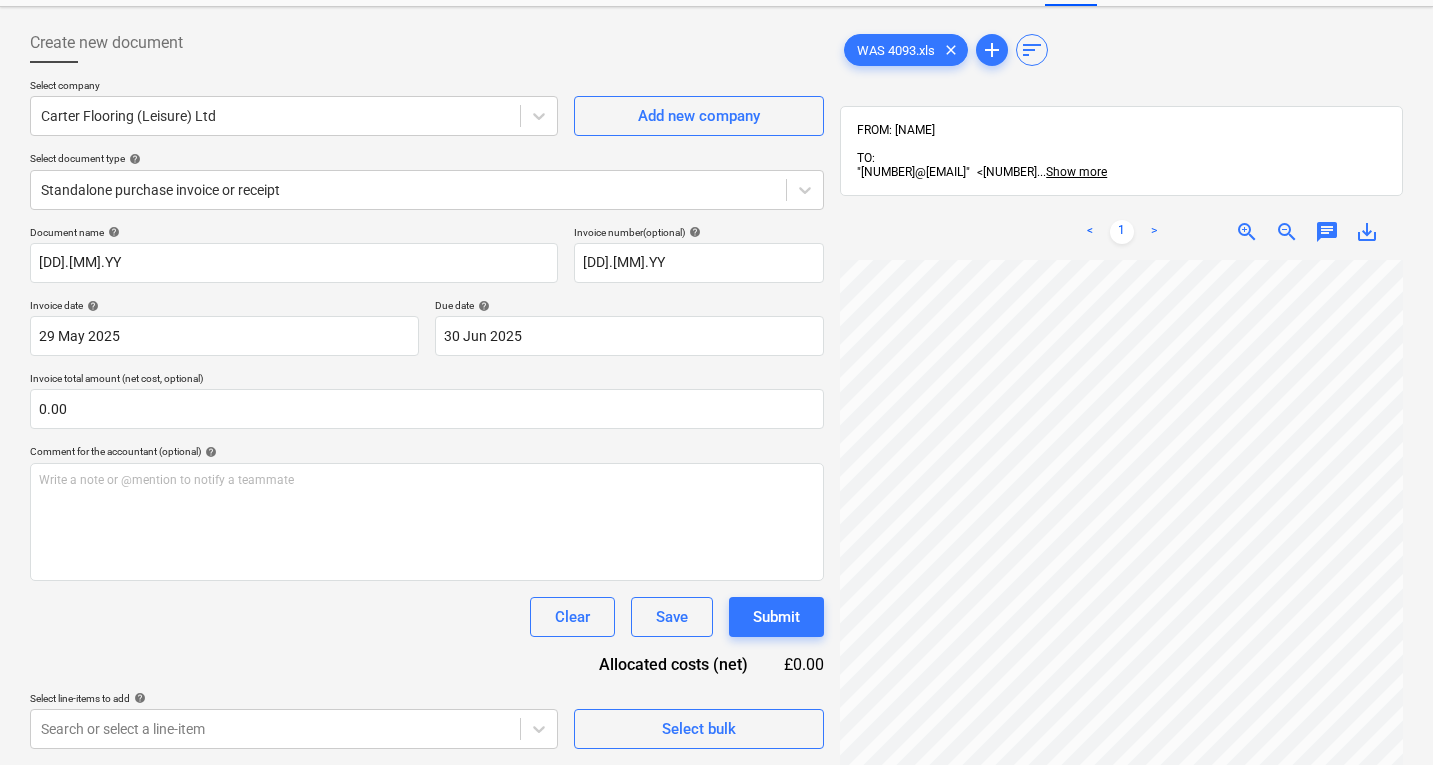 click on "Create new document" at bounding box center [427, 43] 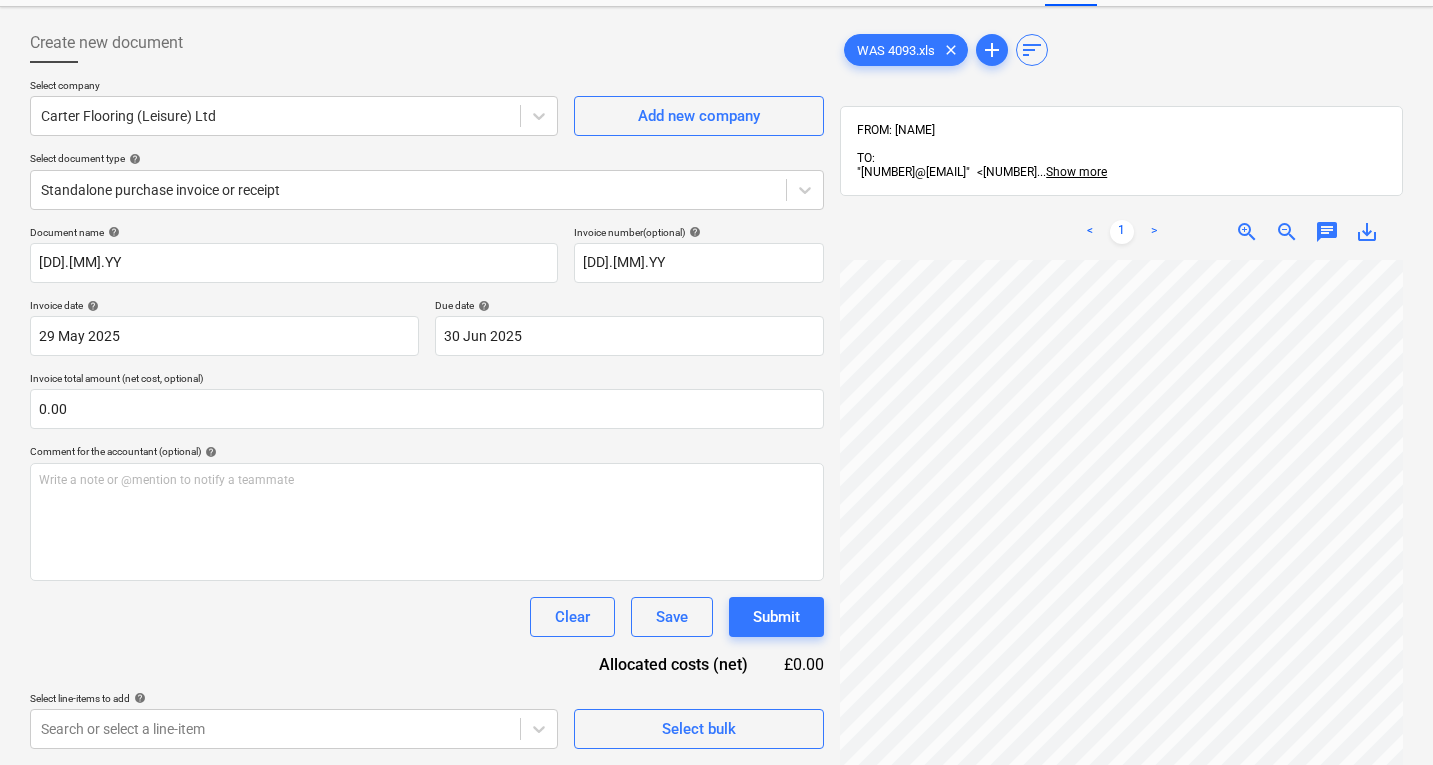 scroll, scrollTop: 148, scrollLeft: 0, axis: vertical 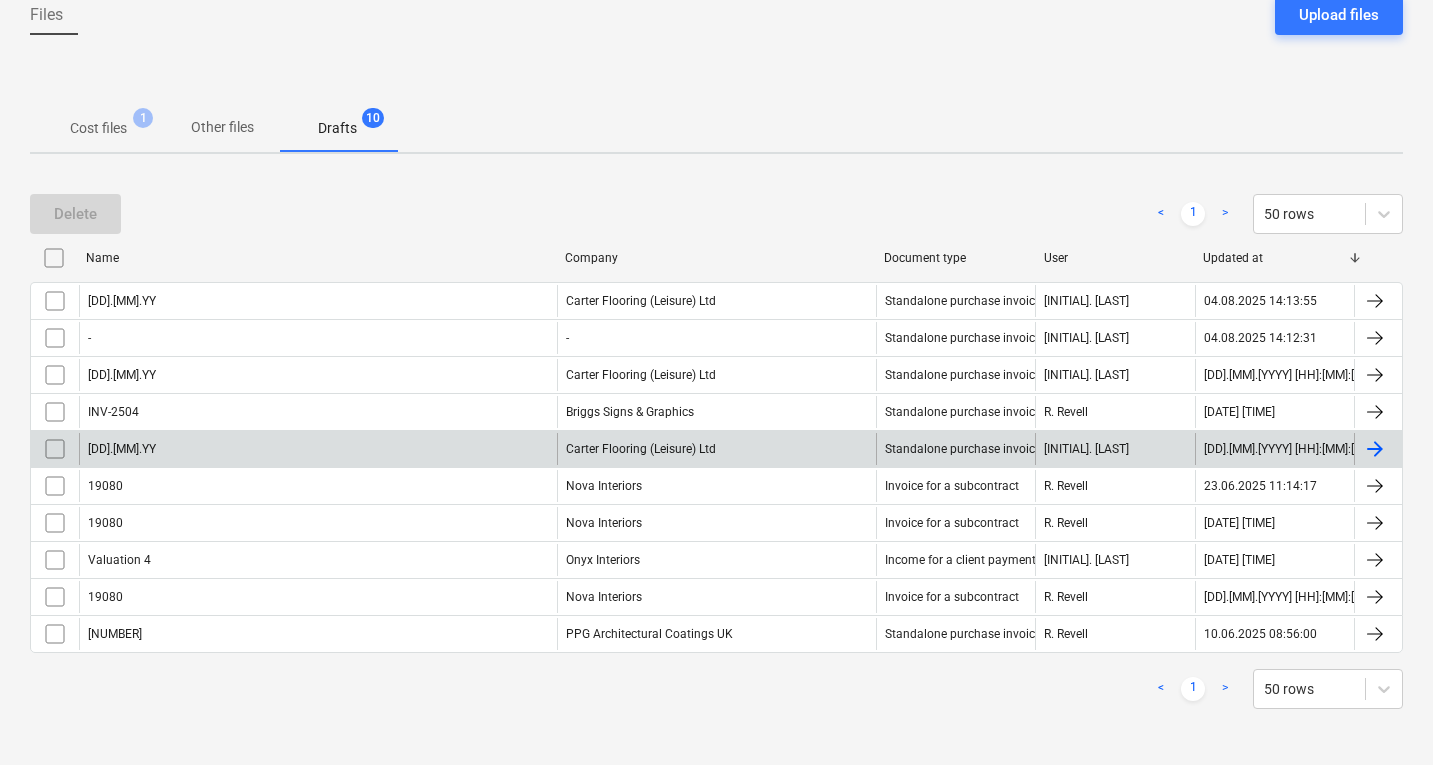 click on "Carter Flooring (Leisure) Ltd" at bounding box center (716, 449) 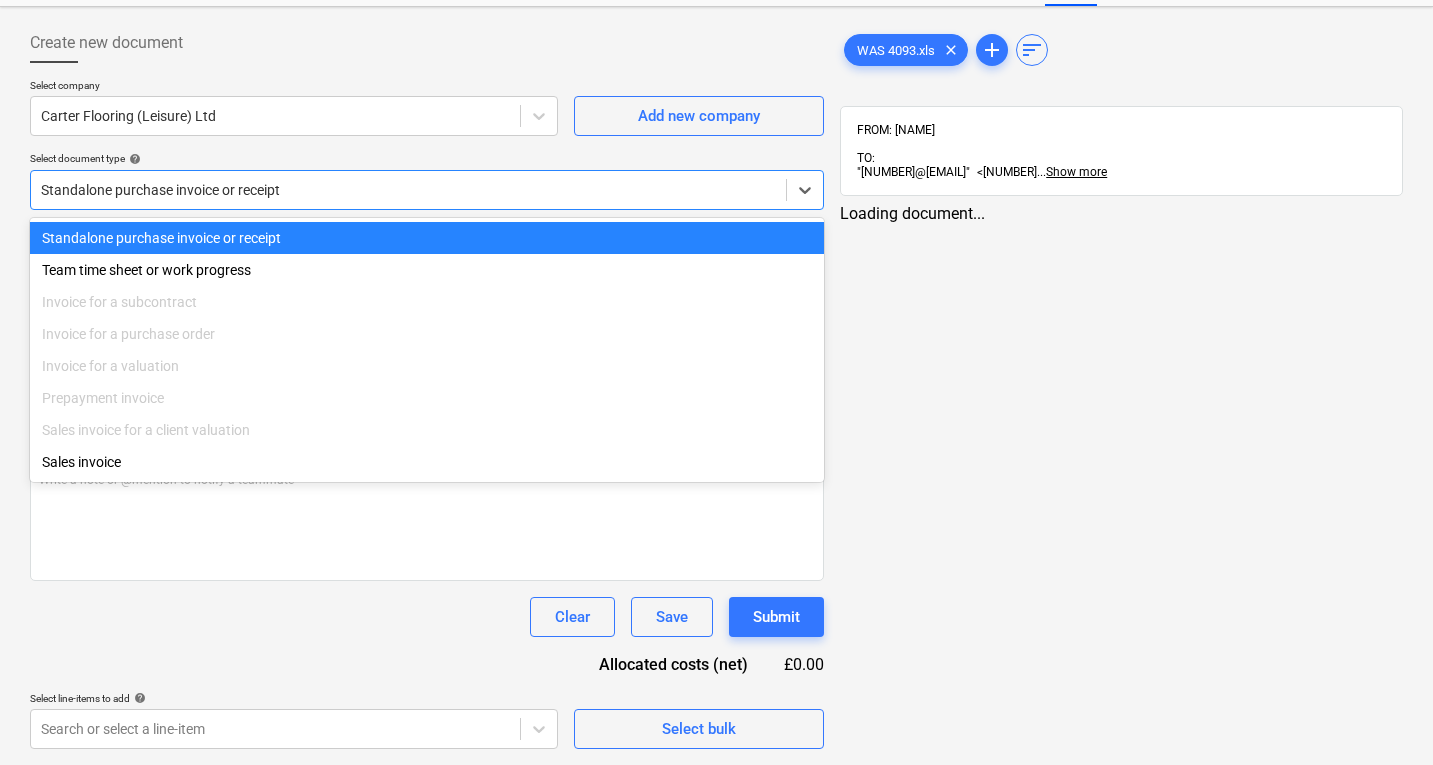 click at bounding box center [408, 190] 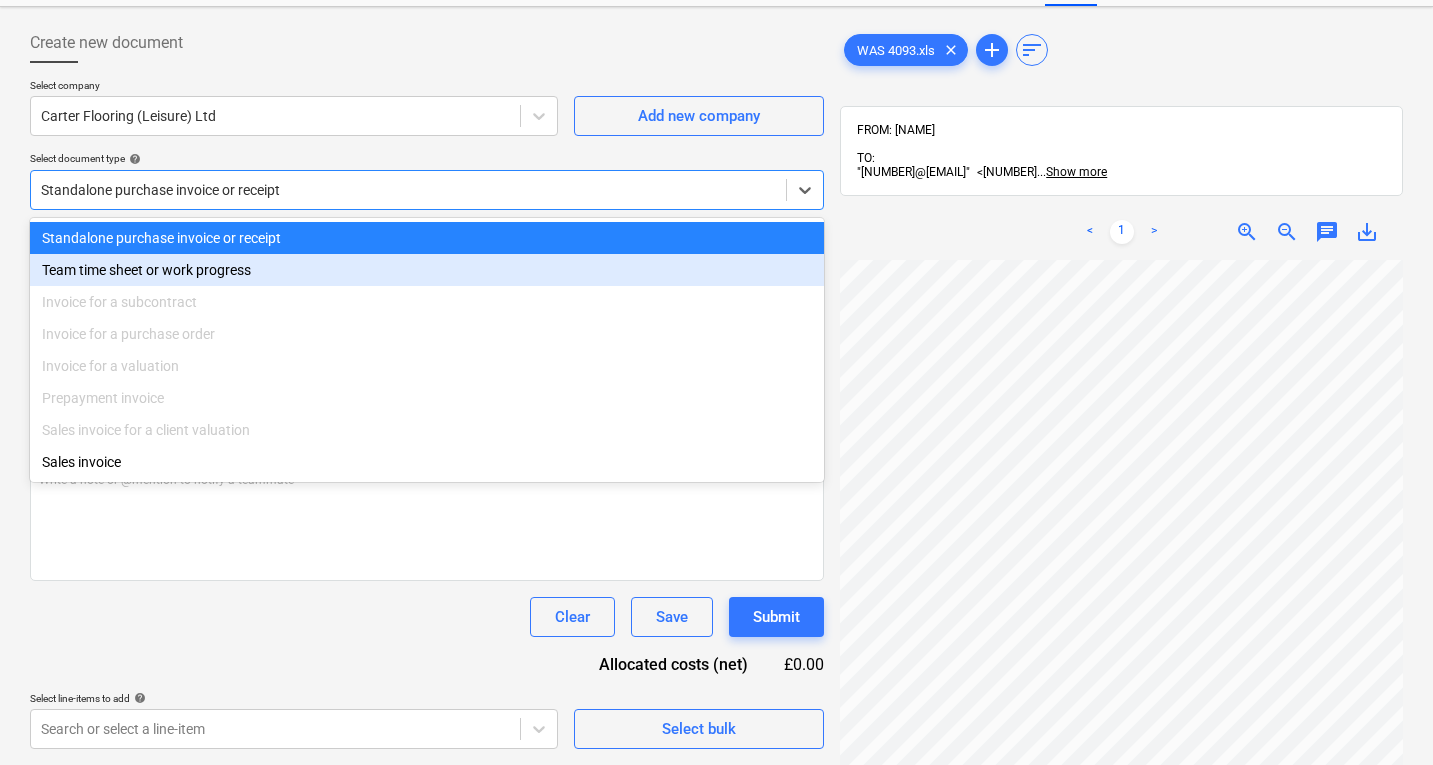 scroll, scrollTop: 148, scrollLeft: 0, axis: vertical 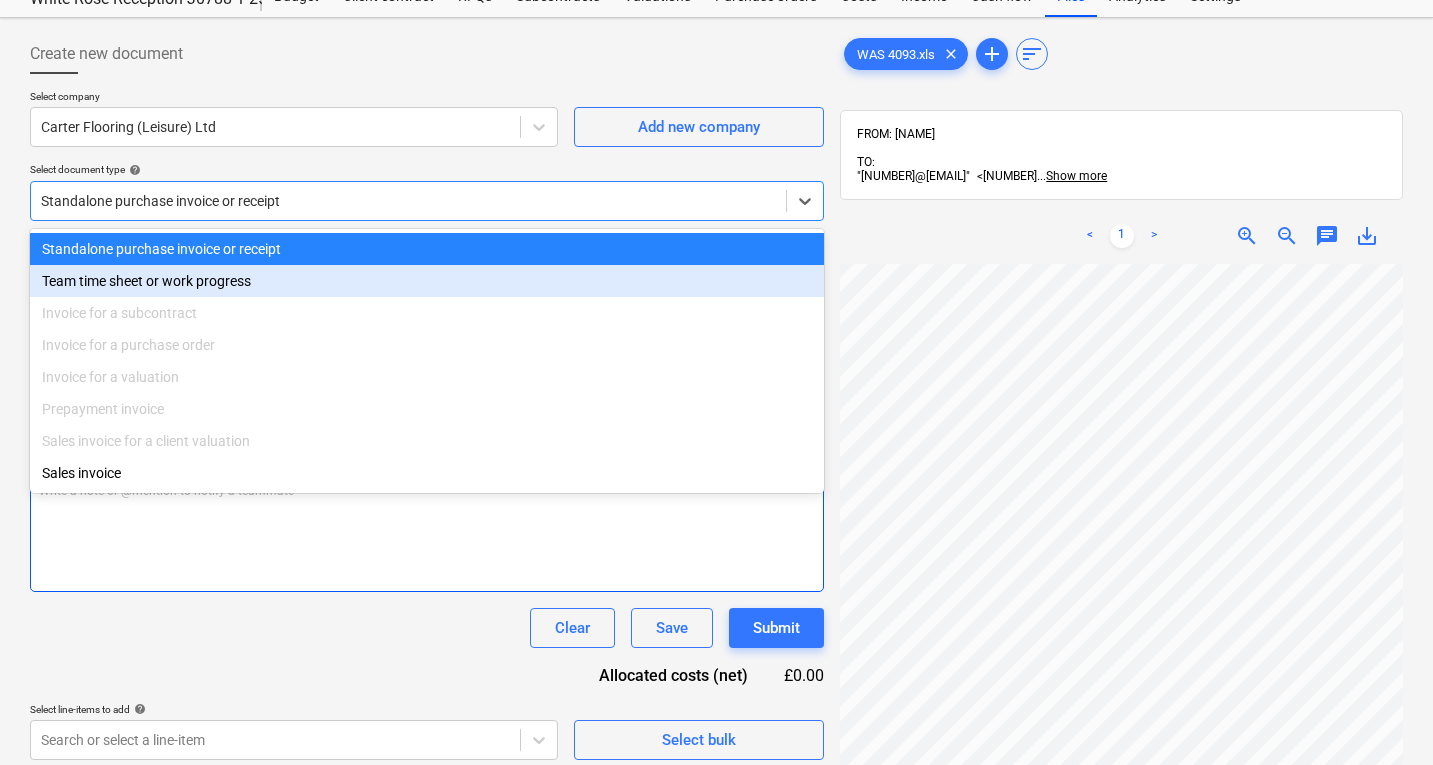 click on "Write a note or @mention to notify a teammate ﻿" at bounding box center [427, 533] 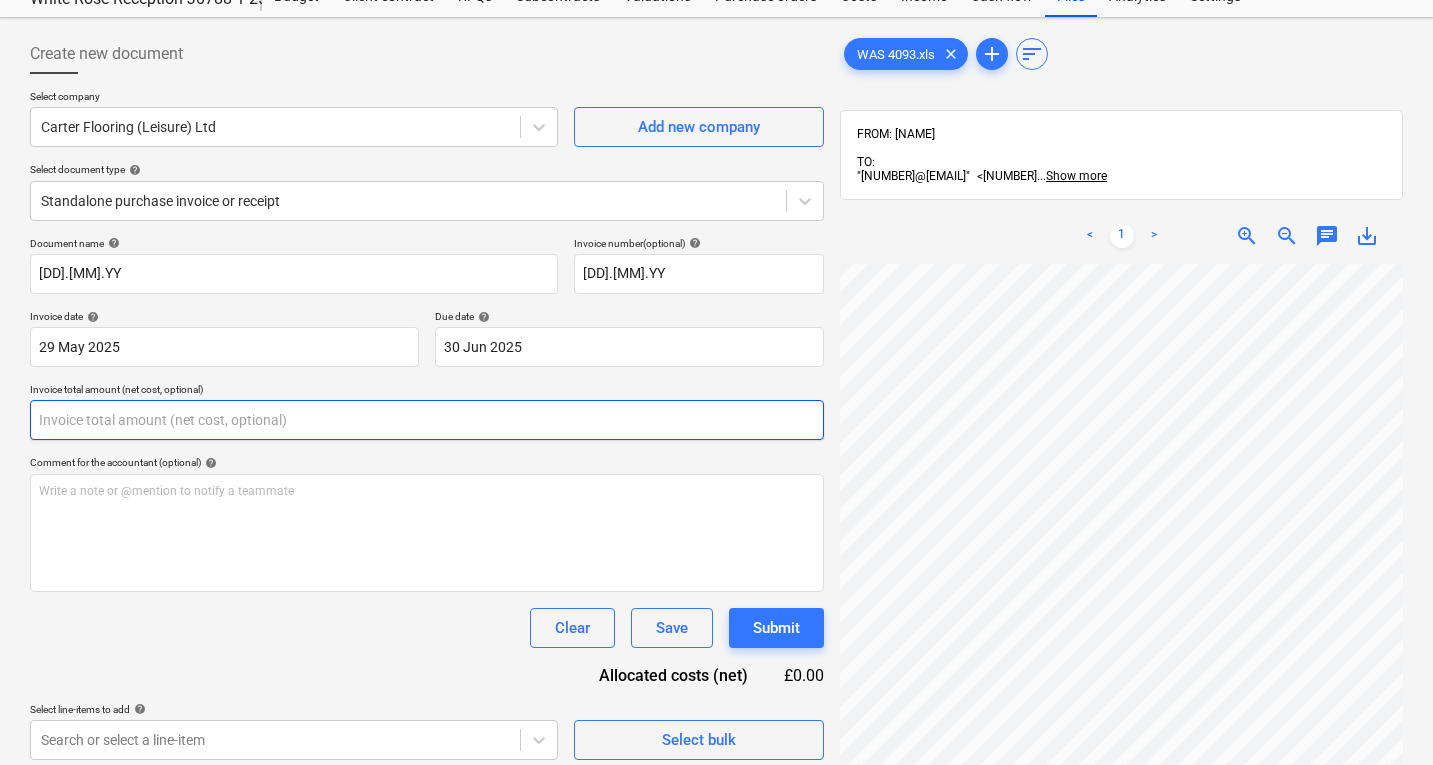 click at bounding box center [427, 420] 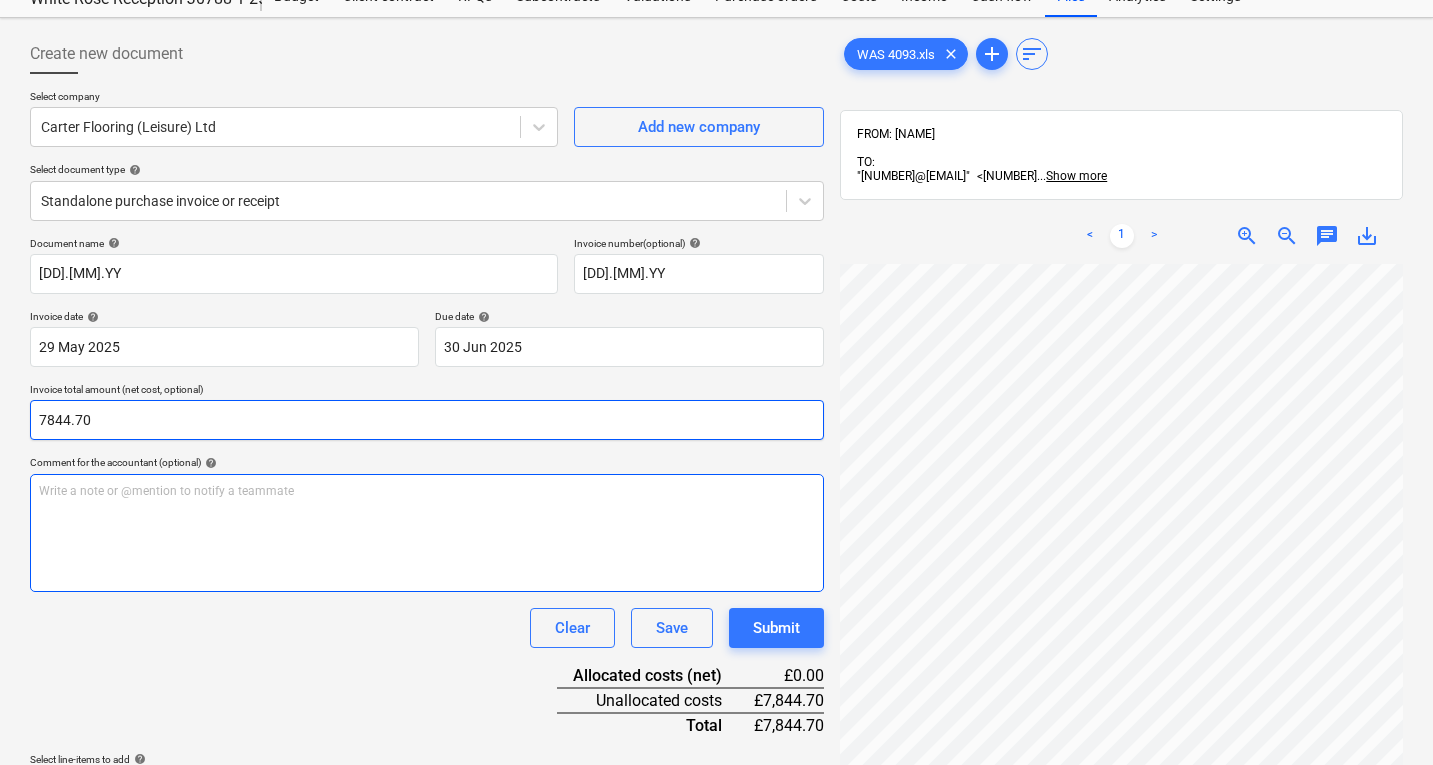 type on "7844.70" 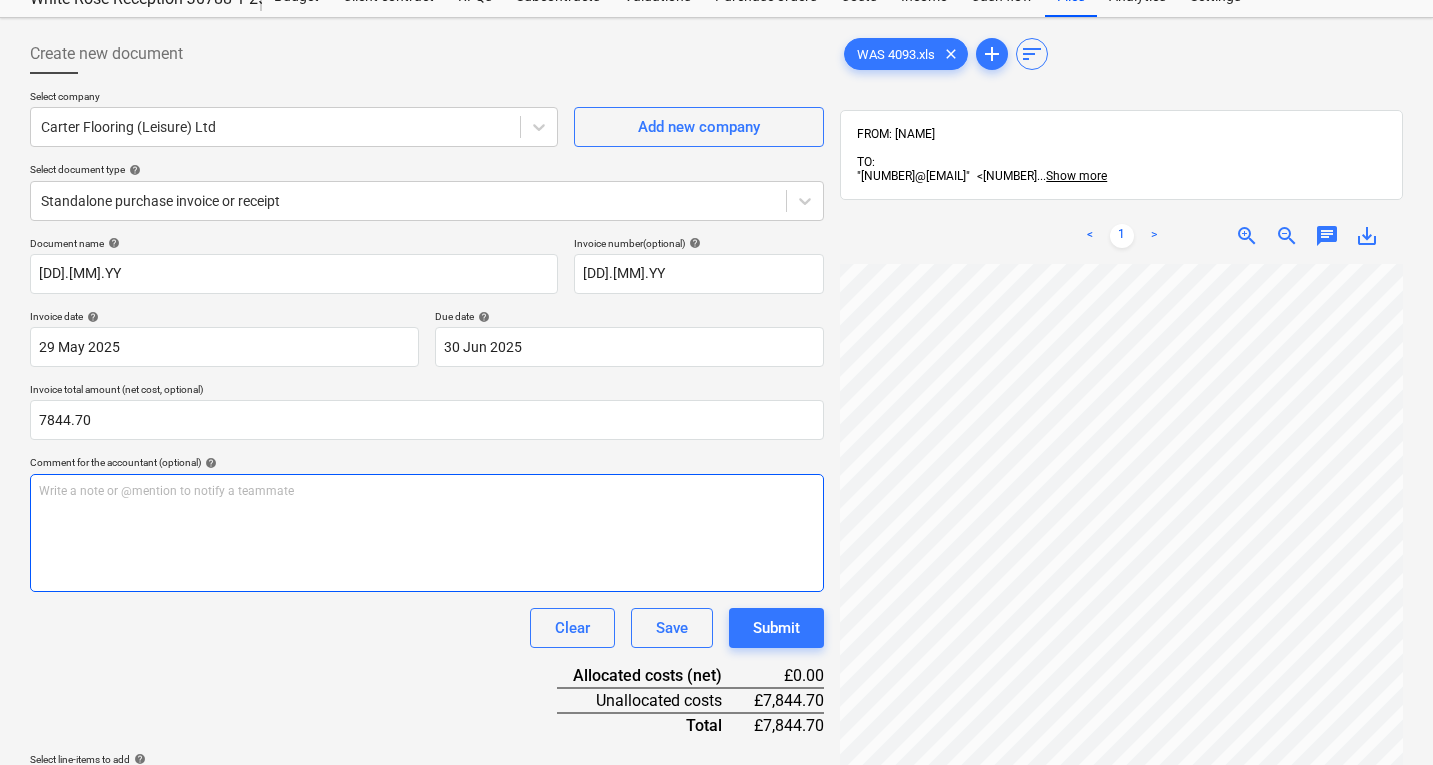 click on "Write a note or @mention to notify a teammate ﻿" at bounding box center [427, 533] 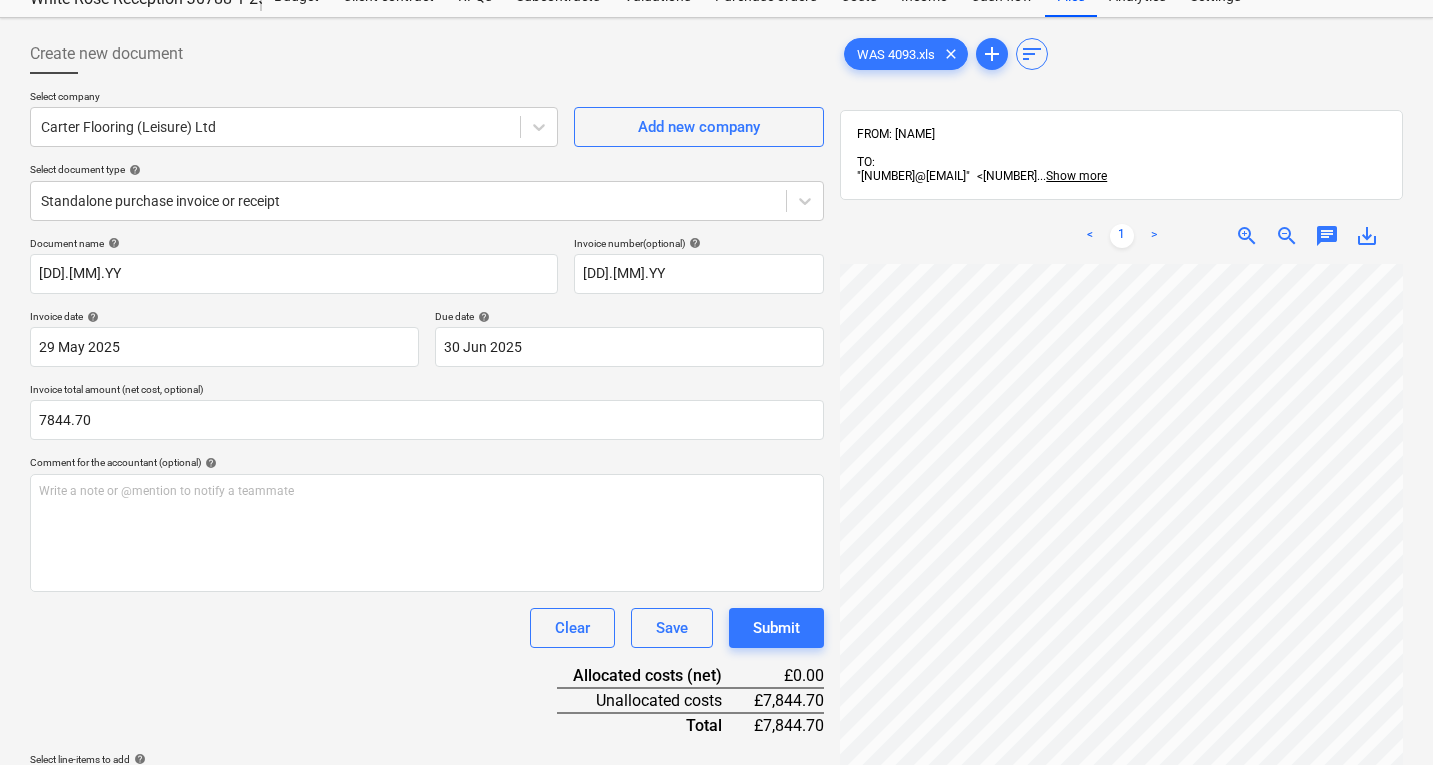 click on "Clear Save Submit" at bounding box center [427, 628] 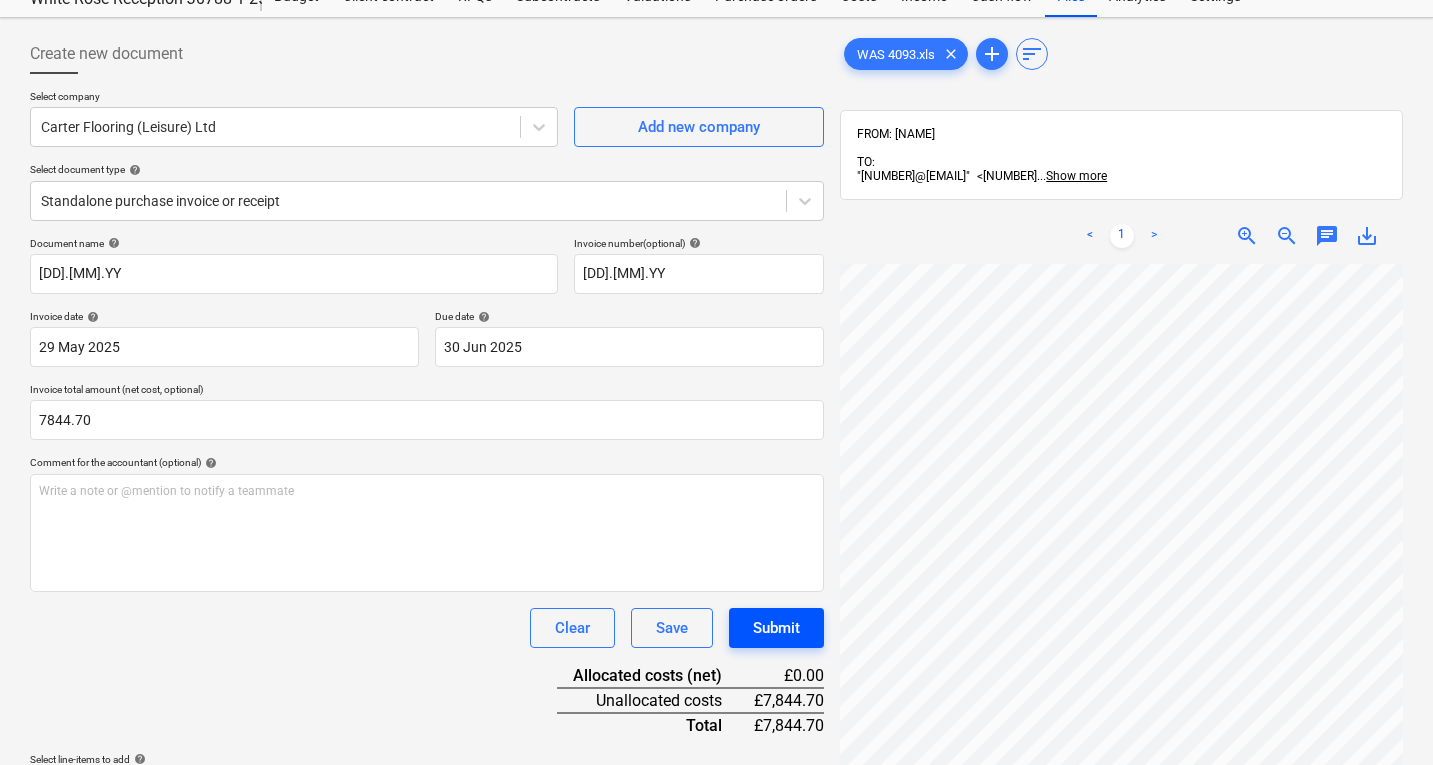 click on "Submit" at bounding box center (776, 628) 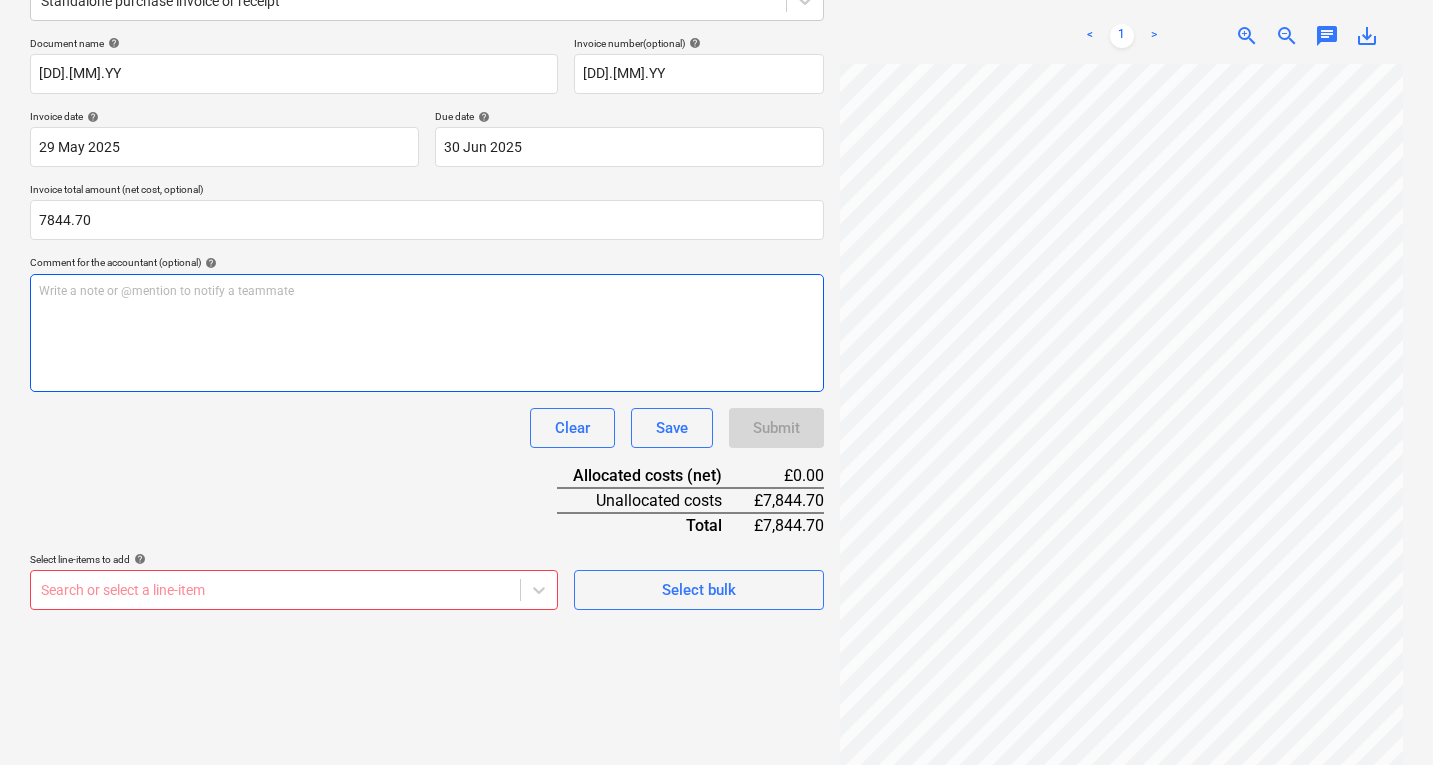 scroll, scrollTop: 276, scrollLeft: 0, axis: vertical 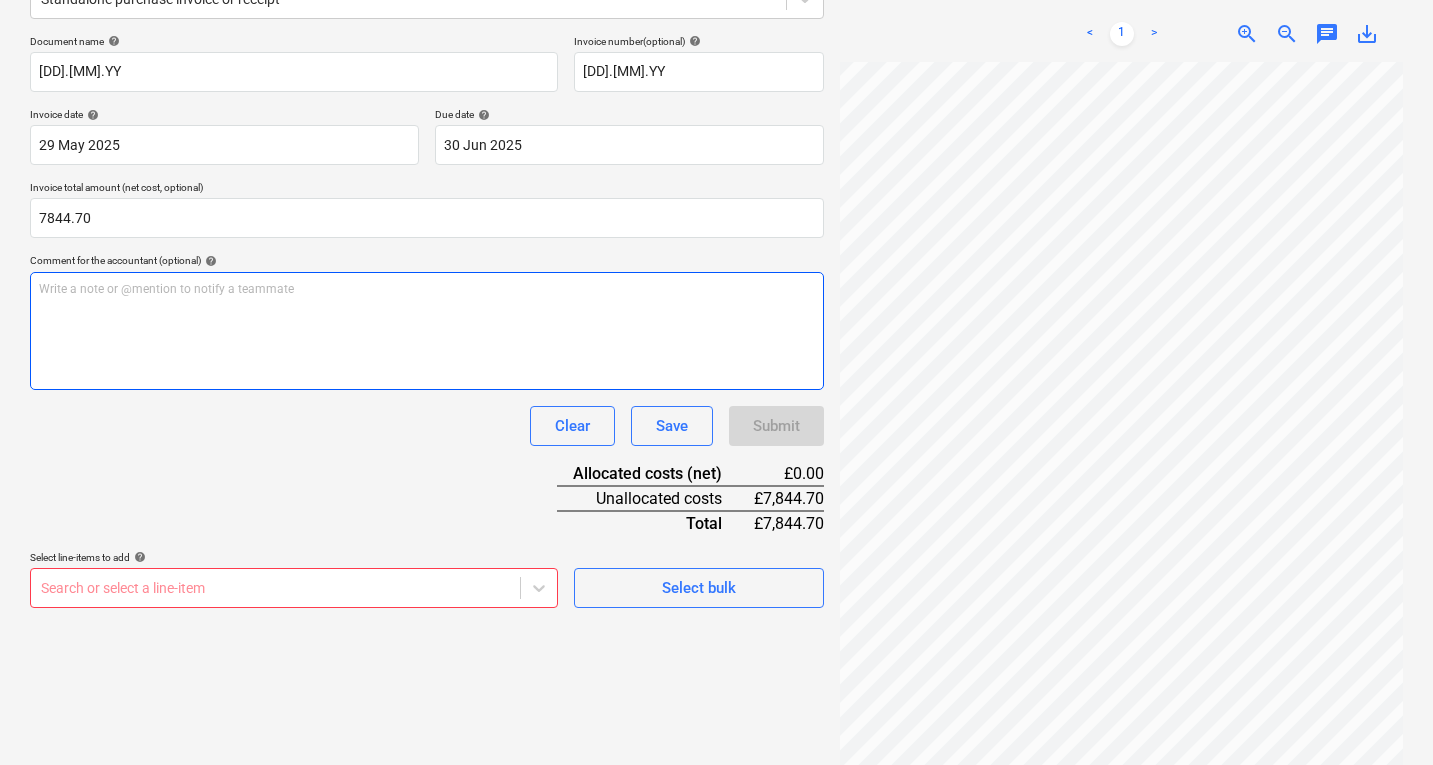 click on "Write a note or @mention to notify a teammate ﻿" at bounding box center (427, 331) 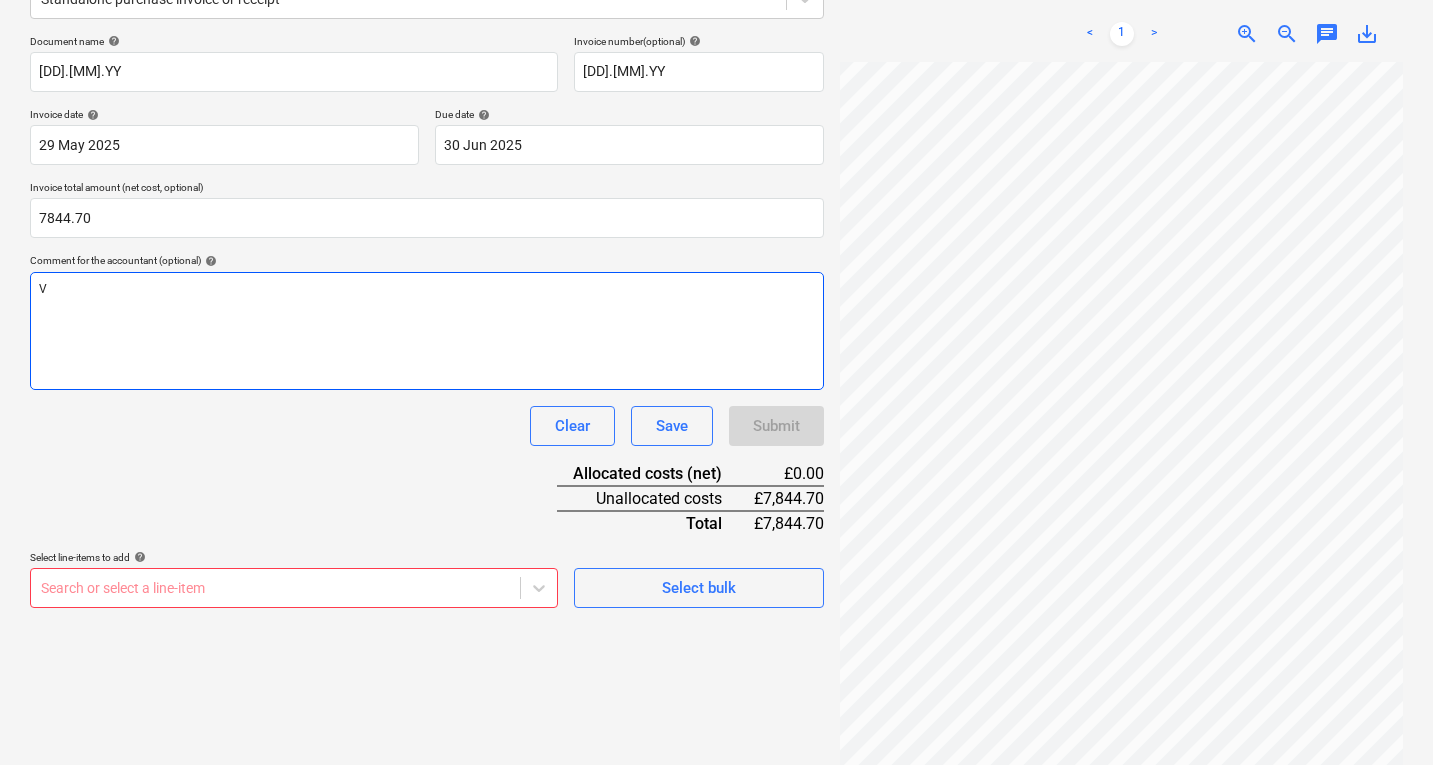 type 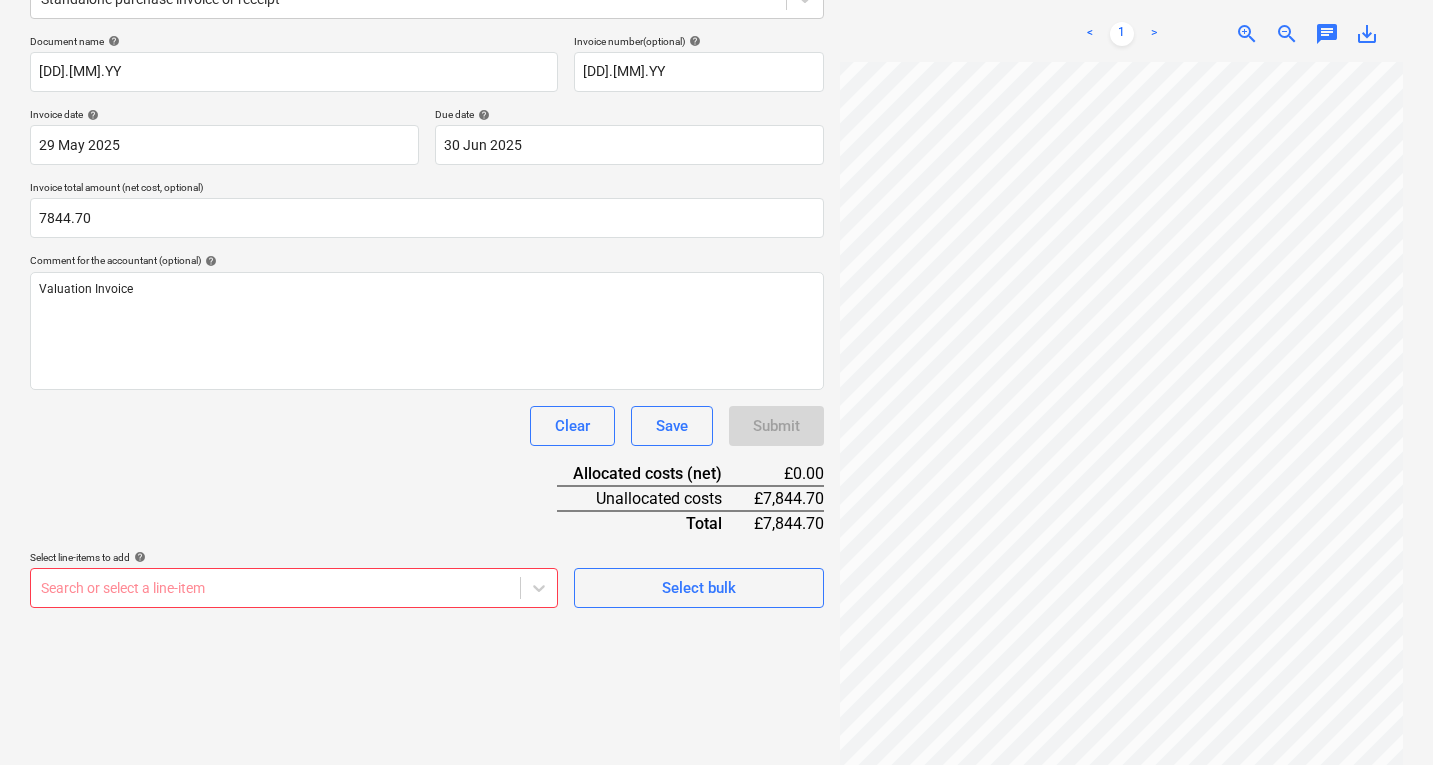 click on "Clear Save Submit" at bounding box center (427, 426) 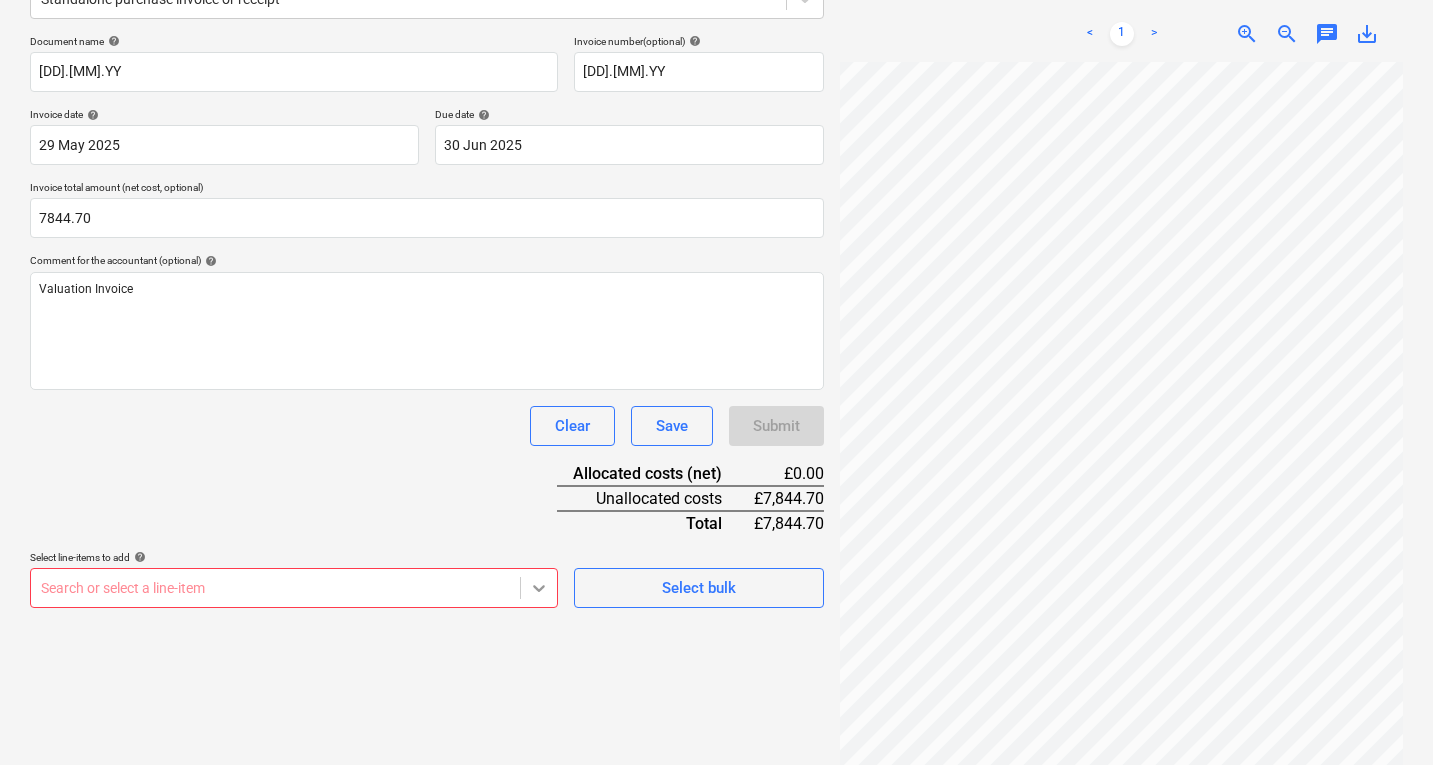 scroll, scrollTop: 431, scrollLeft: 0, axis: vertical 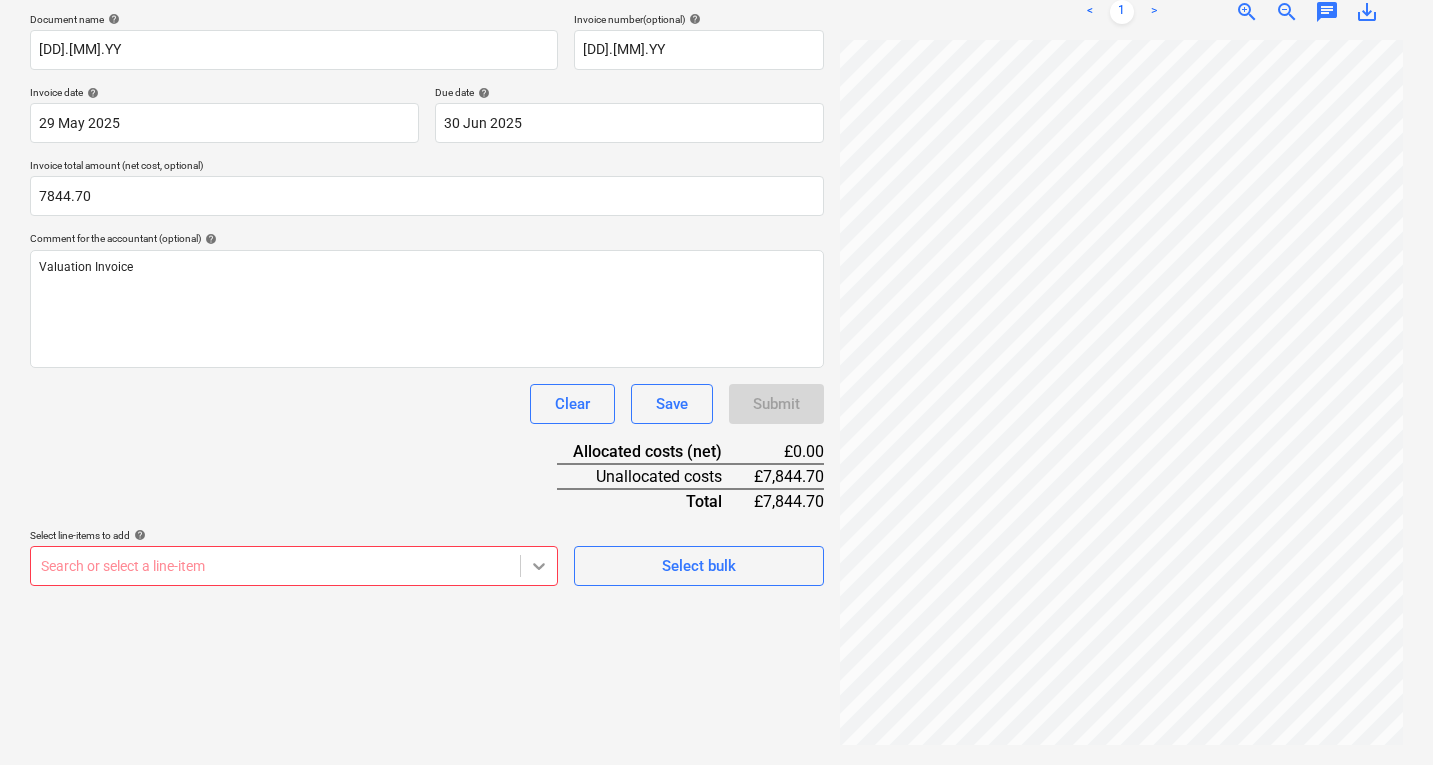 click on "Sales Projects Contacts Company Consolidated Invoices 1 Inbox 9+ Approvals format_size keyboard_arrow_down help search Search notifications 47 keyboard_arrow_down [NAME] keyboard_arrow_down White Rose Reception-J0788-1-25 Budget Client contract RFQs Subcontracts Valuations Purchase orders Costs Income Cash flow Files 1 Analytics Settings Create new document Select company Carter Flooring (Leisure) Ltd   Add new company Select document type help Standalone purchase invoice or receipt Document name help 29.05.25 Invoice number  (optional) help 29.05.25 Invoice date help 29 May 2025 29.05.2025 Press the down arrow key to interact with the calendar and
select a date. Press the question mark key to get the keyboard shortcuts for changing dates. Due date help 30 Jun 2025 30.06.2025 Press the down arrow key to interact with the calendar and
select a date. Press the question mark key to get the keyboard shortcuts for changing dates. Invoice total amount (net cost, optional) 7844.70 help Valuation Invoice" at bounding box center [716, 84] 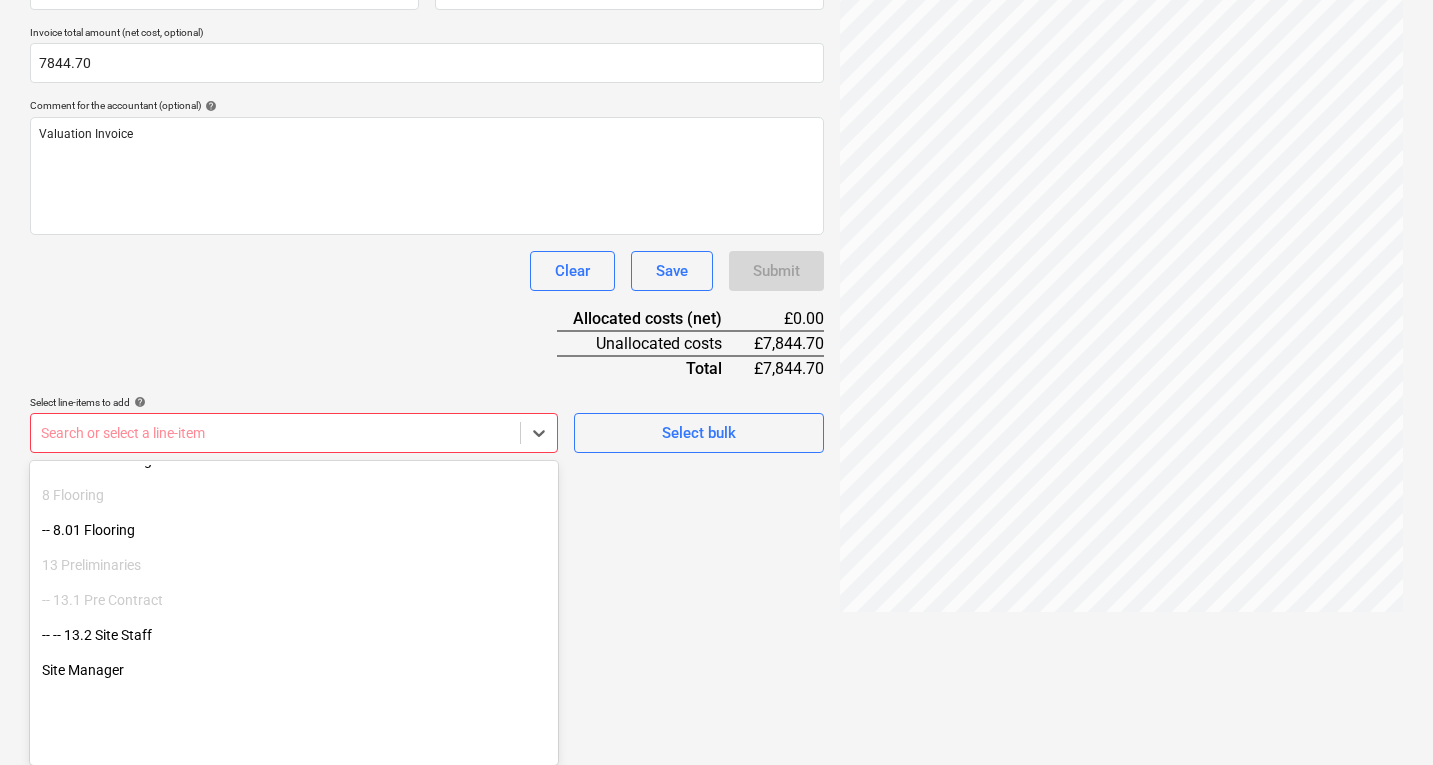 scroll, scrollTop: 750, scrollLeft: 0, axis: vertical 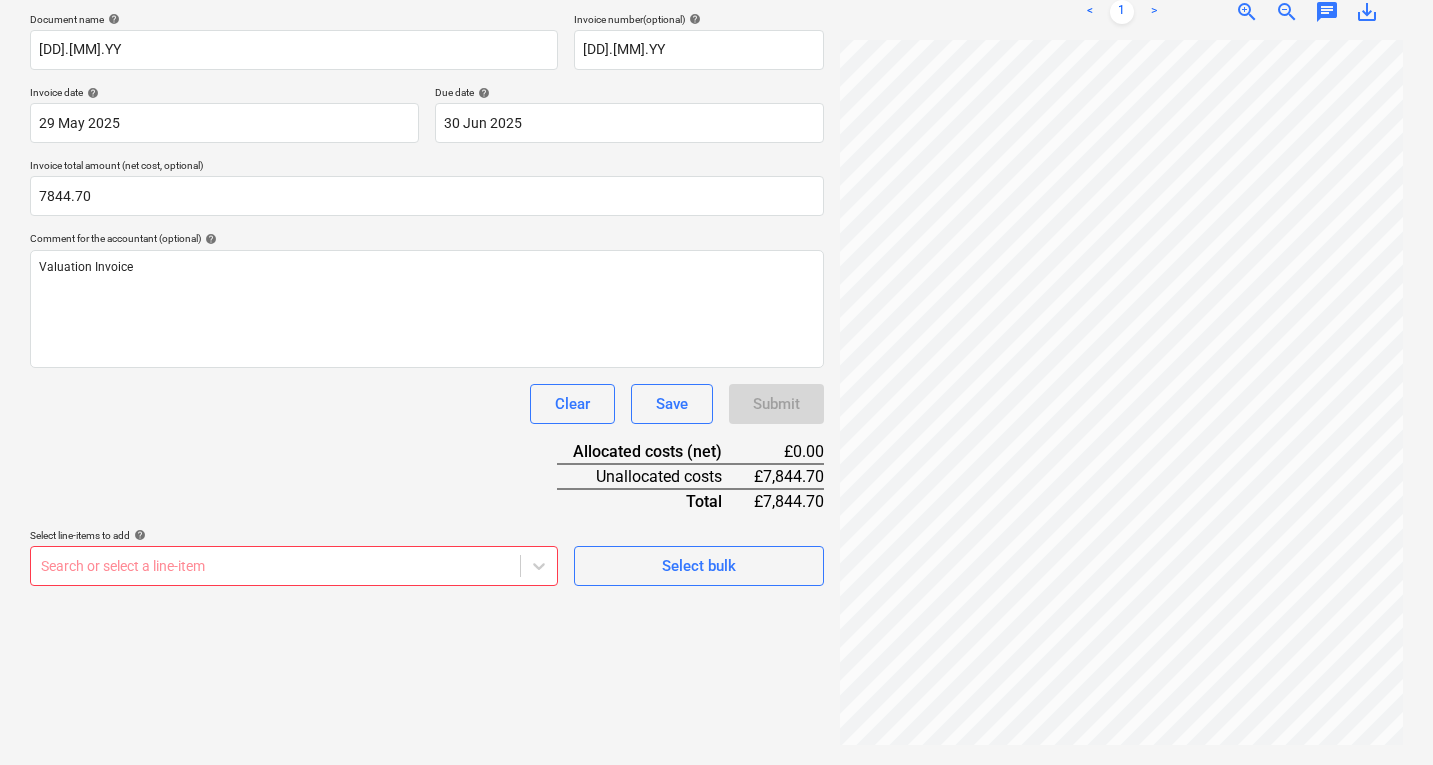 click on "Create new document Select company Carter Flooring (Leisure) Ltd   Add new company Select document type help Standalone purchase invoice or receipt Document name help 29.05.25 Invoice number  (optional) help 29.05.25 Invoice date help 29 May 2025 29.05.2025 Press the down arrow key to interact with the calendar and
select a date. Press the question mark key to get the keyboard shortcuts for changing dates. Due date help 30 Jun 2025 30.06.2025 Press the down arrow key to interact with the calendar and
select a date. Press the question mark key to get the keyboard shortcuts for changing dates. Invoice total amount (net cost, optional) 7844.70 Comment for the accountant (optional) help Valuation Invoice Clear Save Submit Allocated costs (net) £0.00 Unallocated costs £7,844.70 Total £7,844.70 Select line-items to add help Search or select a line-item Select bulk" at bounding box center [427, 279] 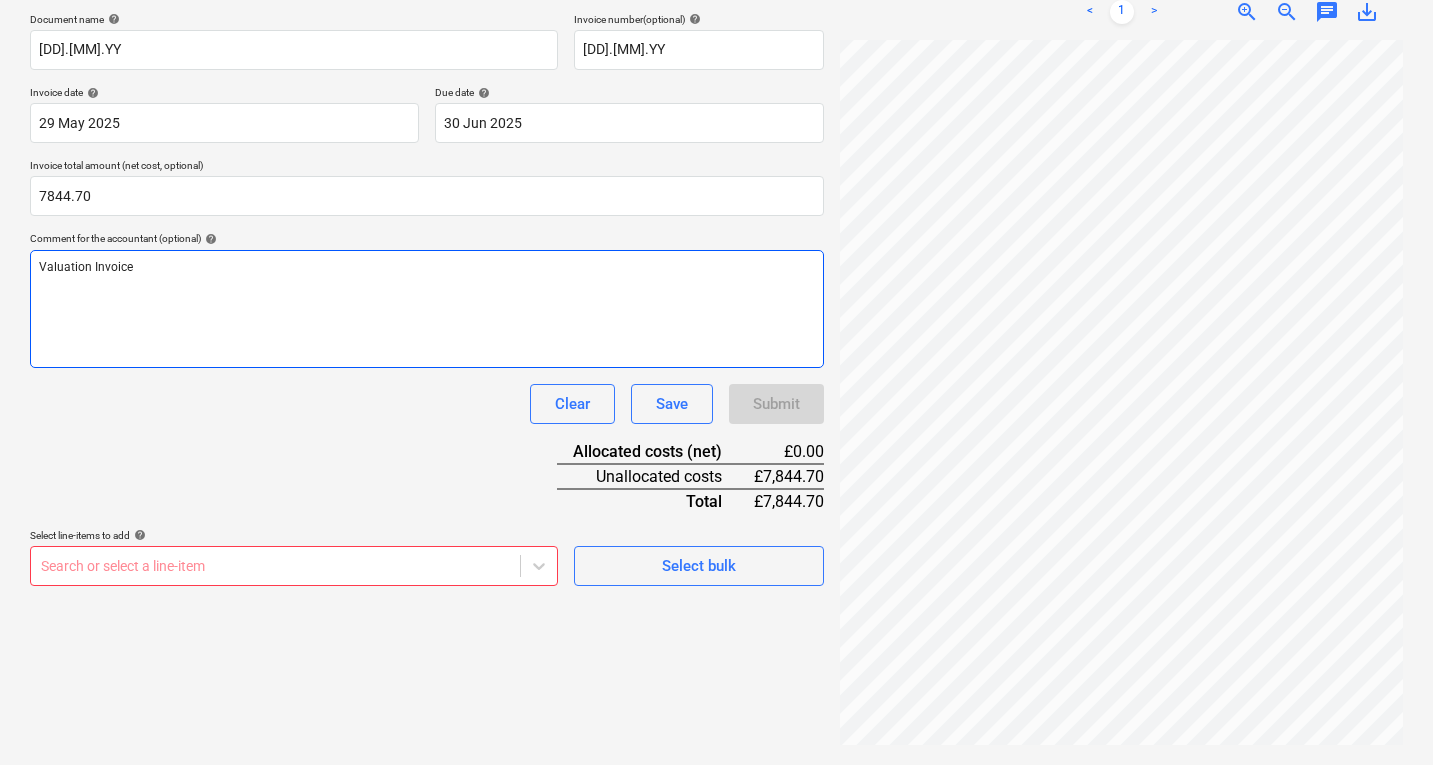 scroll, scrollTop: 0, scrollLeft: 0, axis: both 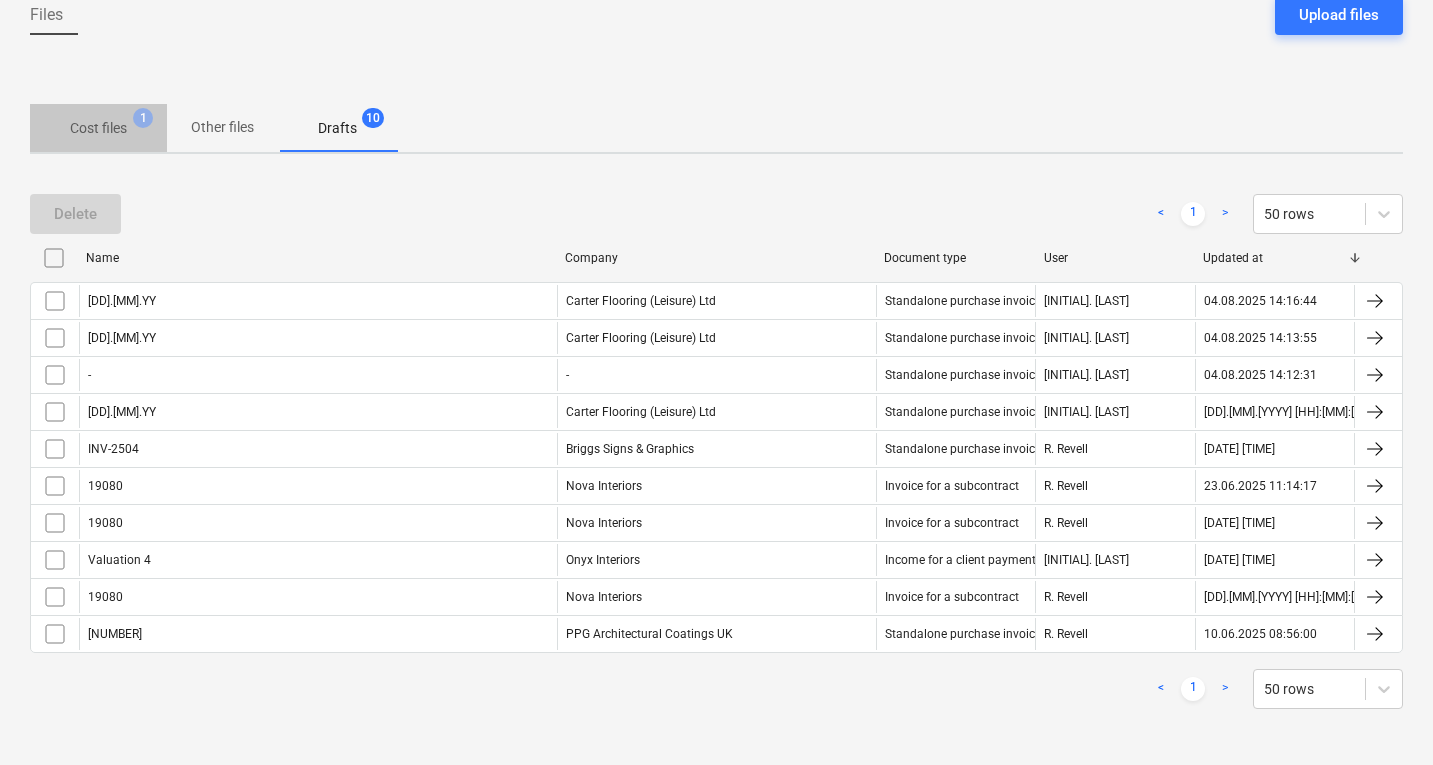 click on "Cost files 1" at bounding box center [98, 128] 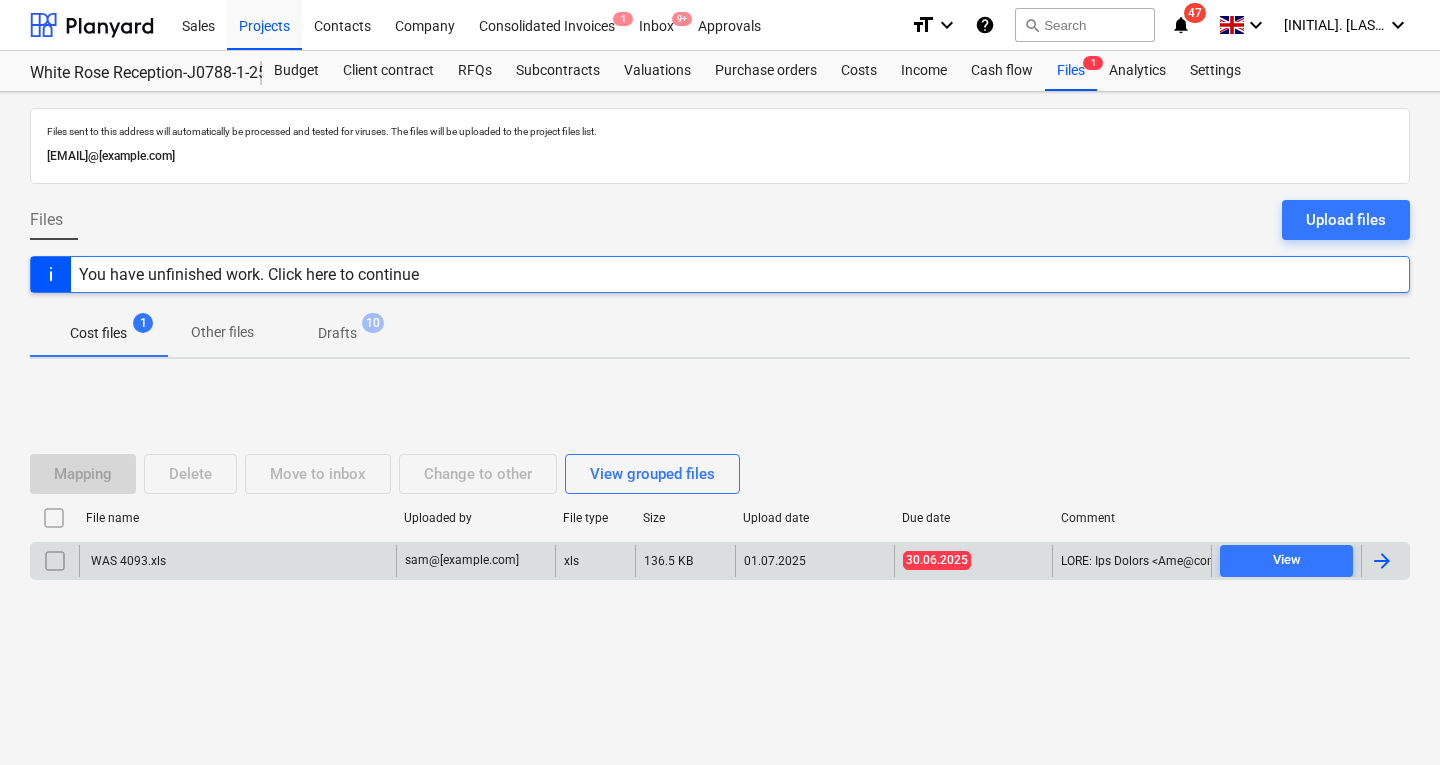click on "WAS 4093.xls" at bounding box center (127, 561) 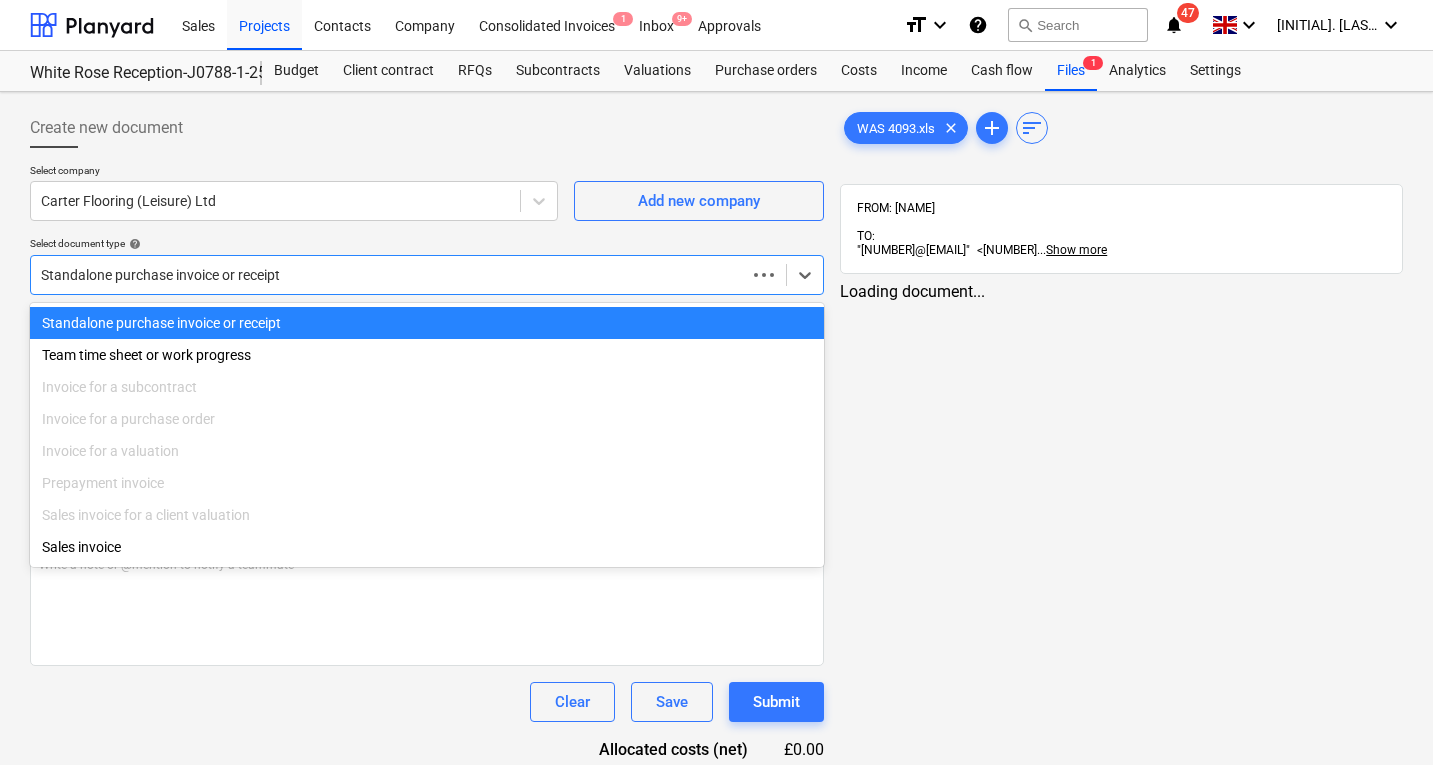 click at bounding box center [388, 275] 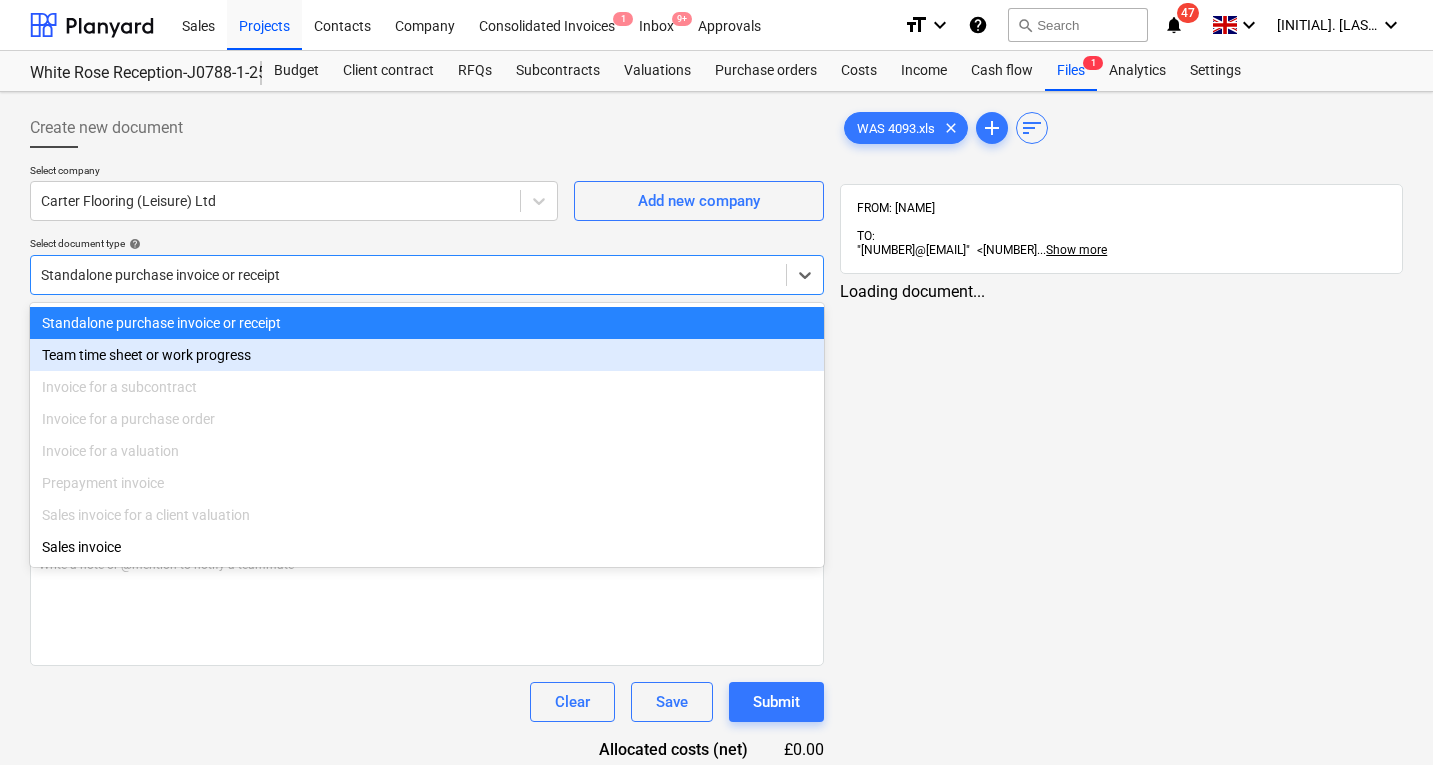 click on "Invoice for a valuation" at bounding box center (427, 451) 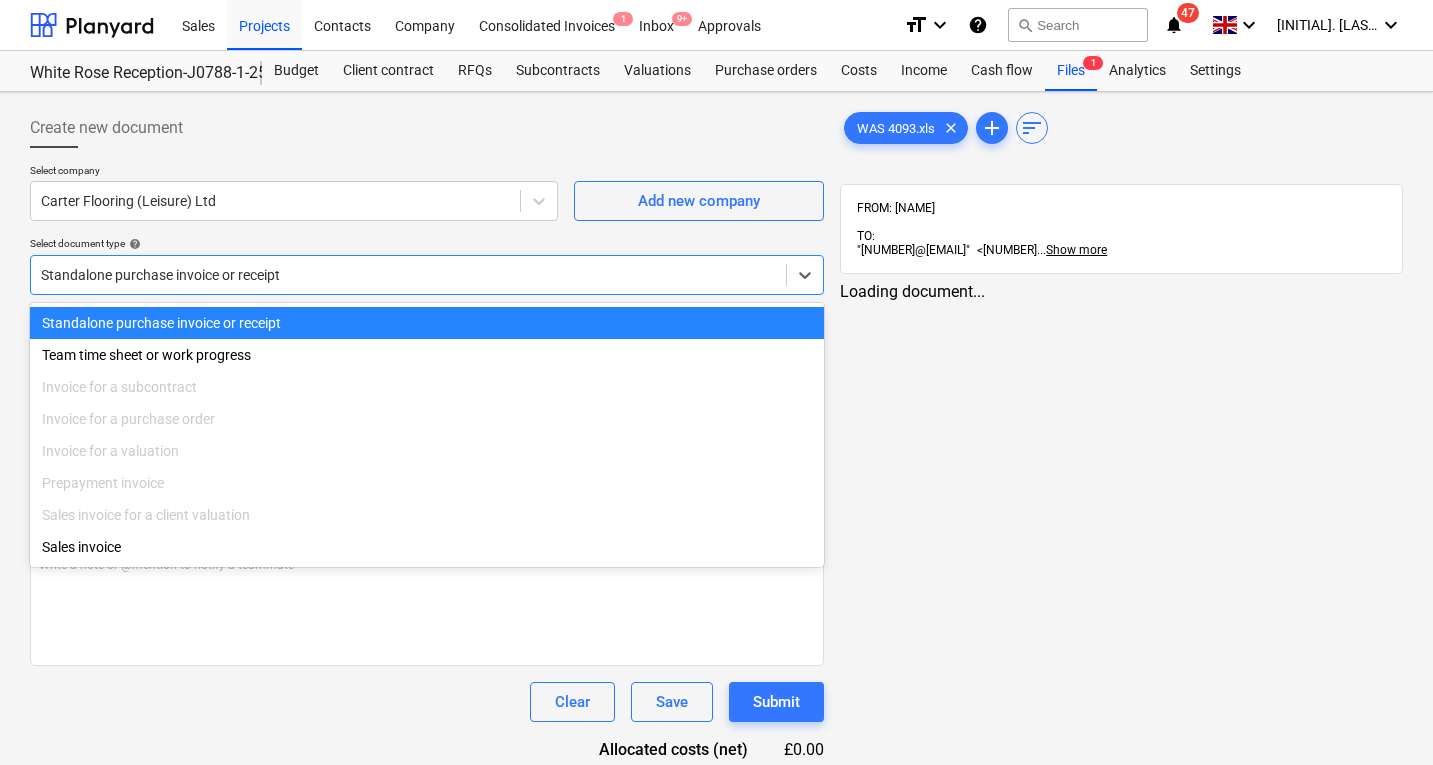 click on "Select document type help" at bounding box center [427, 243] 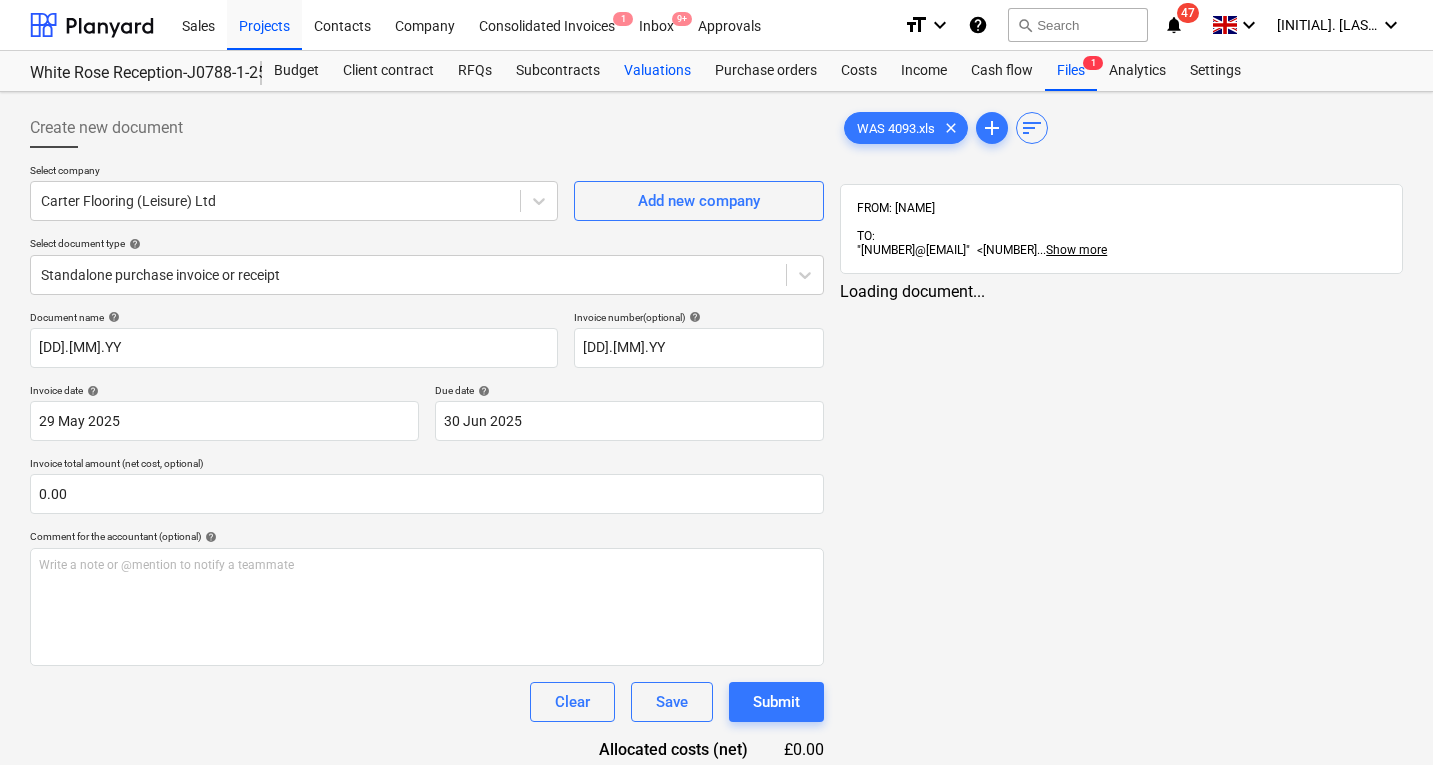 click on "Valuations" at bounding box center (657, 71) 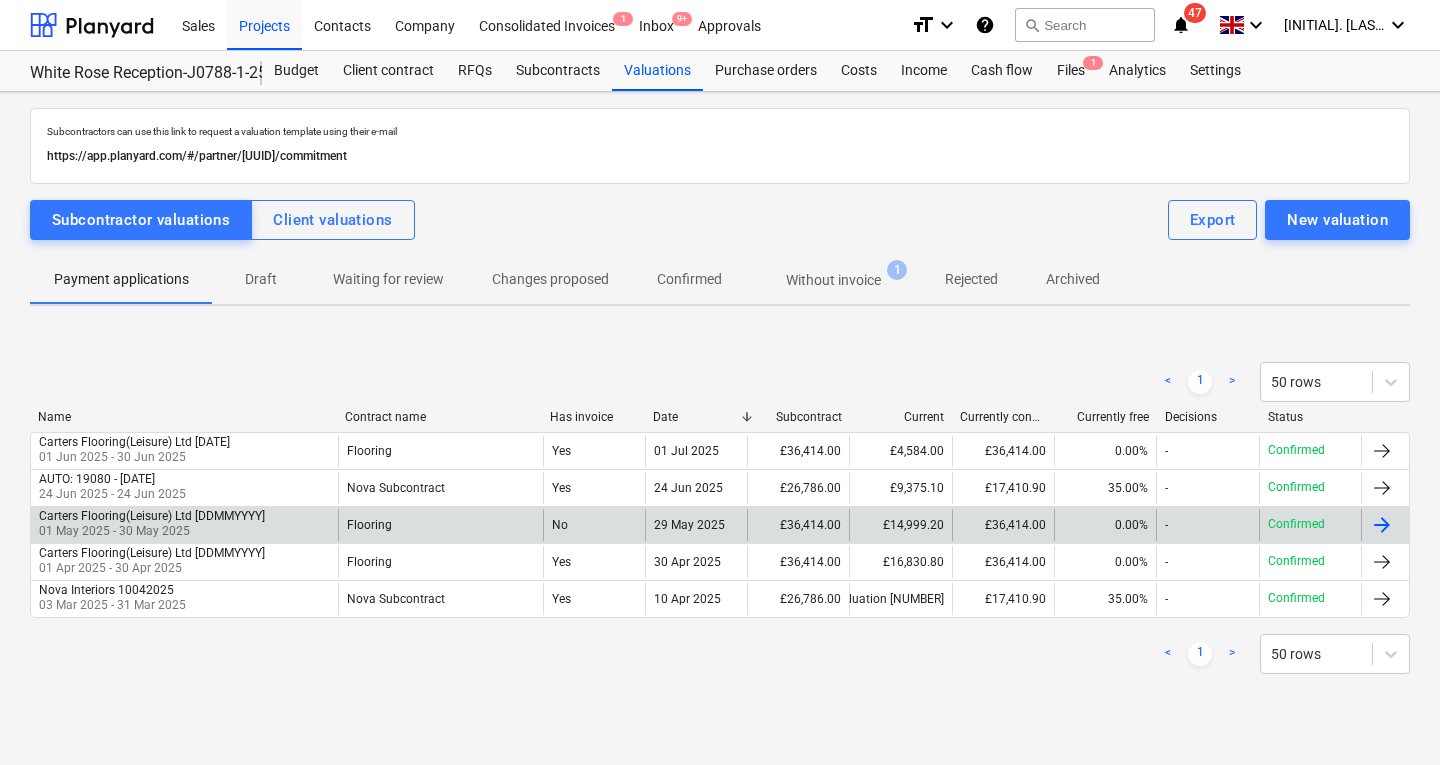 click on "Carters Flooring(Leisure) Ltd [DDMMYYYY]" at bounding box center [152, 516] 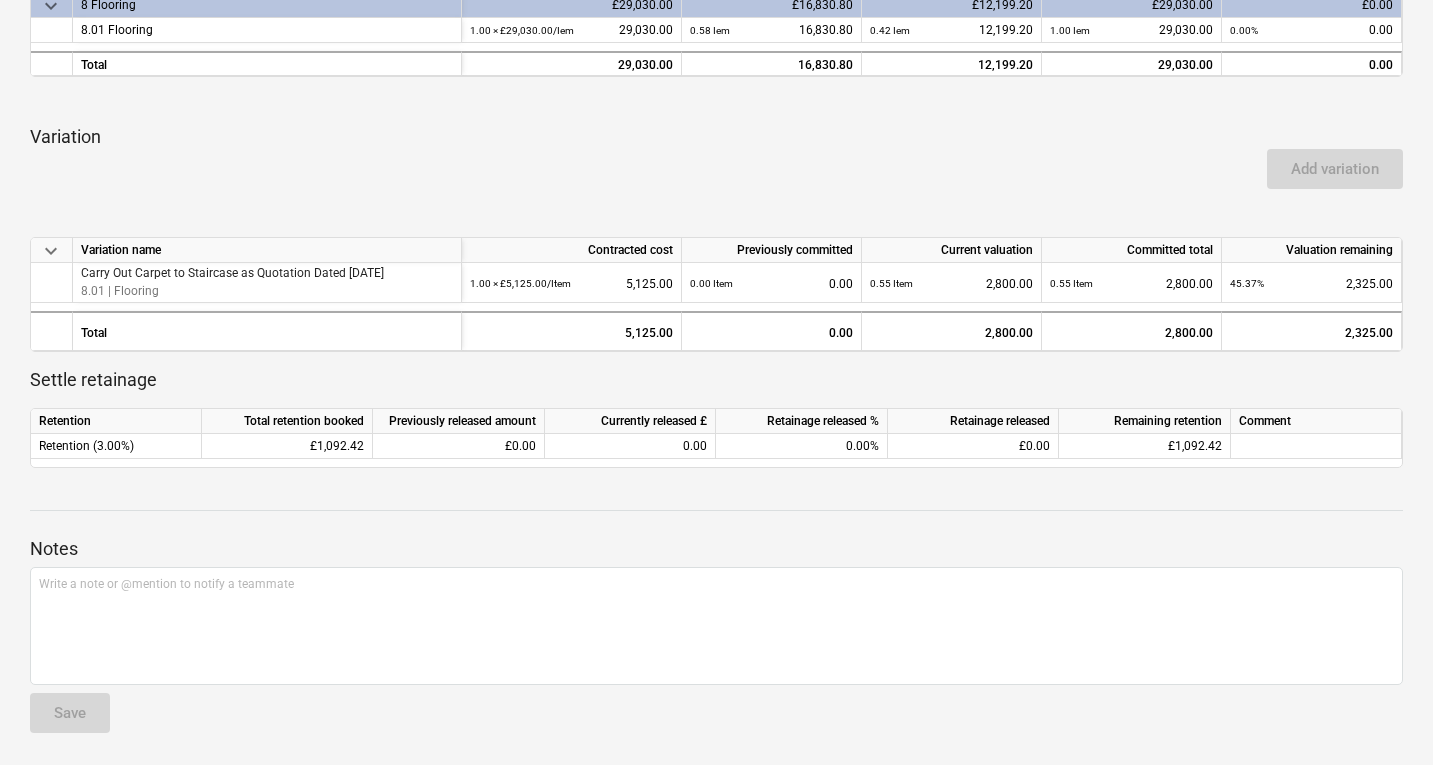 scroll, scrollTop: 0, scrollLeft: 0, axis: both 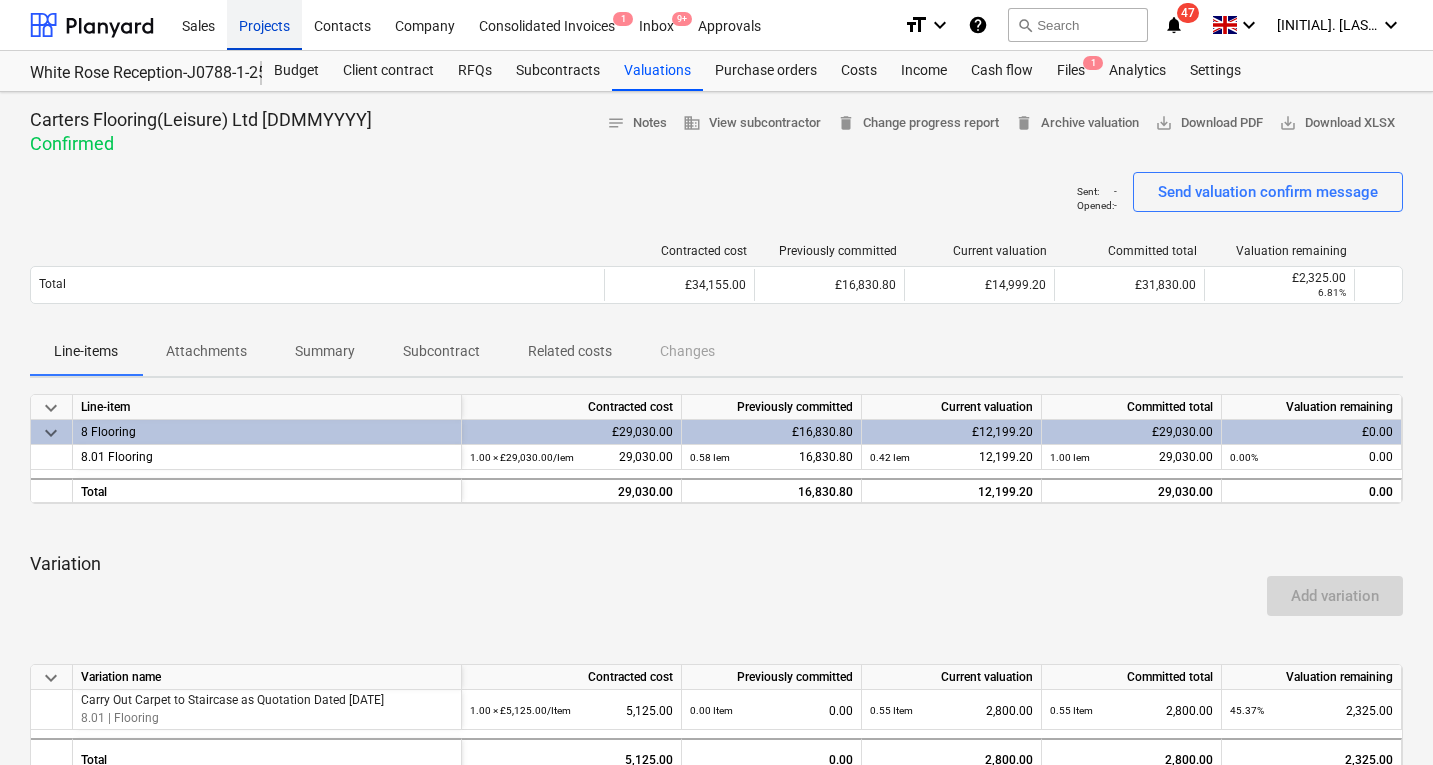 click on "Projects" at bounding box center [264, 24] 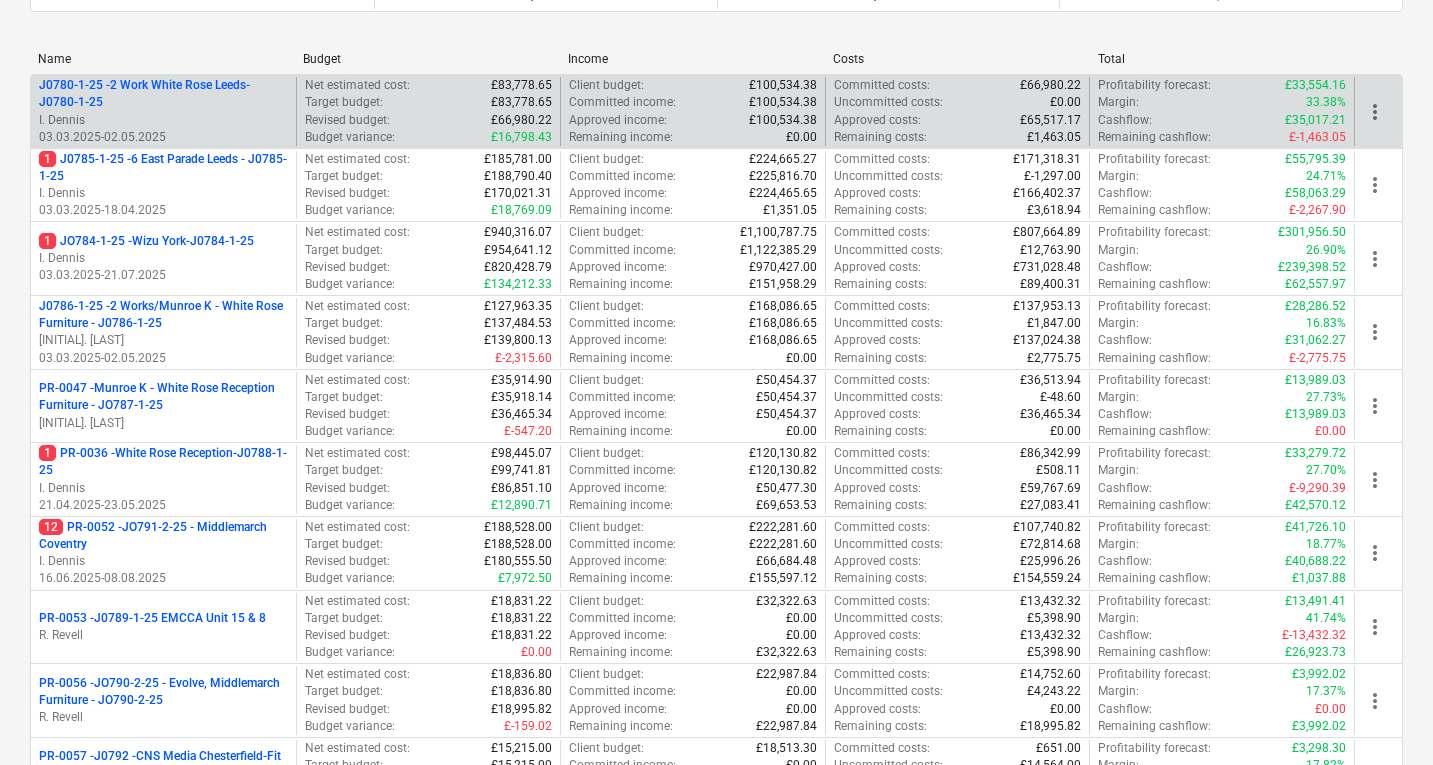 scroll, scrollTop: 356, scrollLeft: 0, axis: vertical 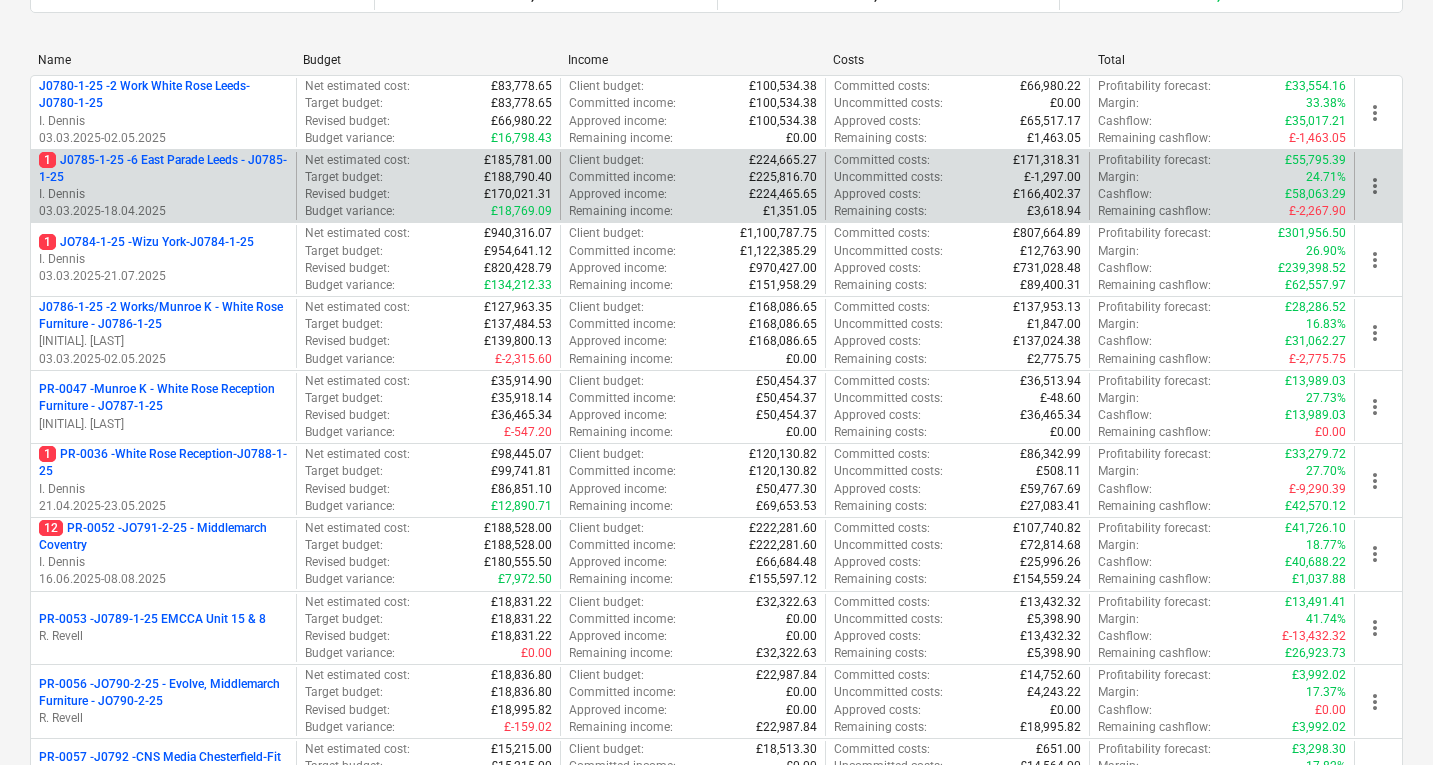 click on "I. Dennis" at bounding box center (163, 194) 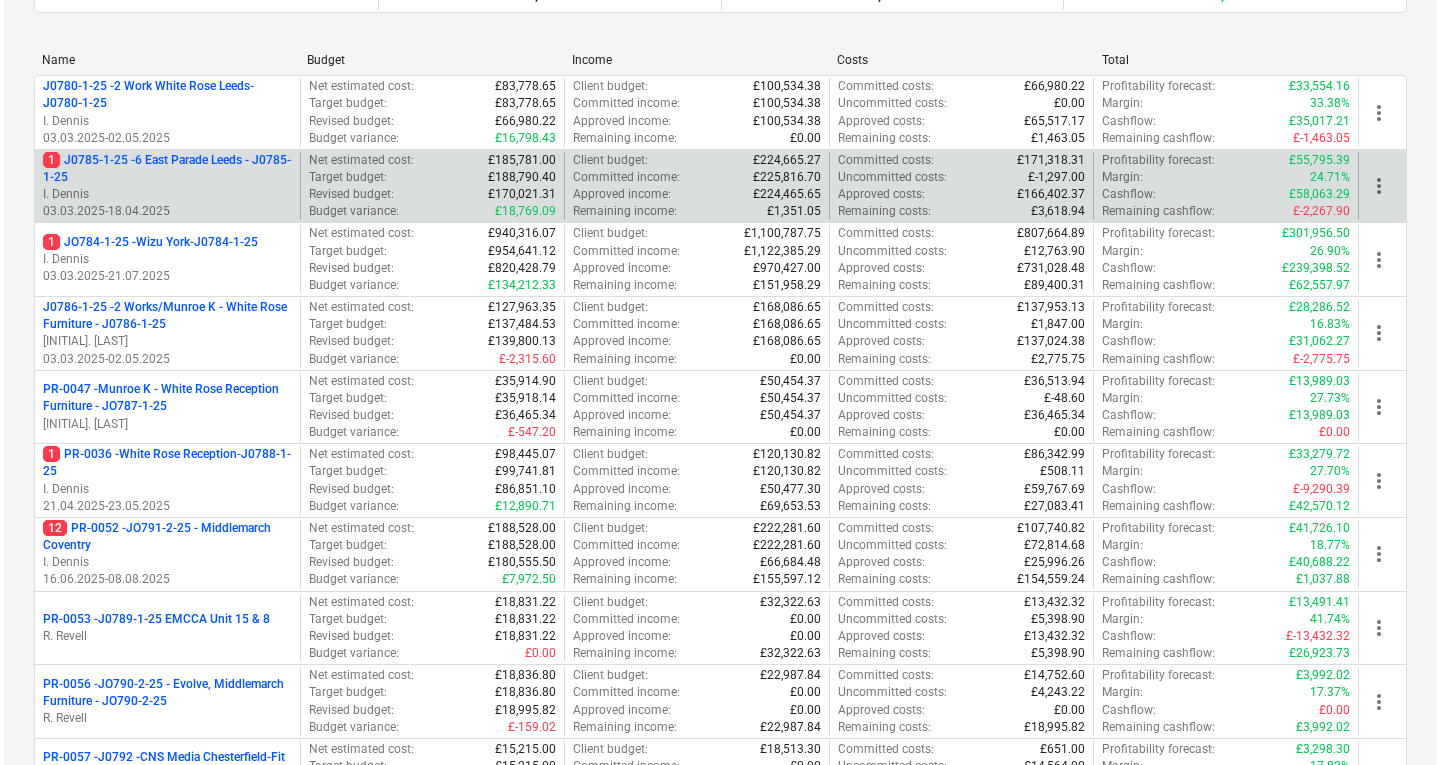 scroll, scrollTop: 0, scrollLeft: 0, axis: both 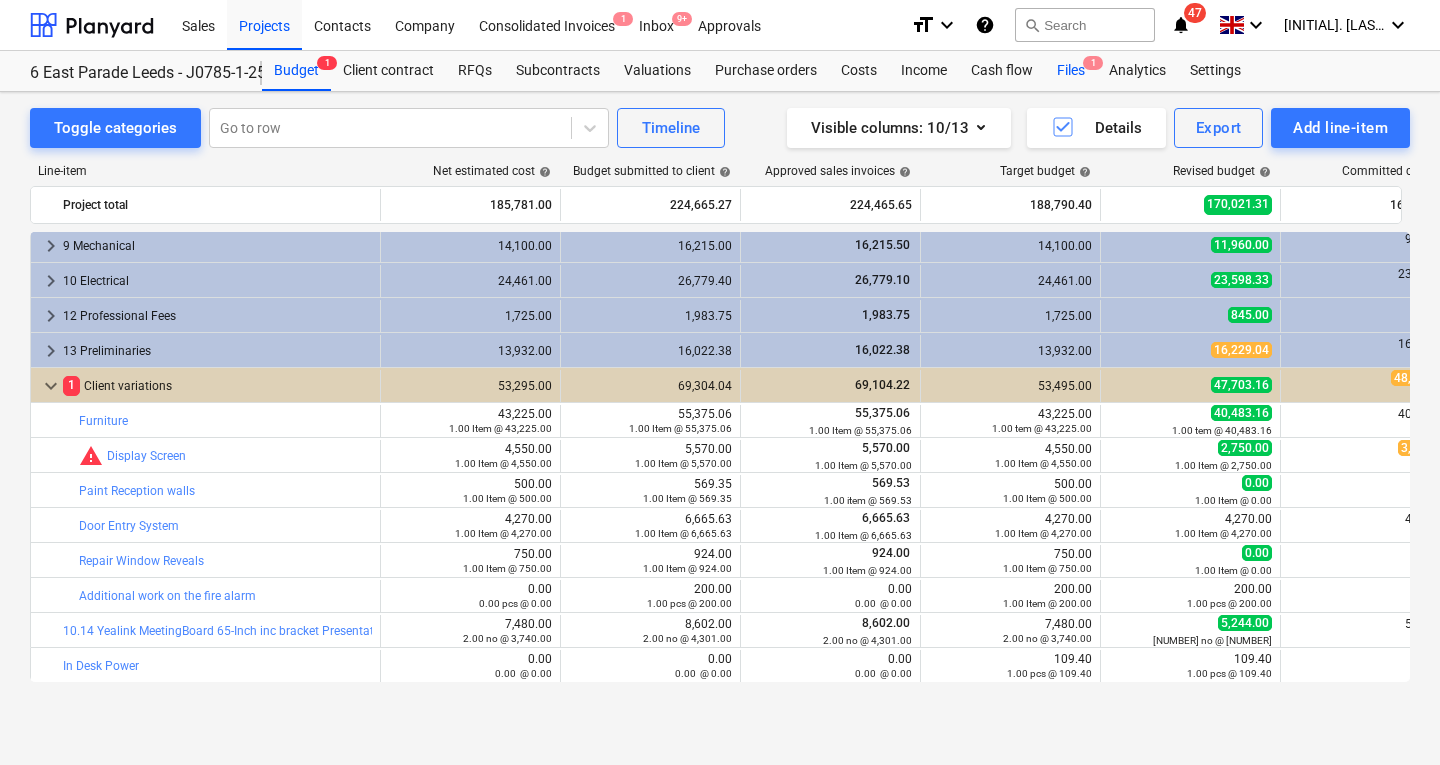 click on "Files 1" at bounding box center (1071, 71) 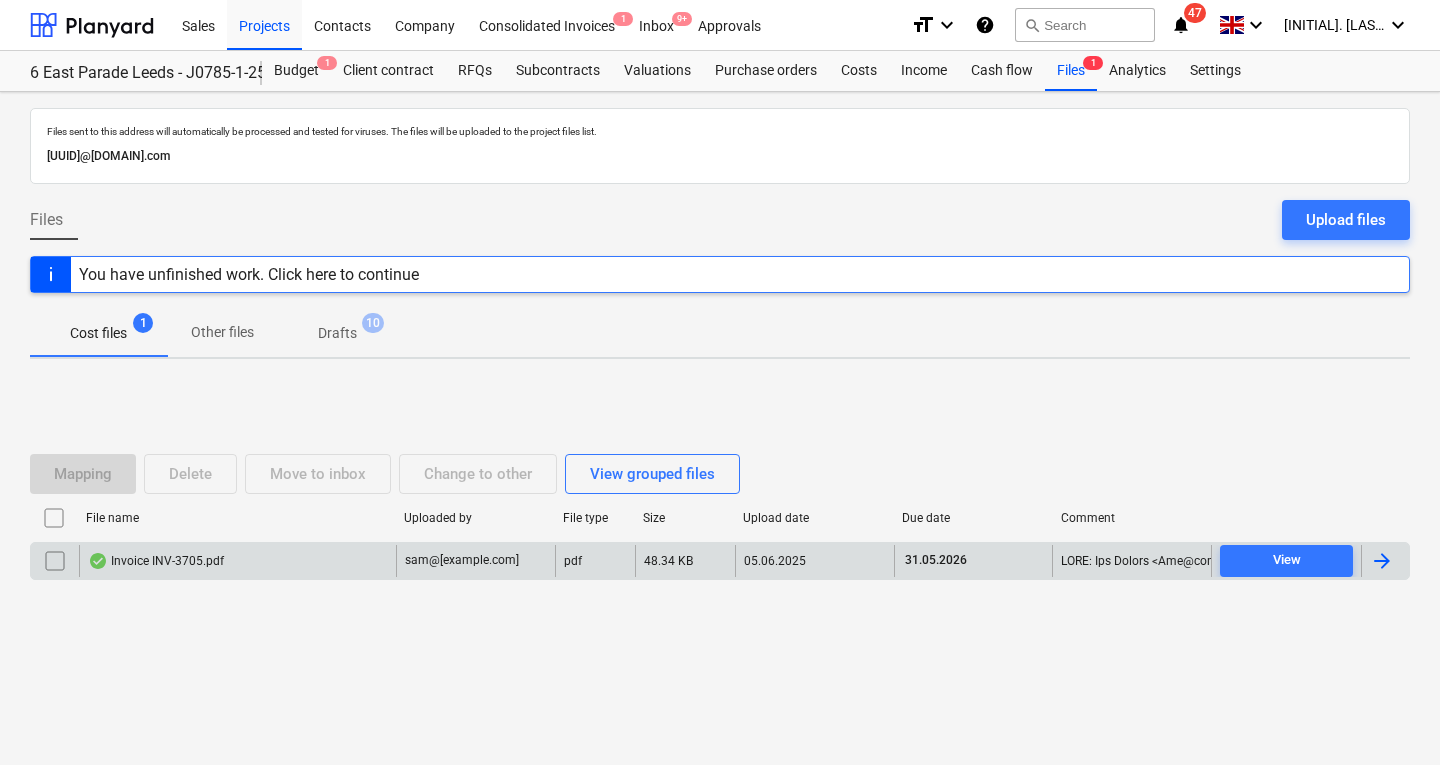 click on "Invoice INV-3705.pdf" at bounding box center [156, 561] 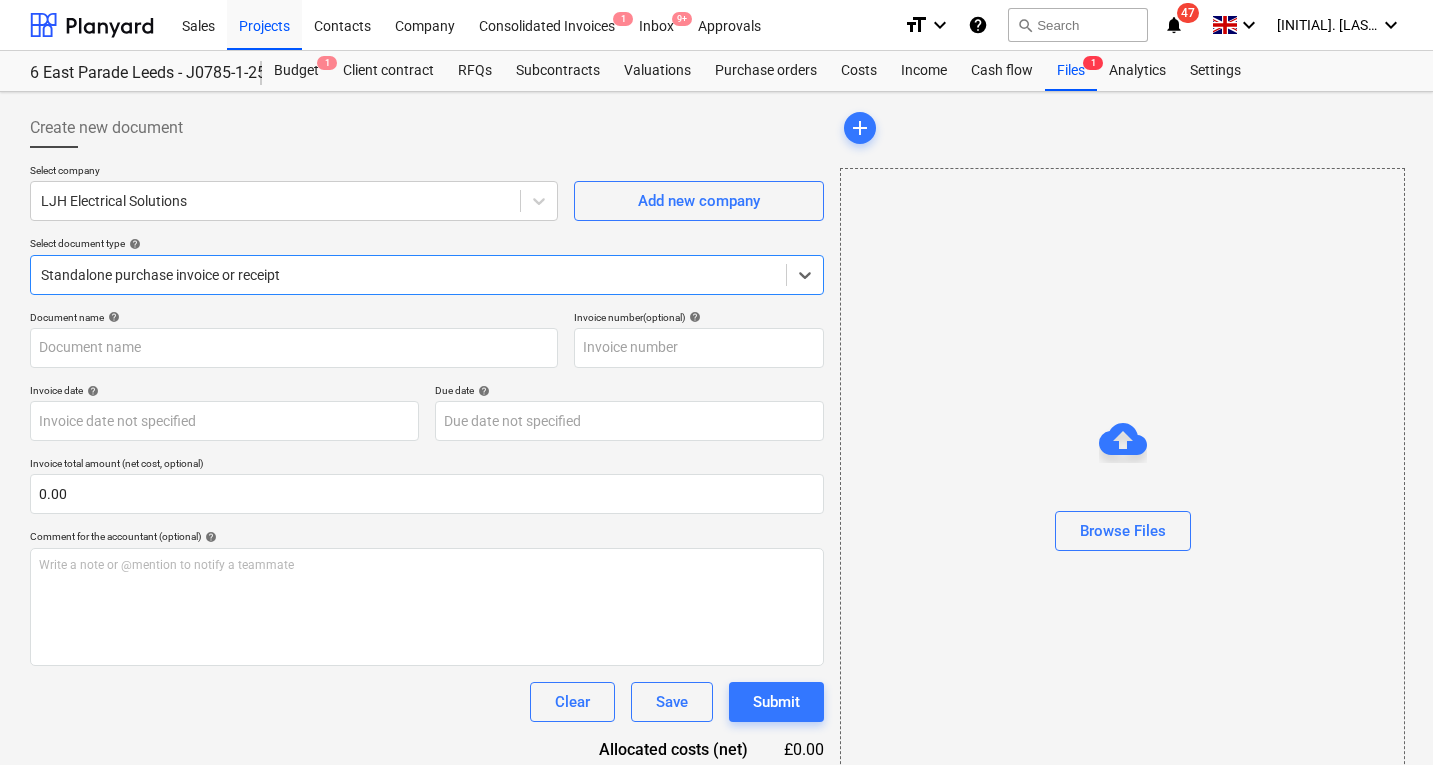 type on "INV-3705" 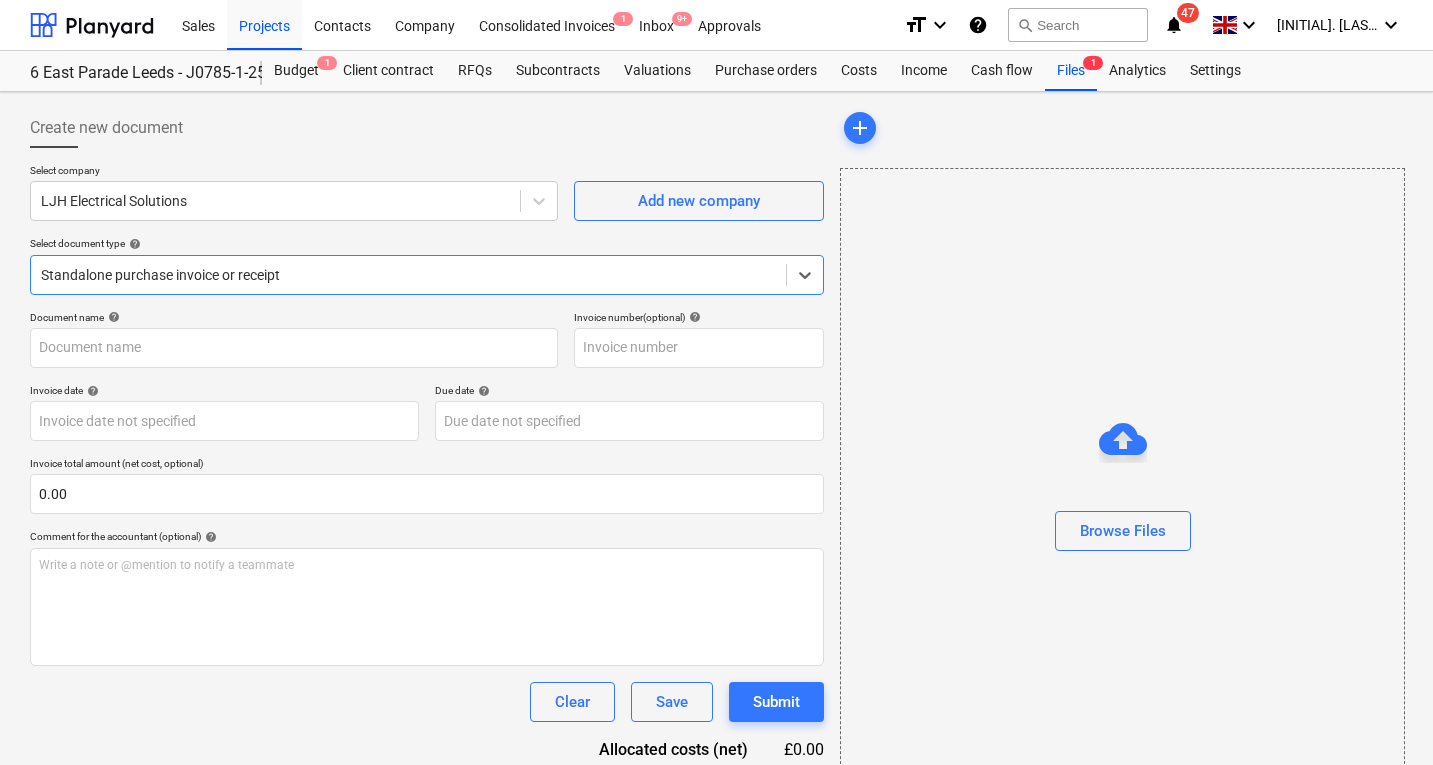 type on "INV-3705" 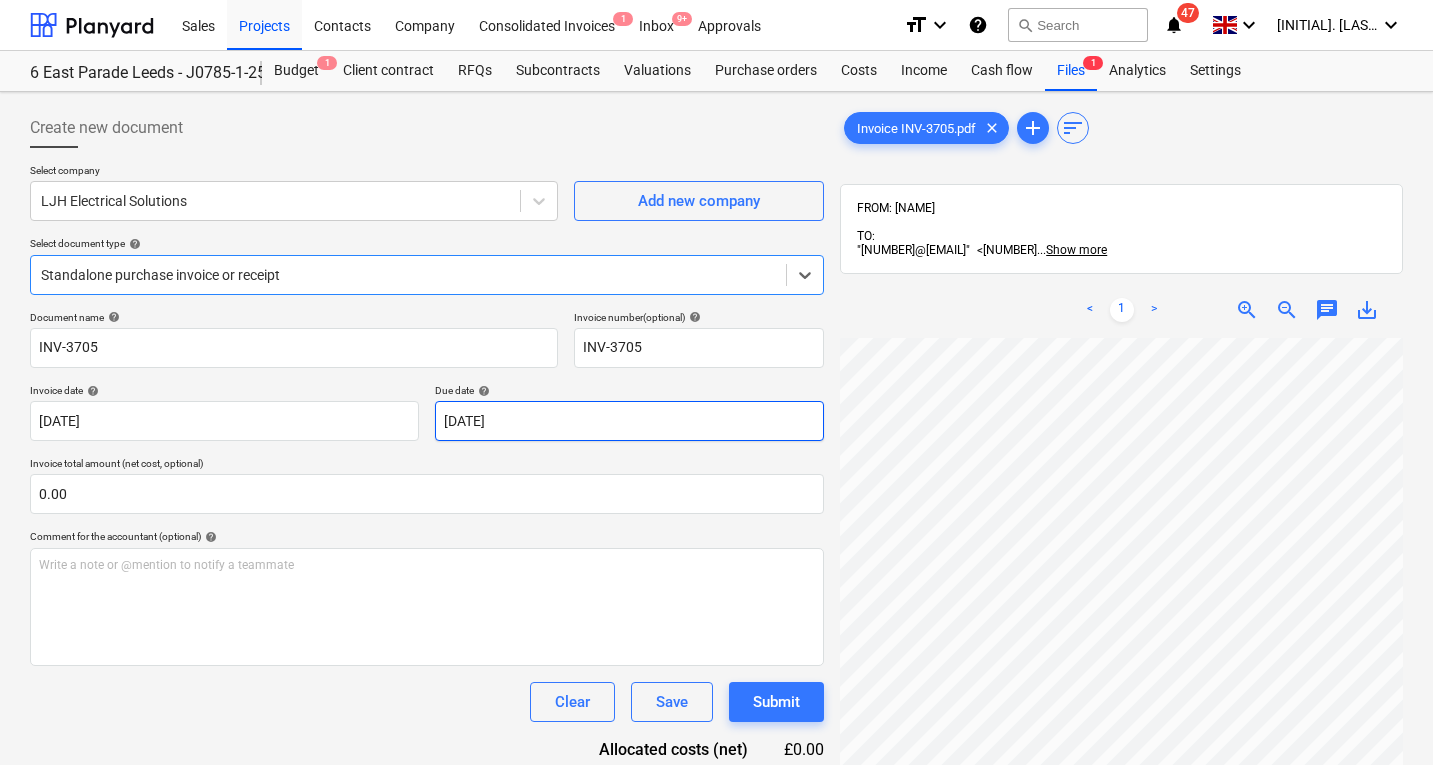 scroll, scrollTop: 148, scrollLeft: 0, axis: vertical 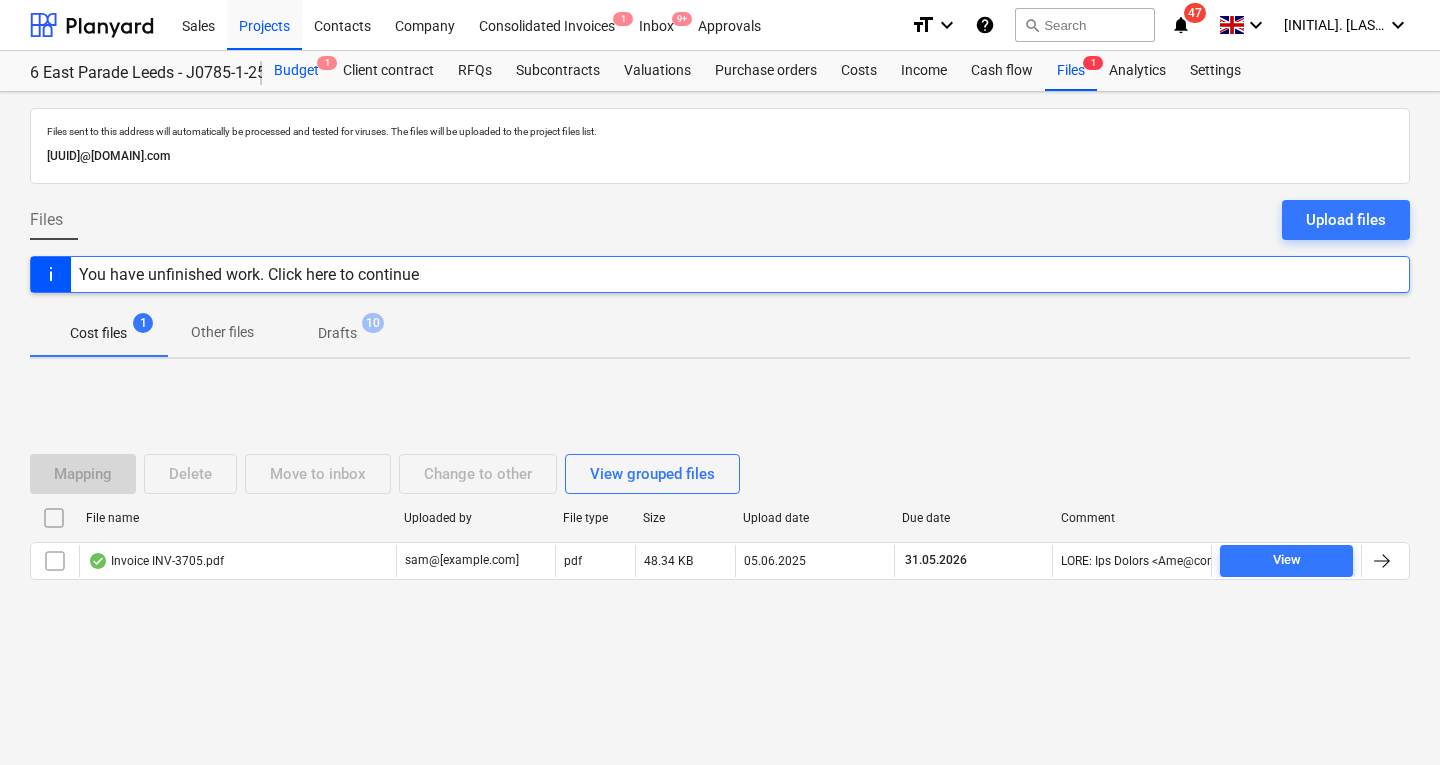 click on "Budget 1" at bounding box center [296, 71] 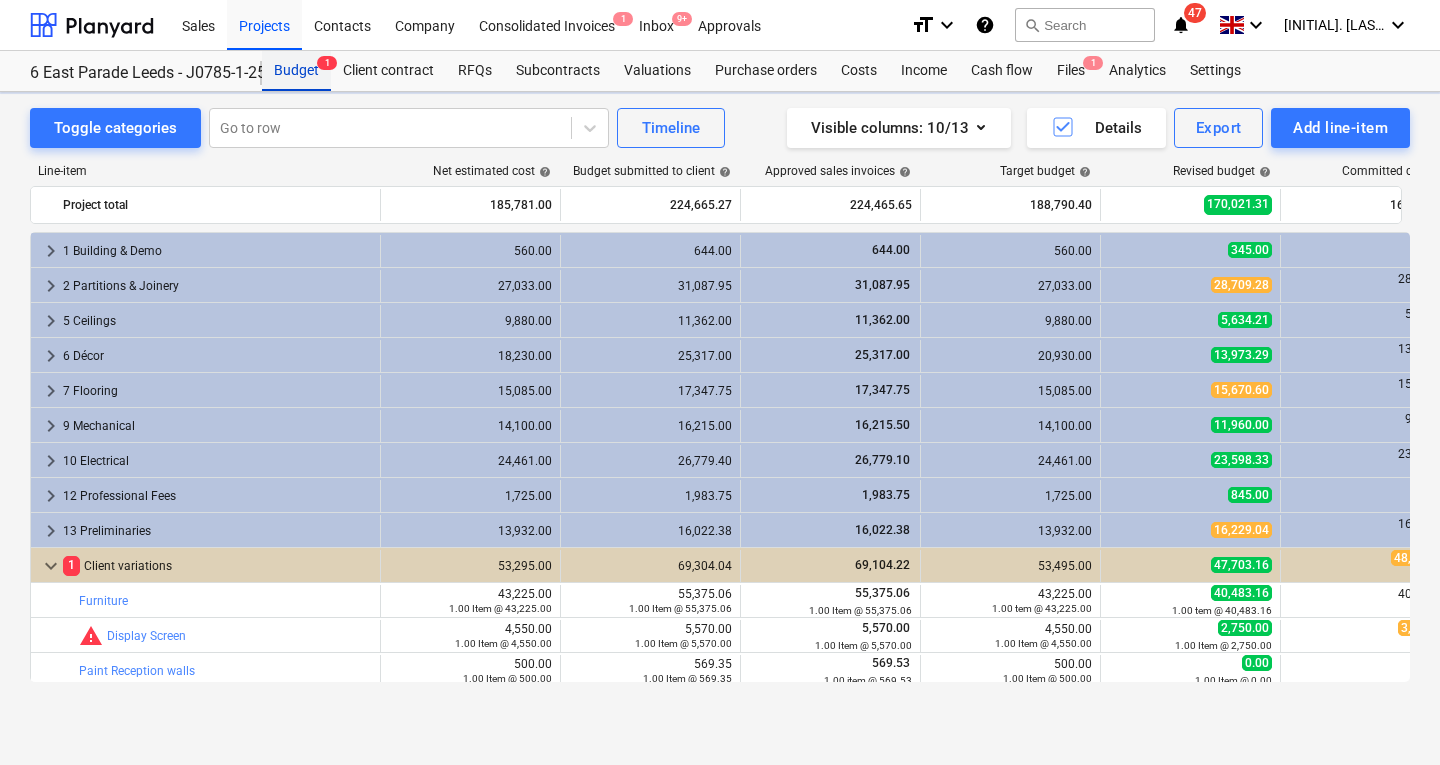 scroll, scrollTop: 180, scrollLeft: 0, axis: vertical 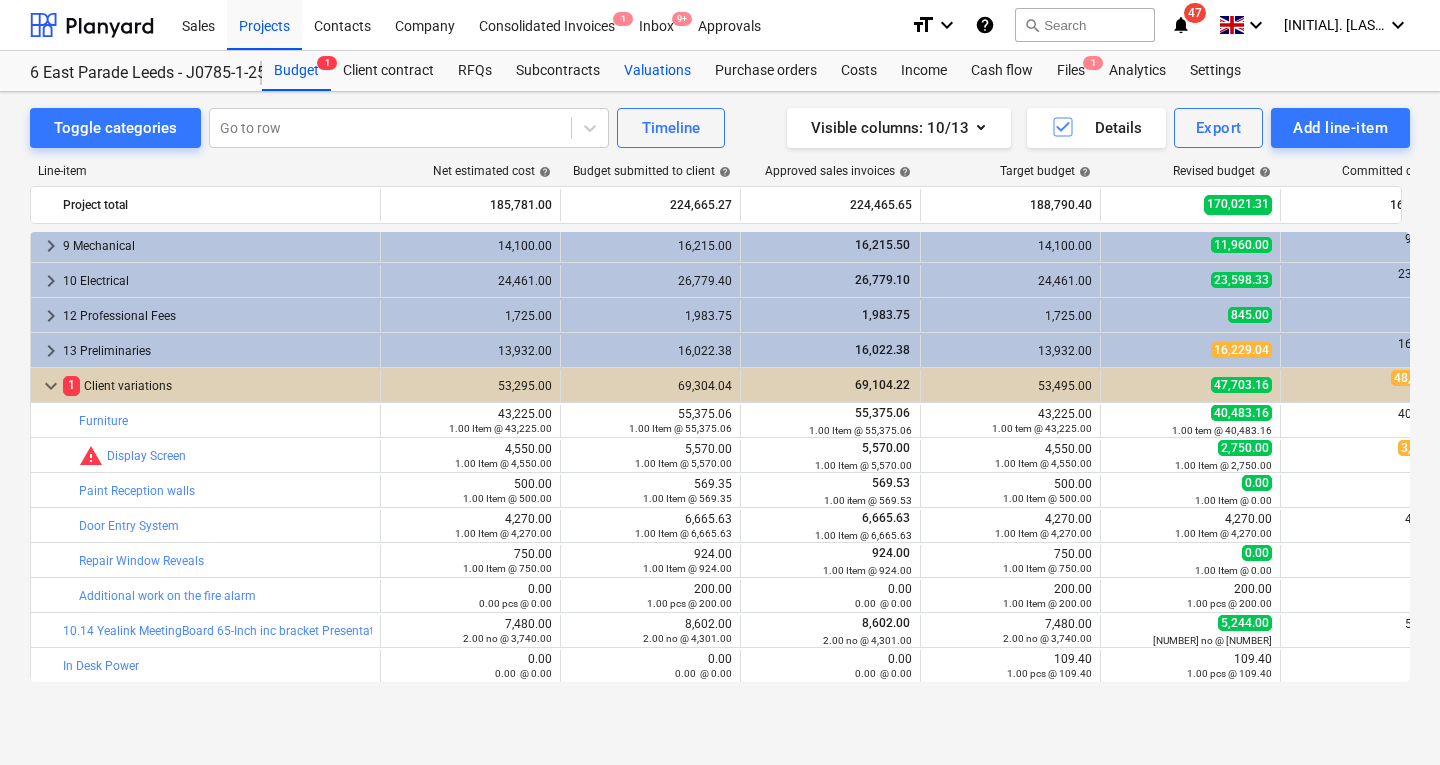 click on "Valuations" at bounding box center (657, 71) 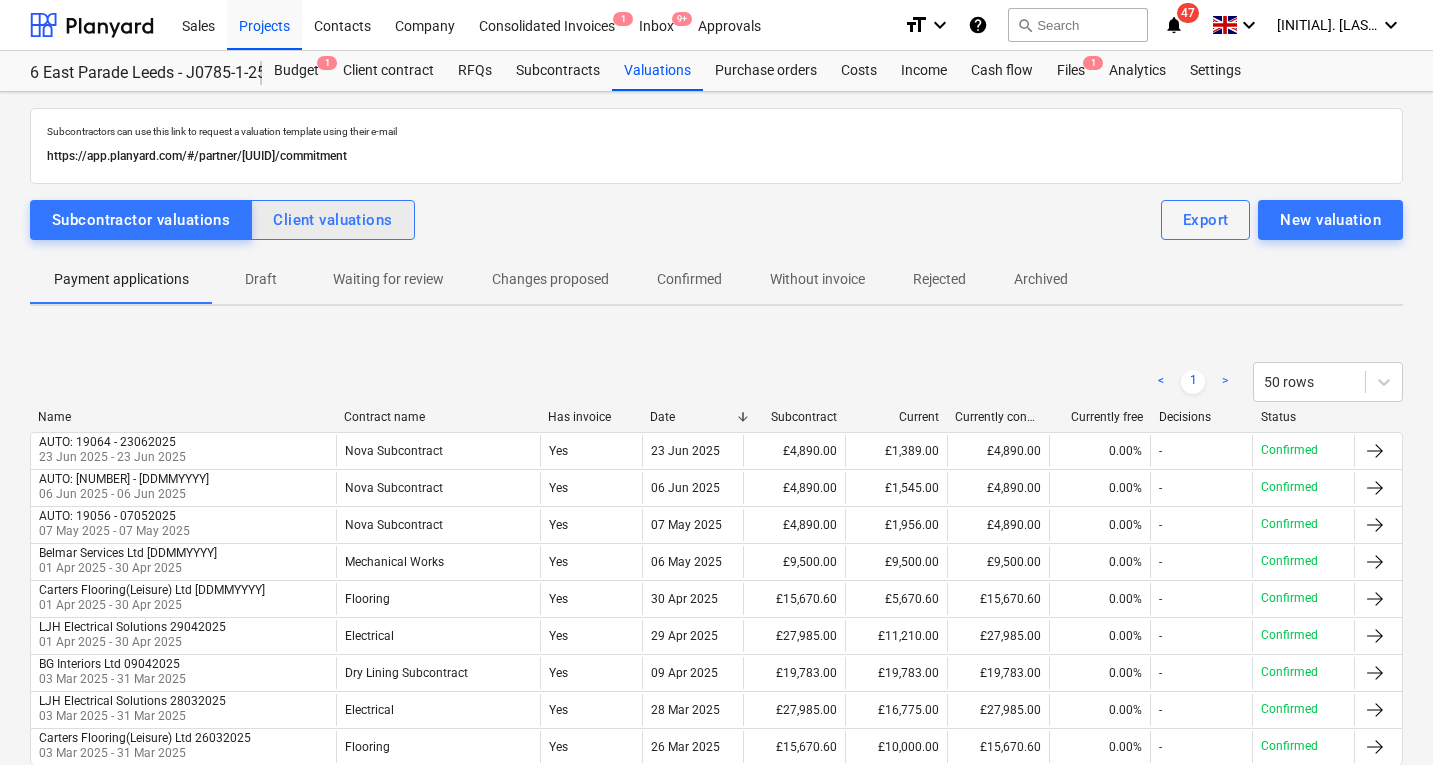 click on "Client valuations" at bounding box center [332, 220] 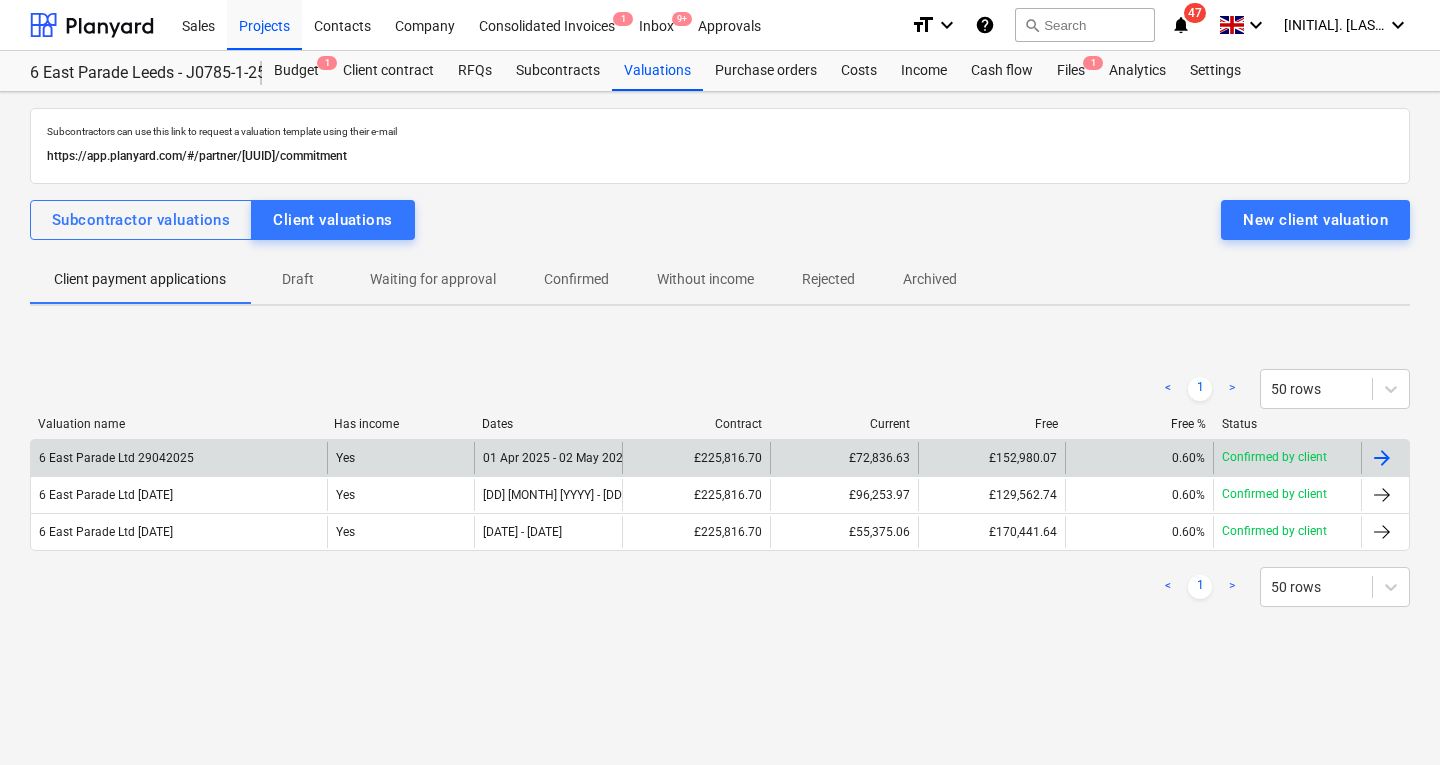 click on "6 East Parade Ltd 29042025" at bounding box center [179, 458] 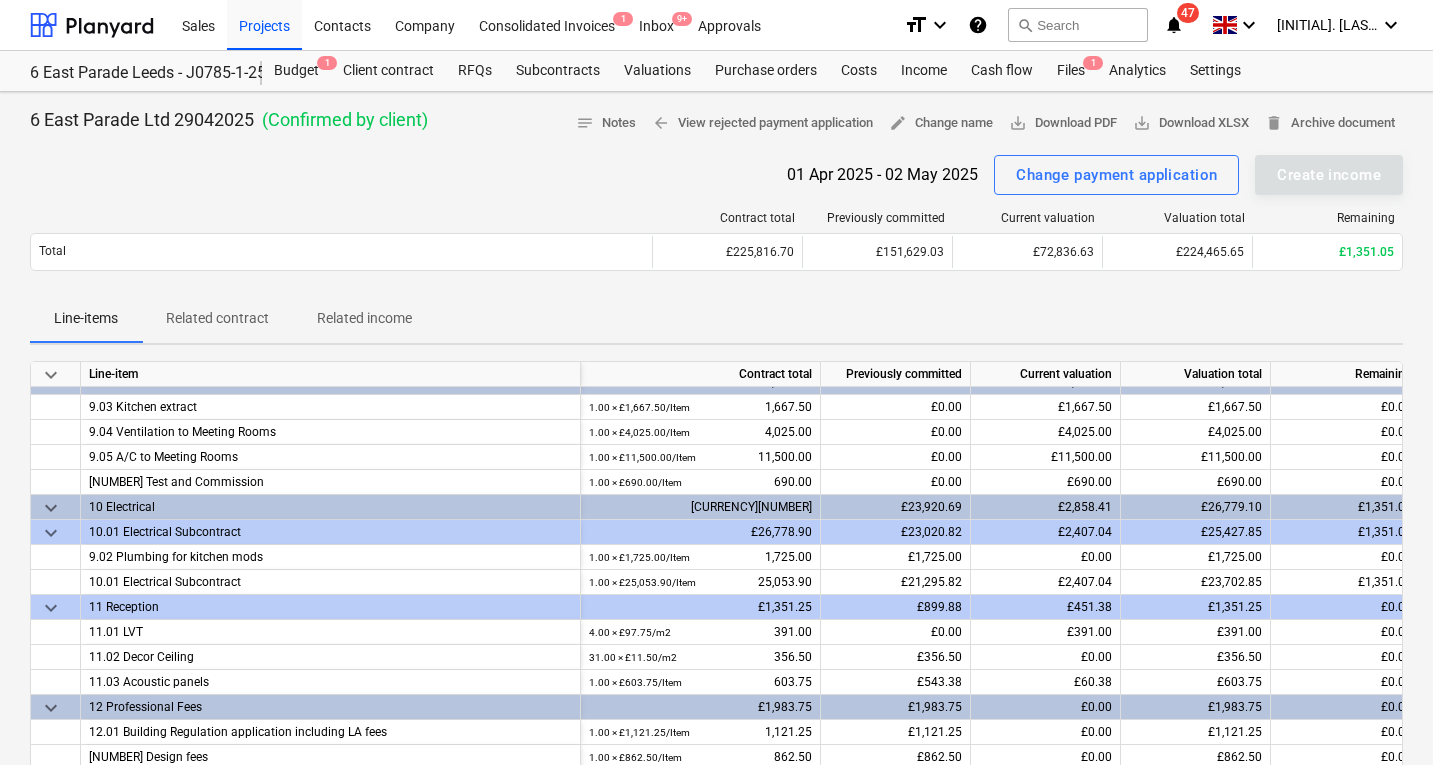 scroll, scrollTop: 998, scrollLeft: 0, axis: vertical 